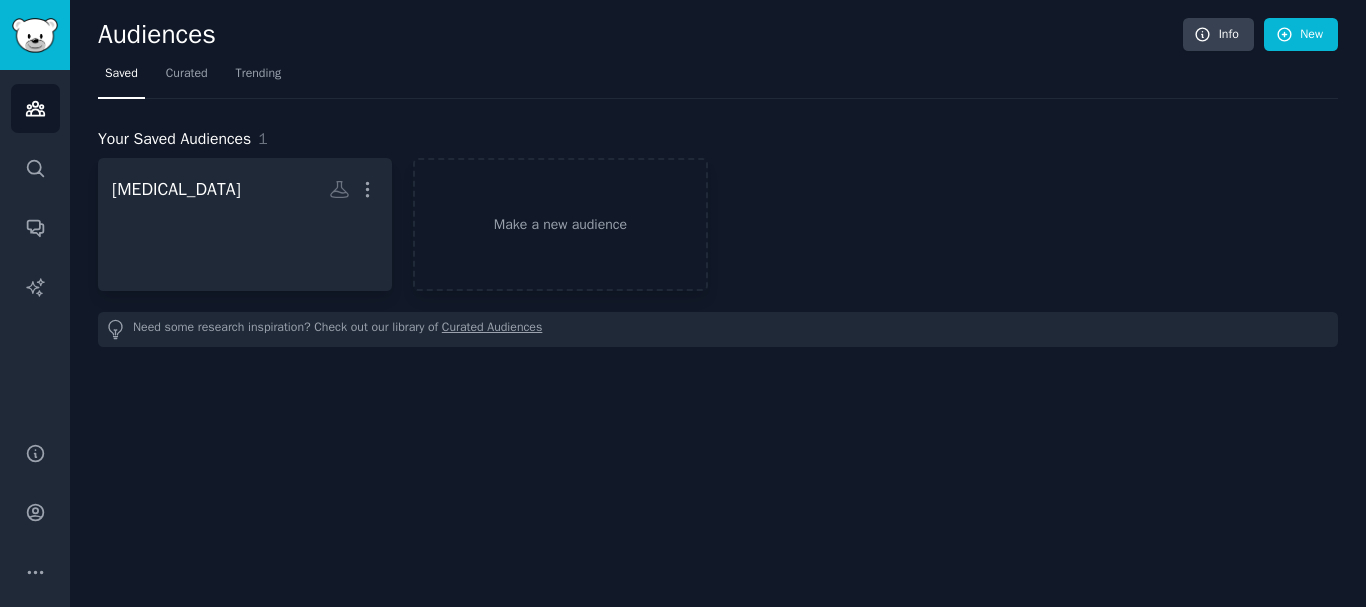 scroll, scrollTop: 0, scrollLeft: 0, axis: both 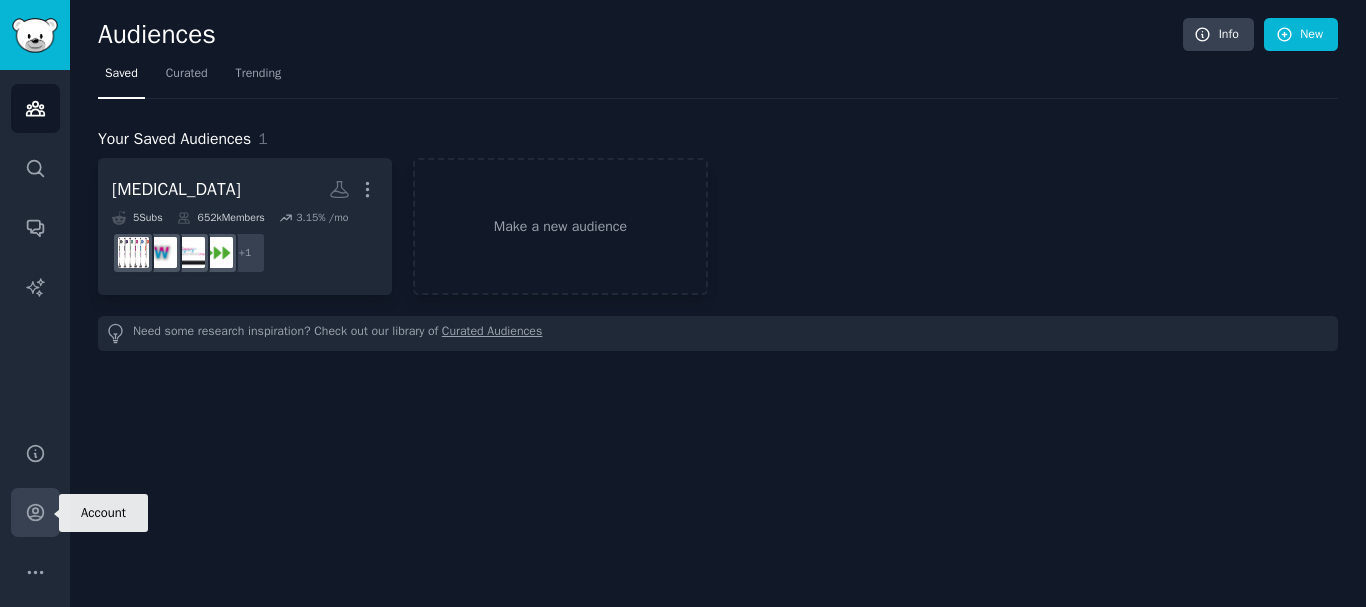 click 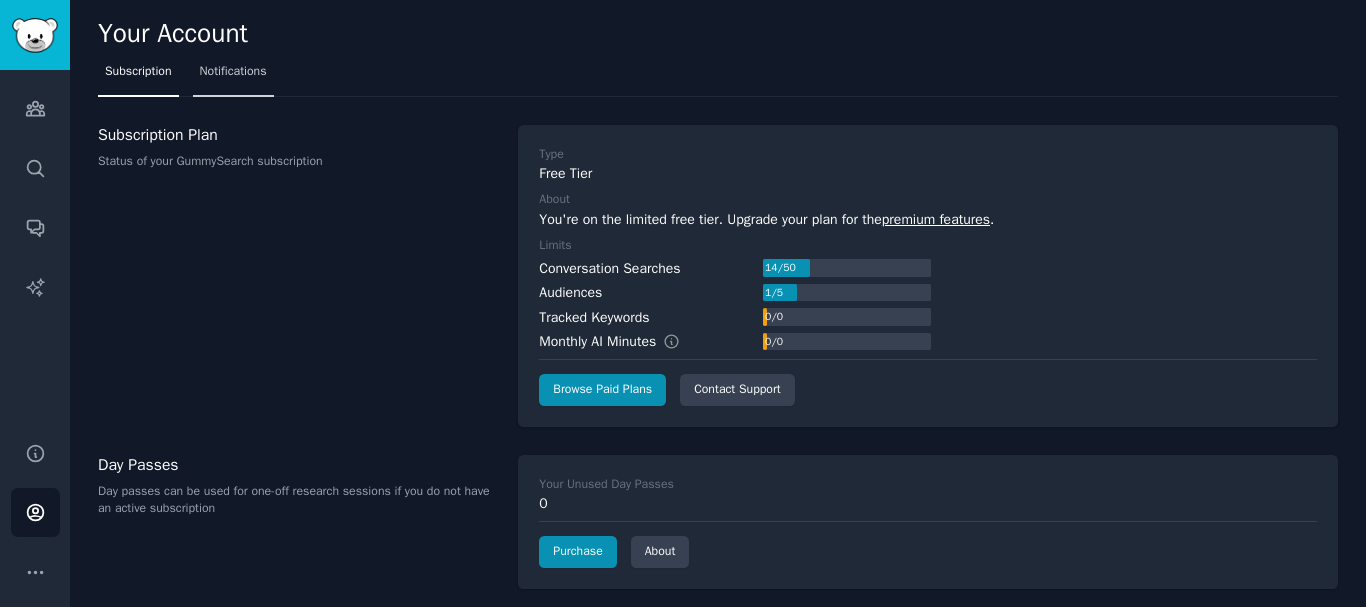 click on "Notifications" at bounding box center (233, 72) 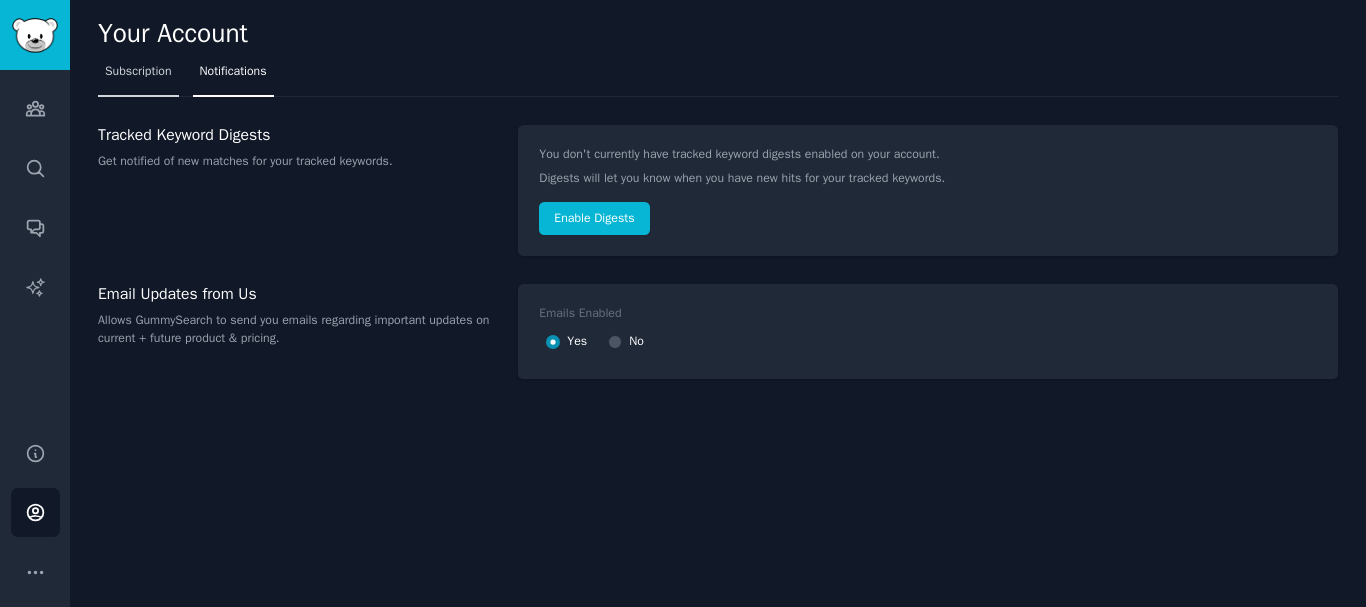 click on "Subscription" at bounding box center [138, 72] 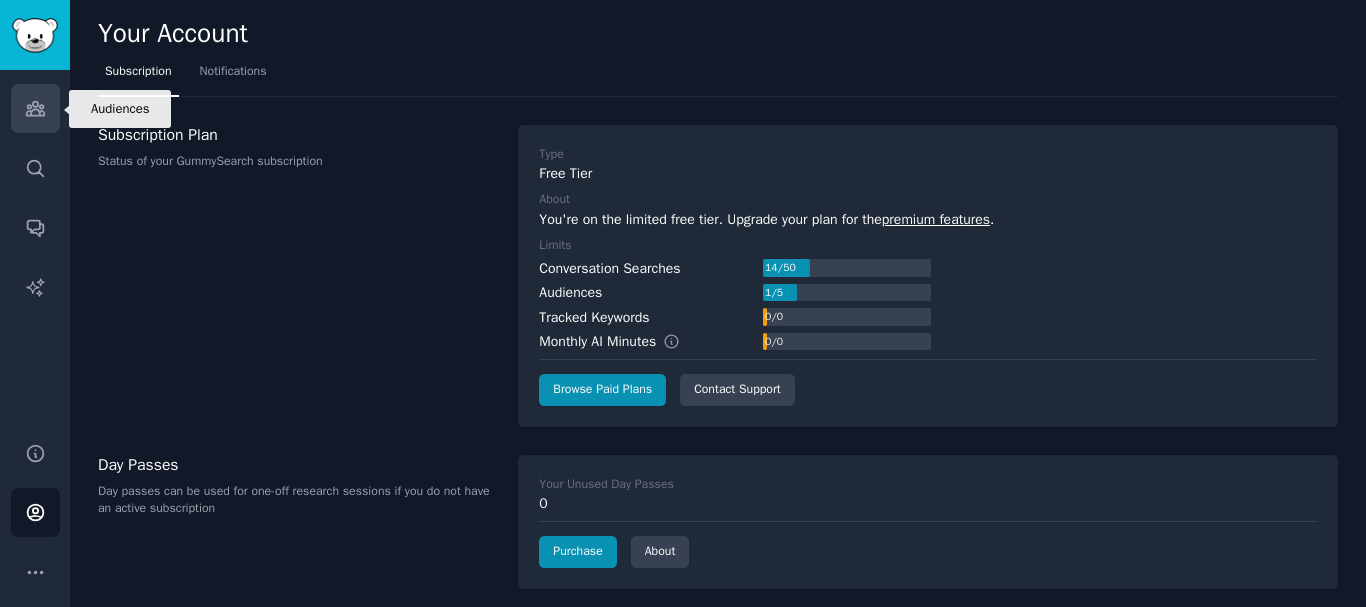 click 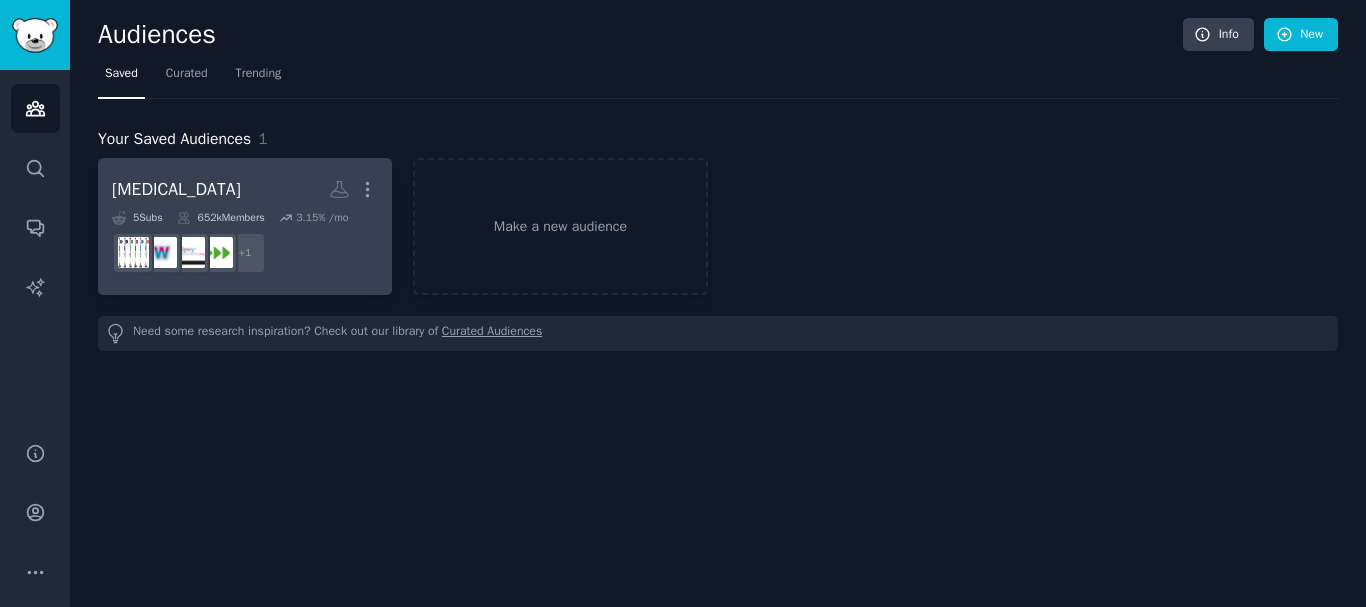 click on "Ozempic More" at bounding box center (245, 189) 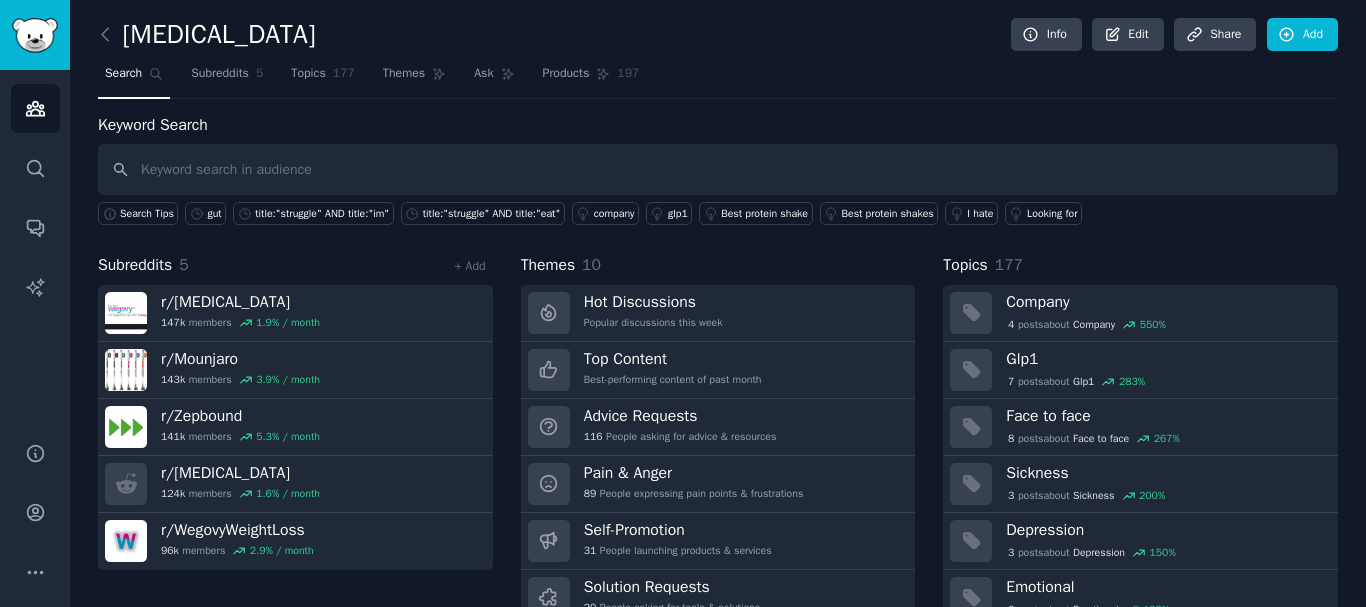 click at bounding box center [718, 169] 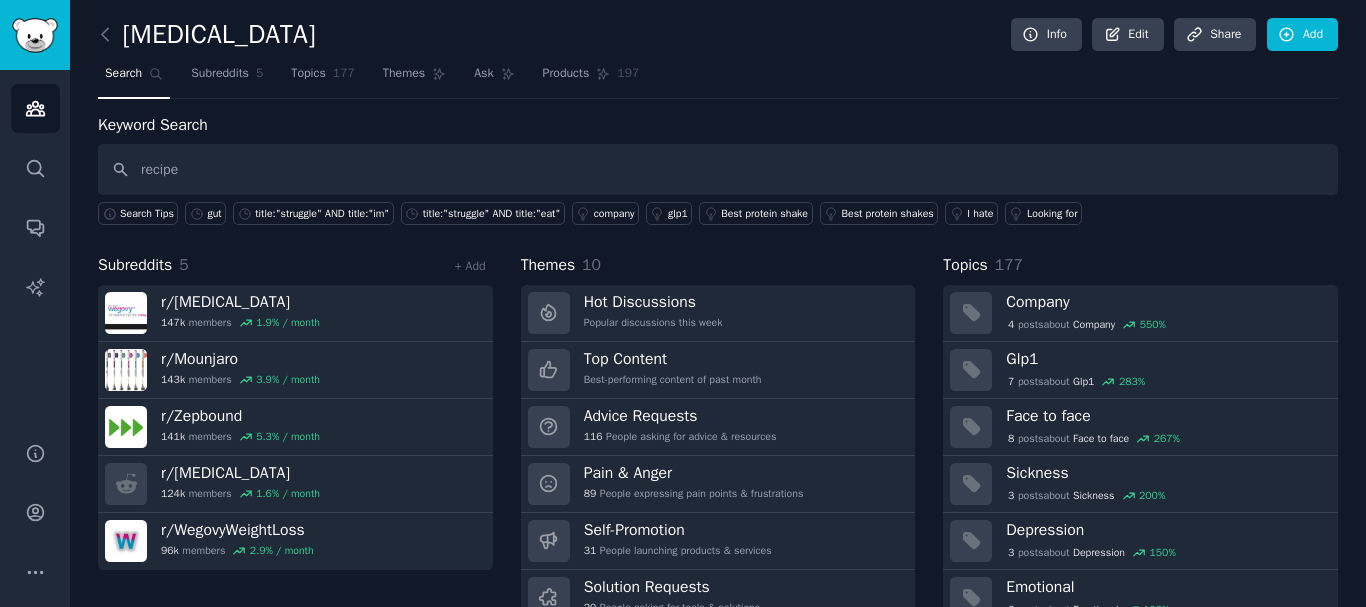 type on "recipe" 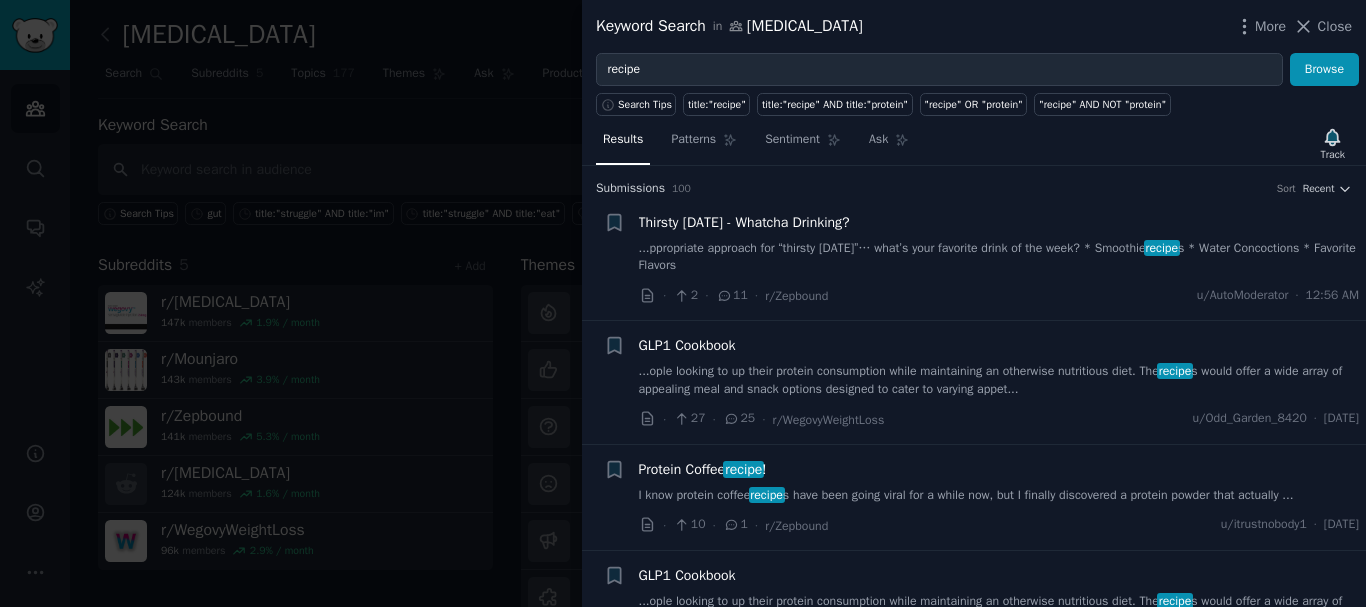 click on "...ople looking to up their protein consumption while maintaining an otherwise nutritious diet. The  recipe s would offer a wide array of appealing meal and snack options designed to cater to varying appet..." at bounding box center (999, 380) 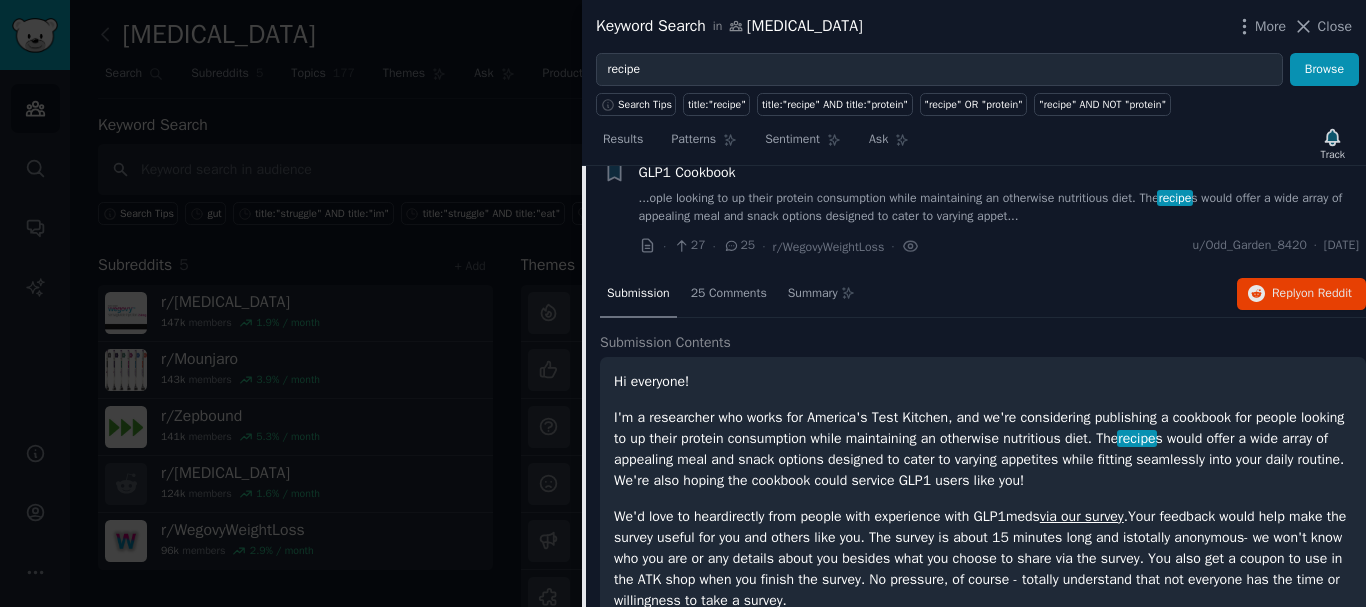 scroll, scrollTop: 155, scrollLeft: 0, axis: vertical 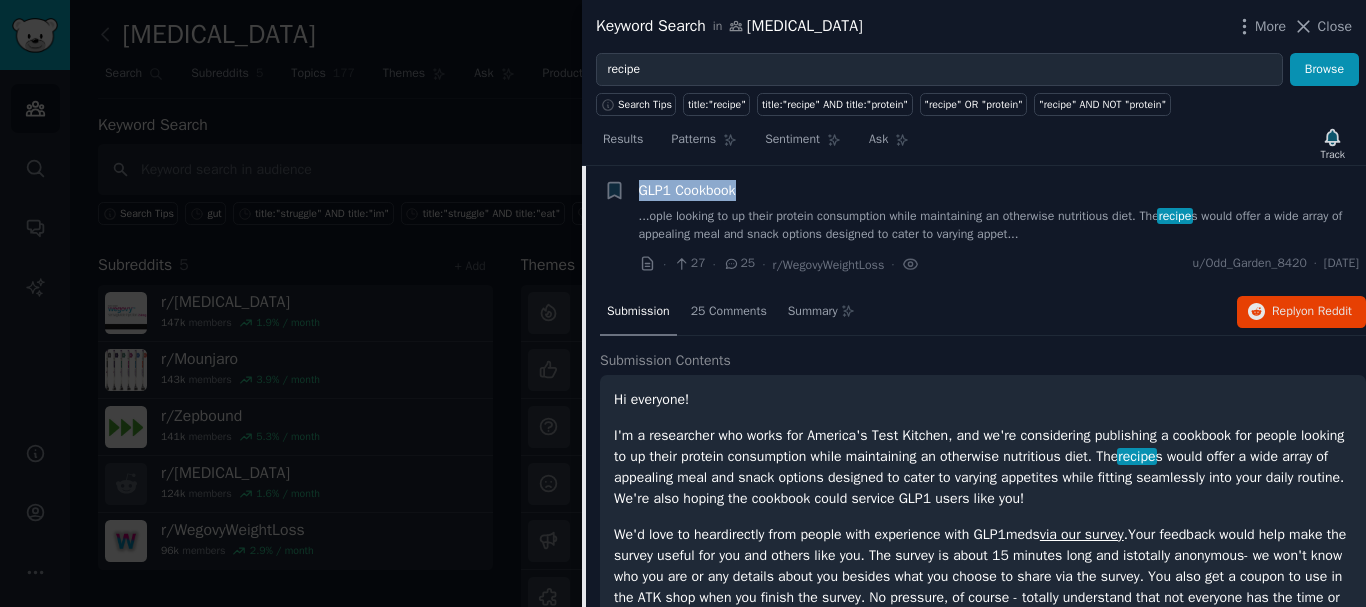 drag, startPoint x: 752, startPoint y: 181, endPoint x: 637, endPoint y: 190, distance: 115.35164 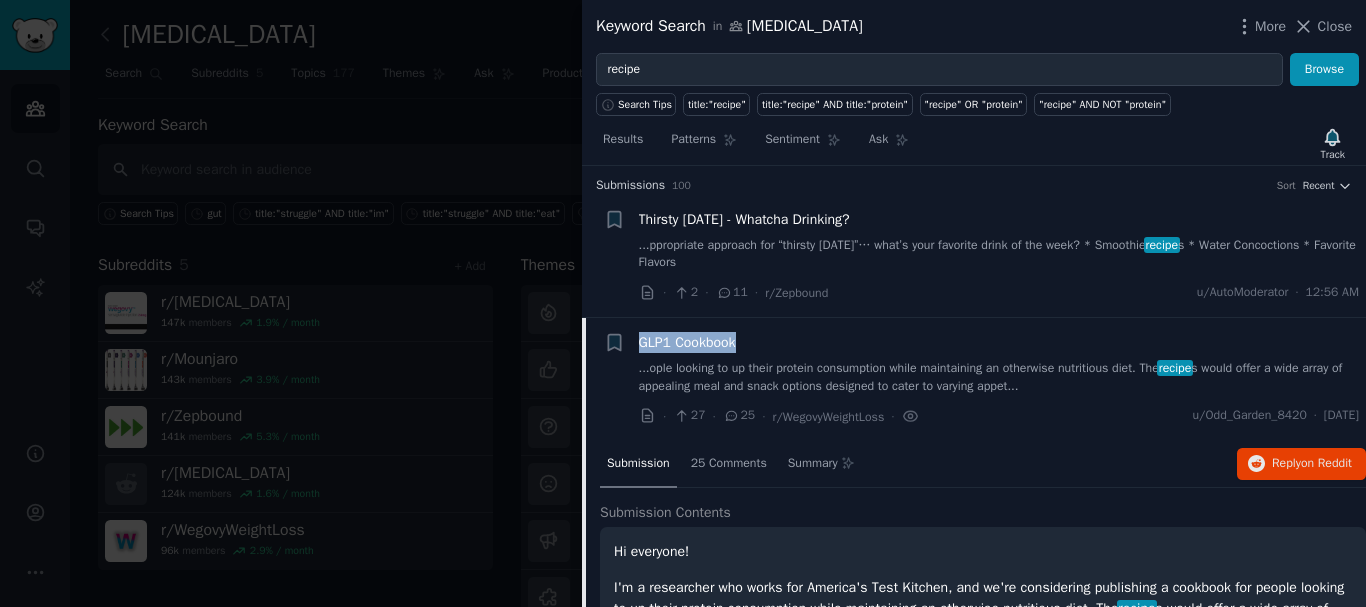 scroll, scrollTop: 0, scrollLeft: 0, axis: both 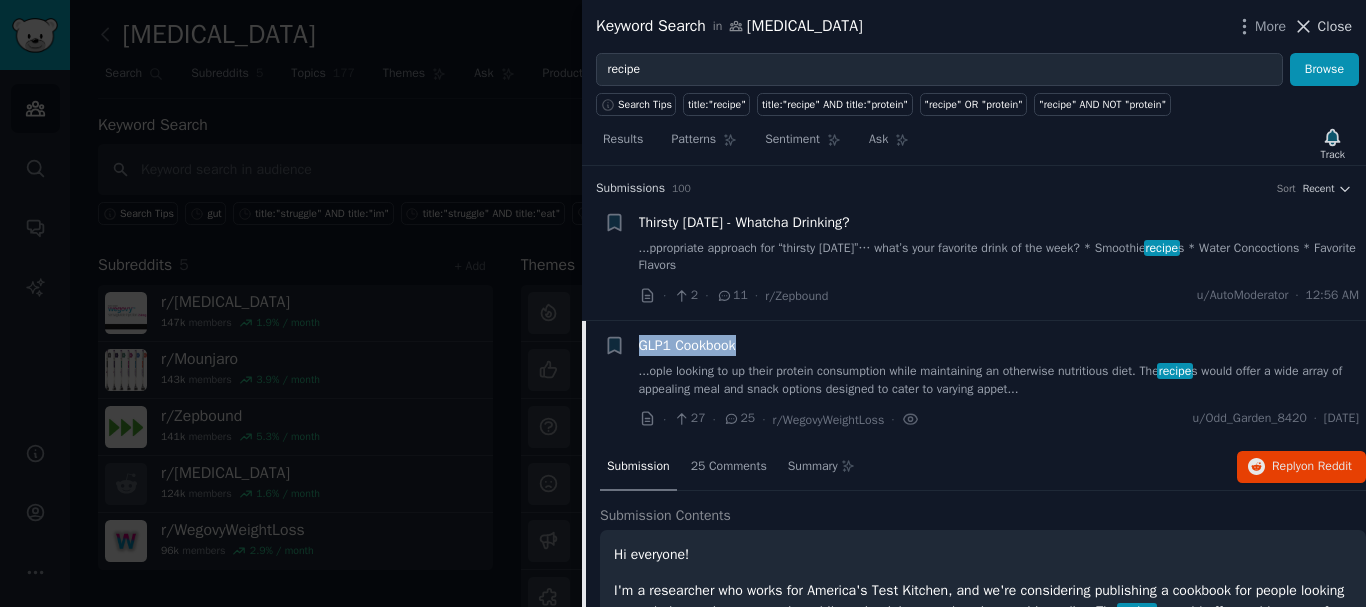 click 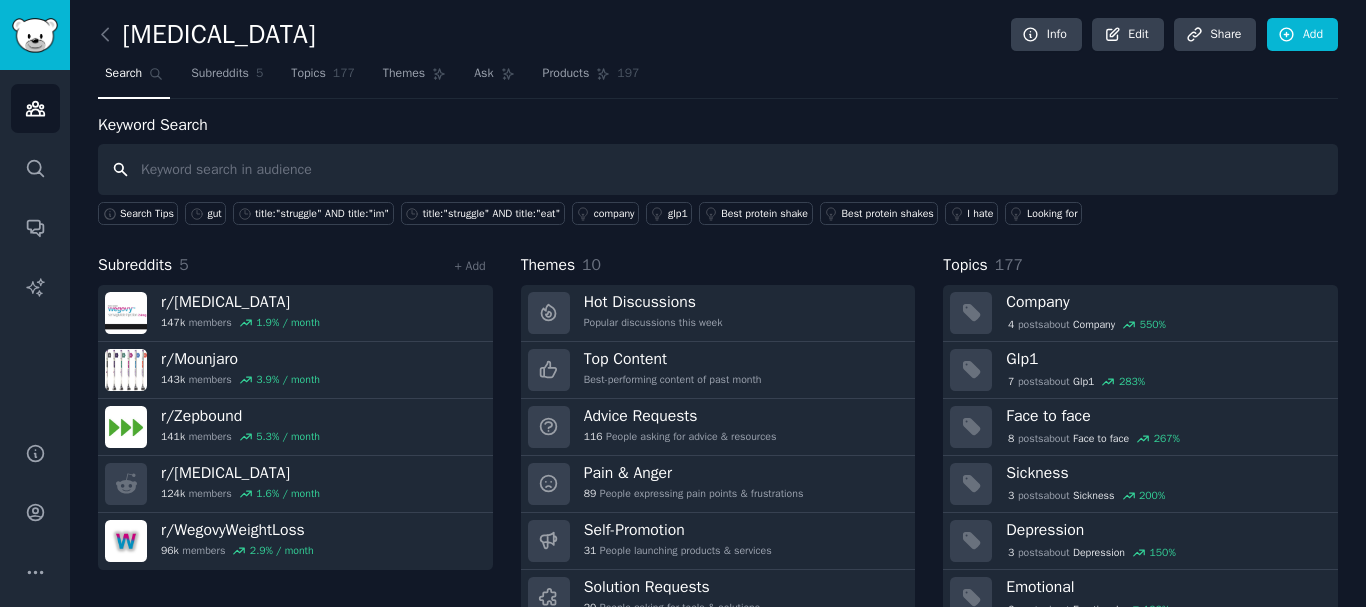 click at bounding box center (718, 169) 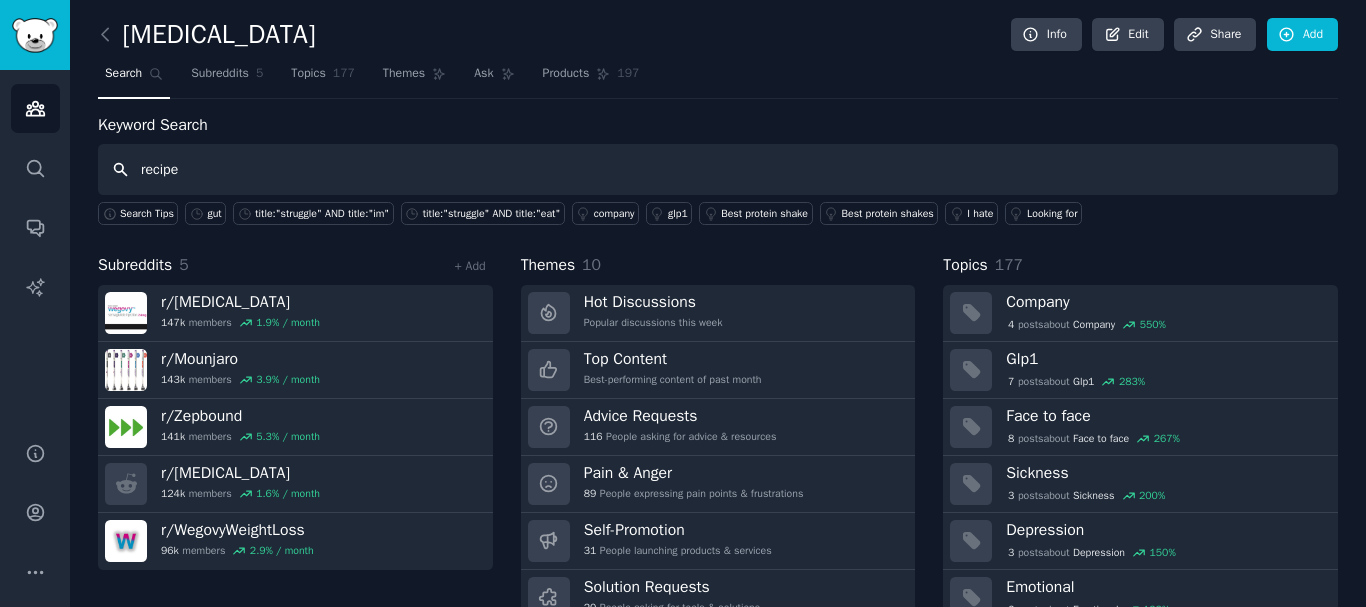 type on "recipe" 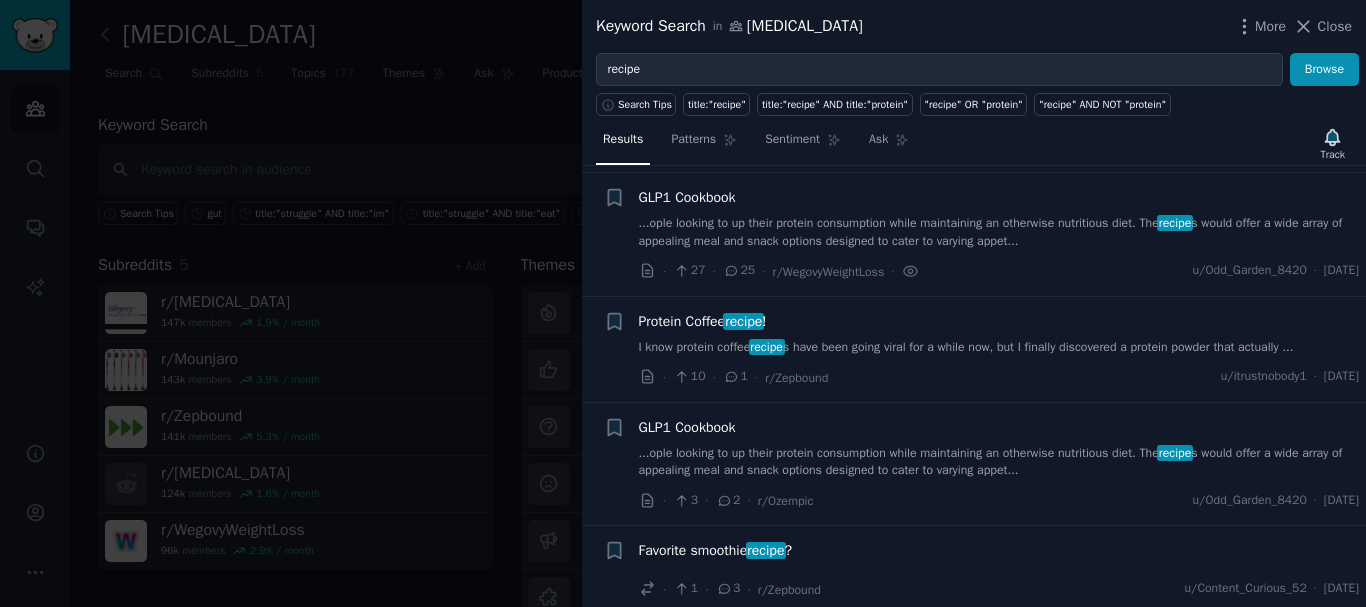 scroll, scrollTop: 200, scrollLeft: 0, axis: vertical 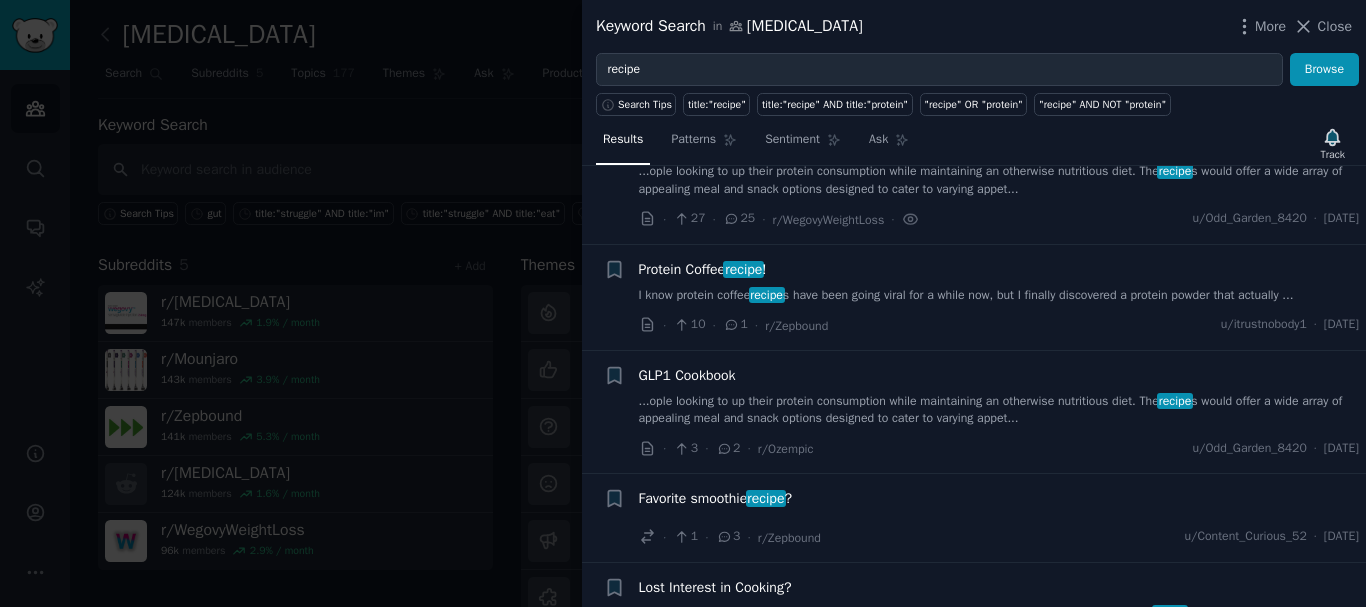 click on "I know protein coffee  recipe s have been going viral for a while now, but I finally discovered a protein powder that actually ..." at bounding box center (999, 296) 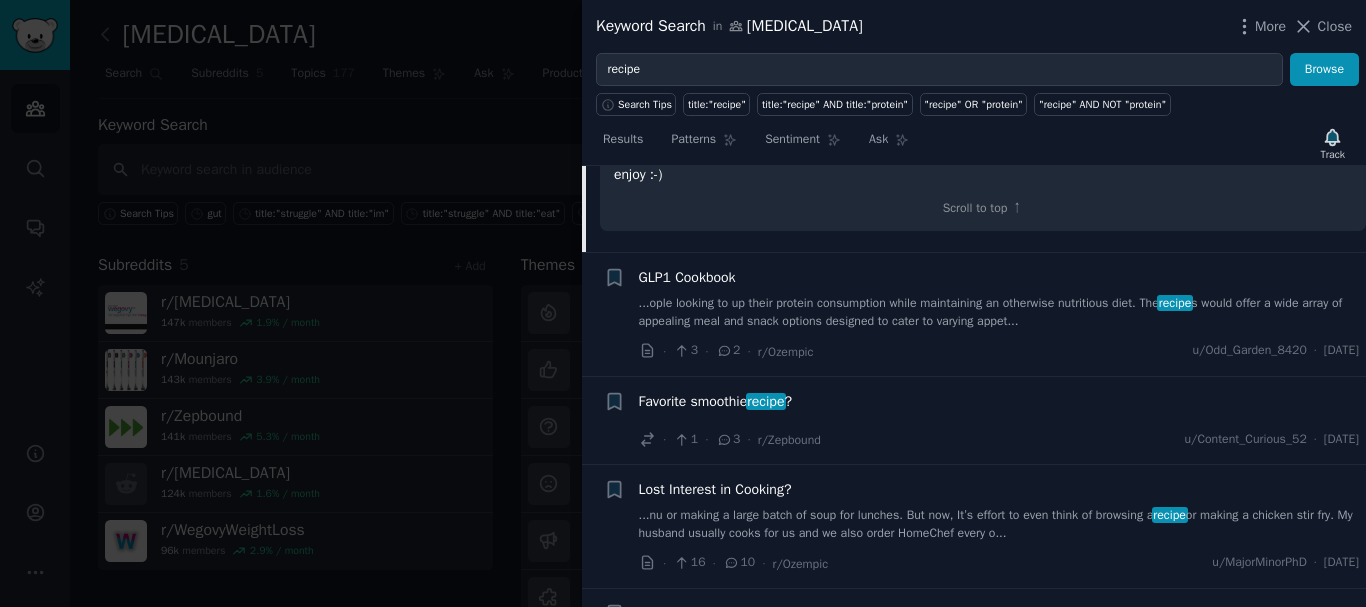 scroll, scrollTop: 800, scrollLeft: 0, axis: vertical 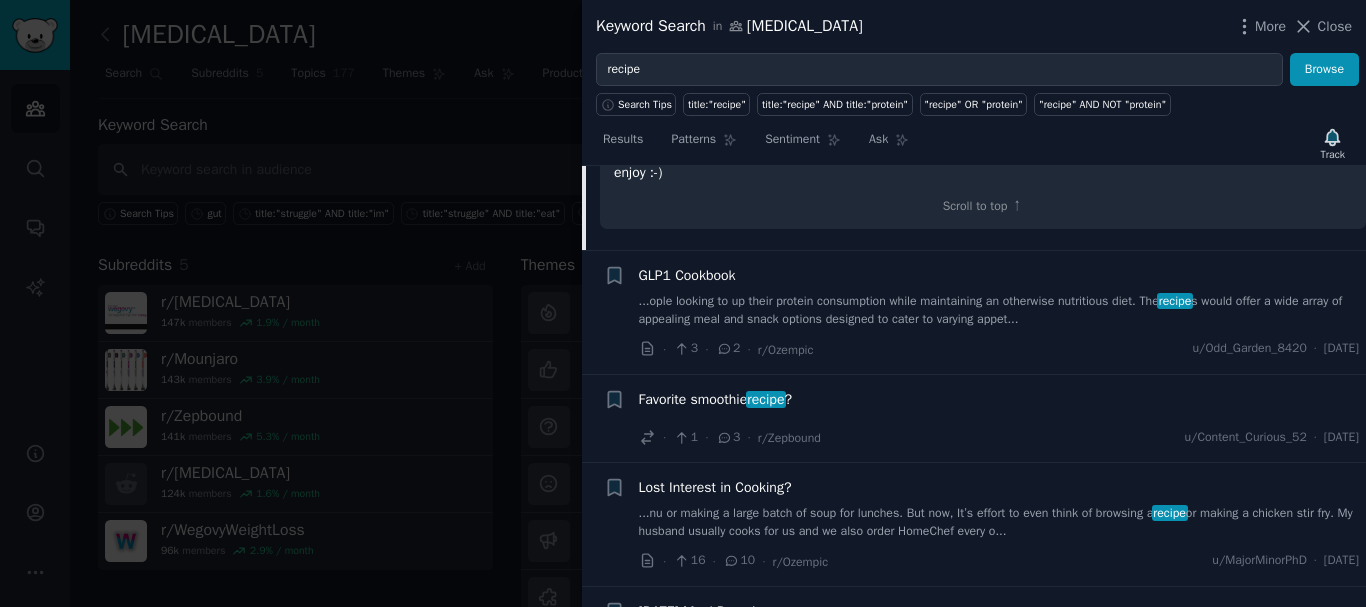 click on "...ople looking to up their protein consumption while maintaining an otherwise nutritious diet. The  recipe s would offer a wide array of appealing meal and snack options designed to cater to varying appet..." at bounding box center (999, 310) 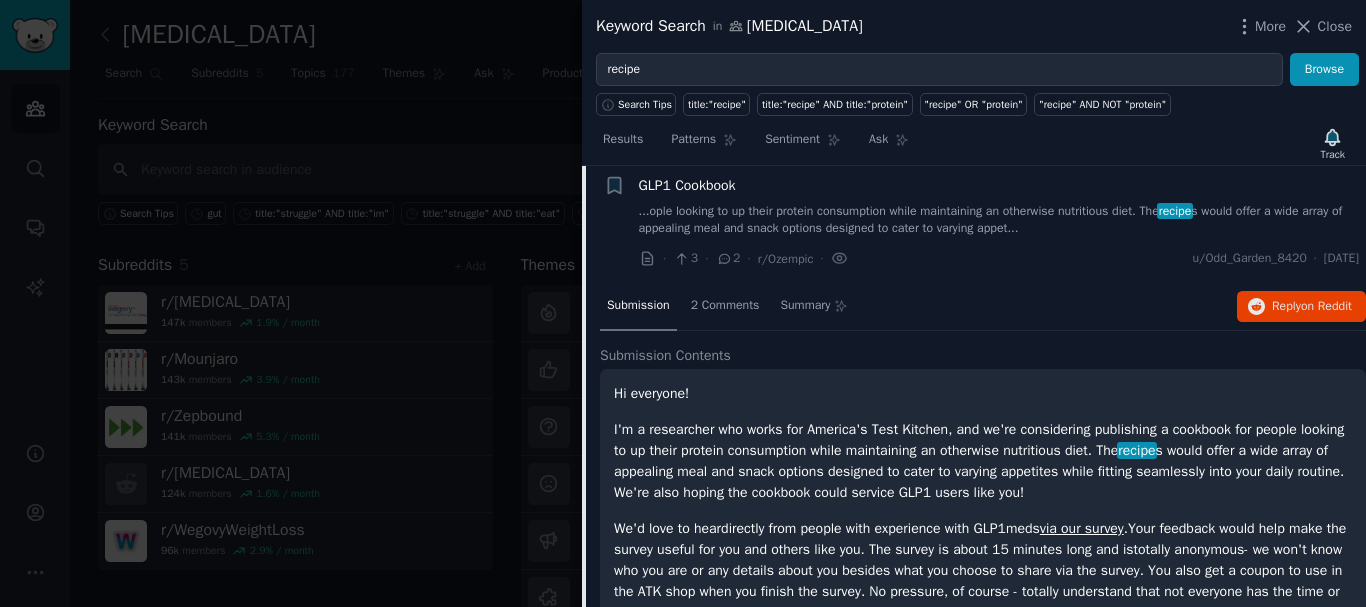 scroll, scrollTop: 385, scrollLeft: 0, axis: vertical 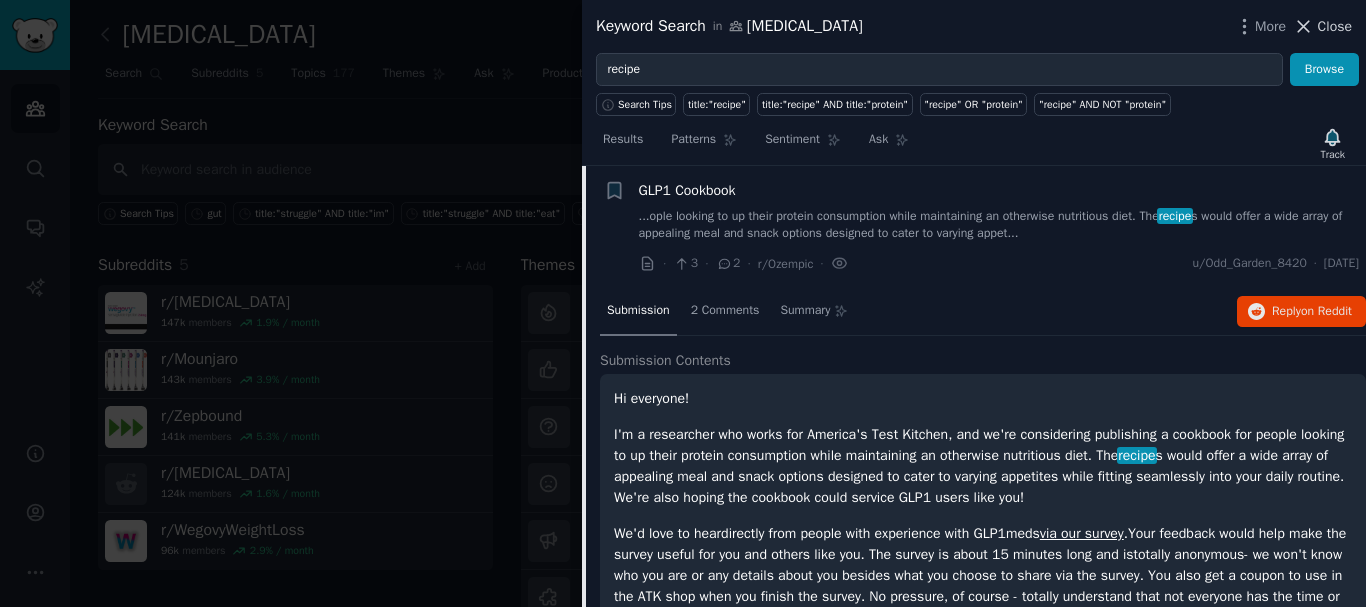click 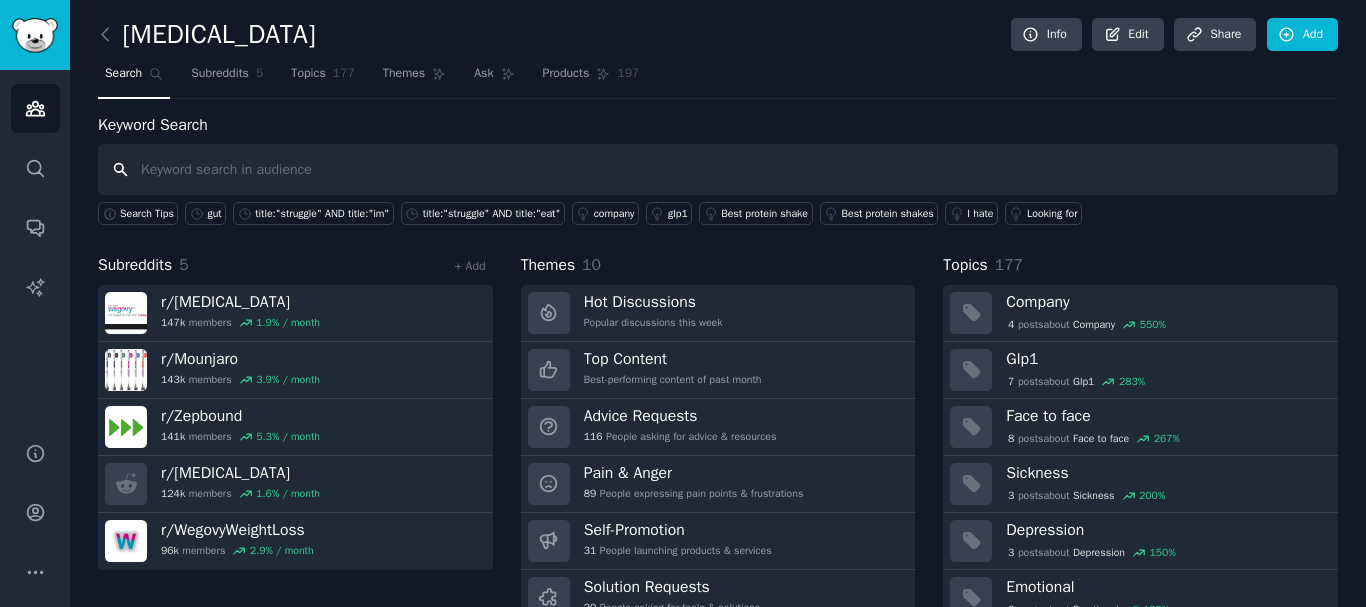 click at bounding box center [718, 169] 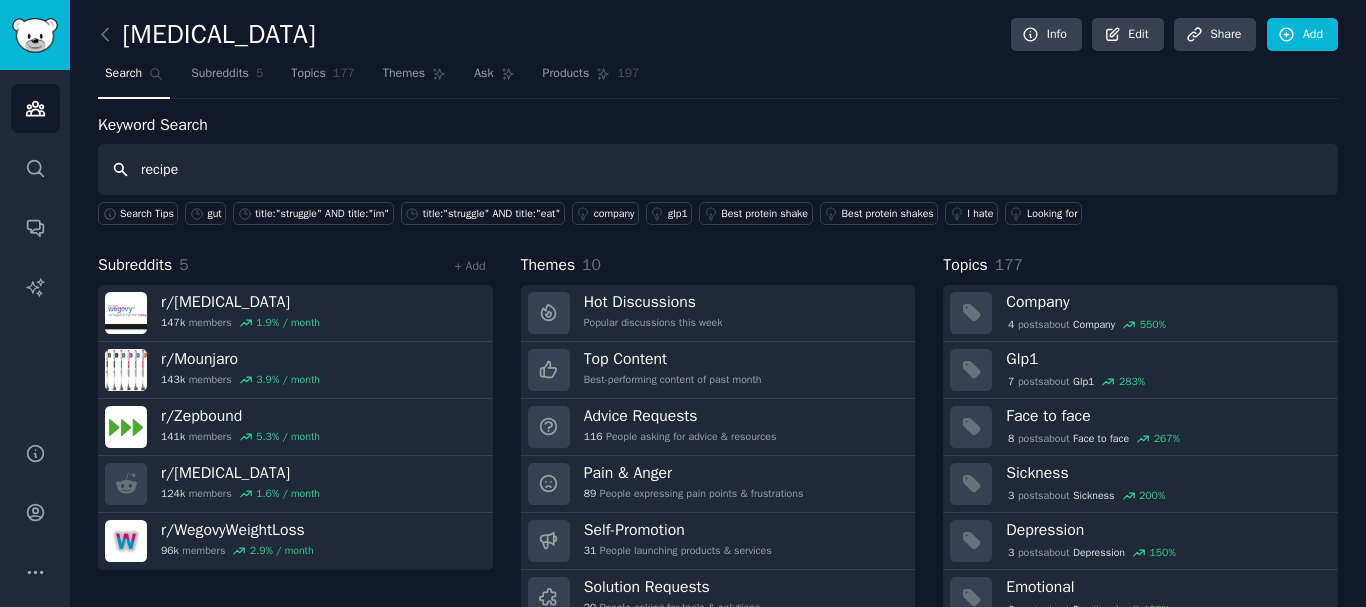 type on "recipe" 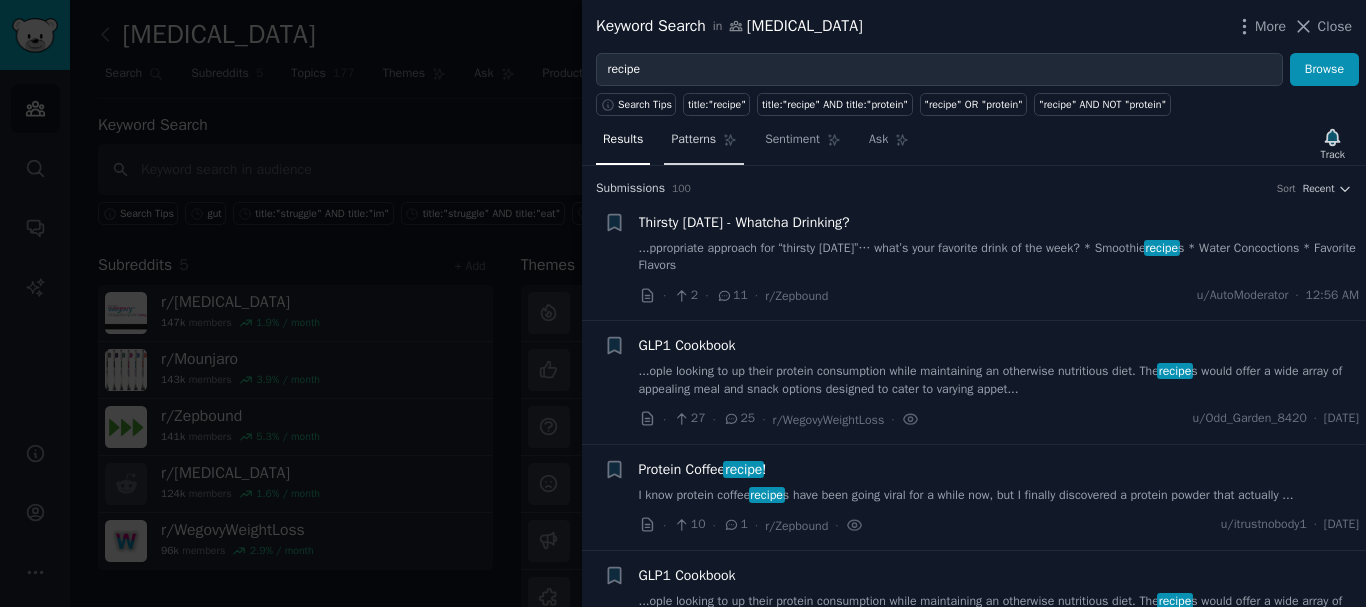 click on "Patterns" at bounding box center (693, 140) 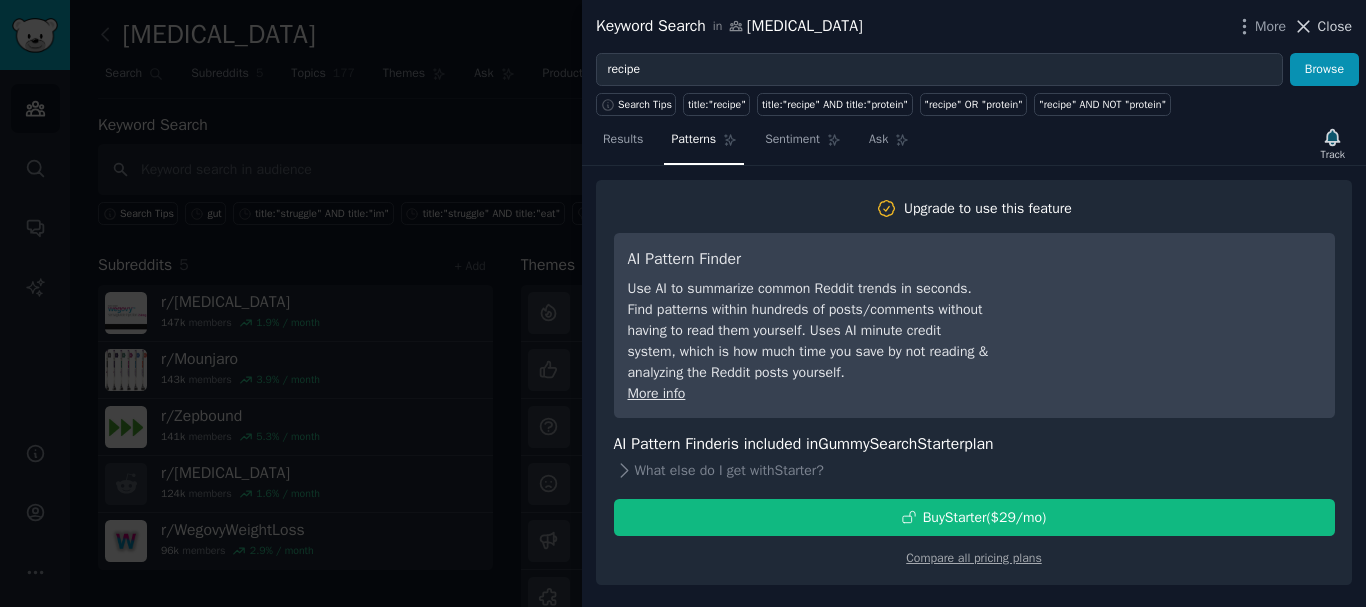 click 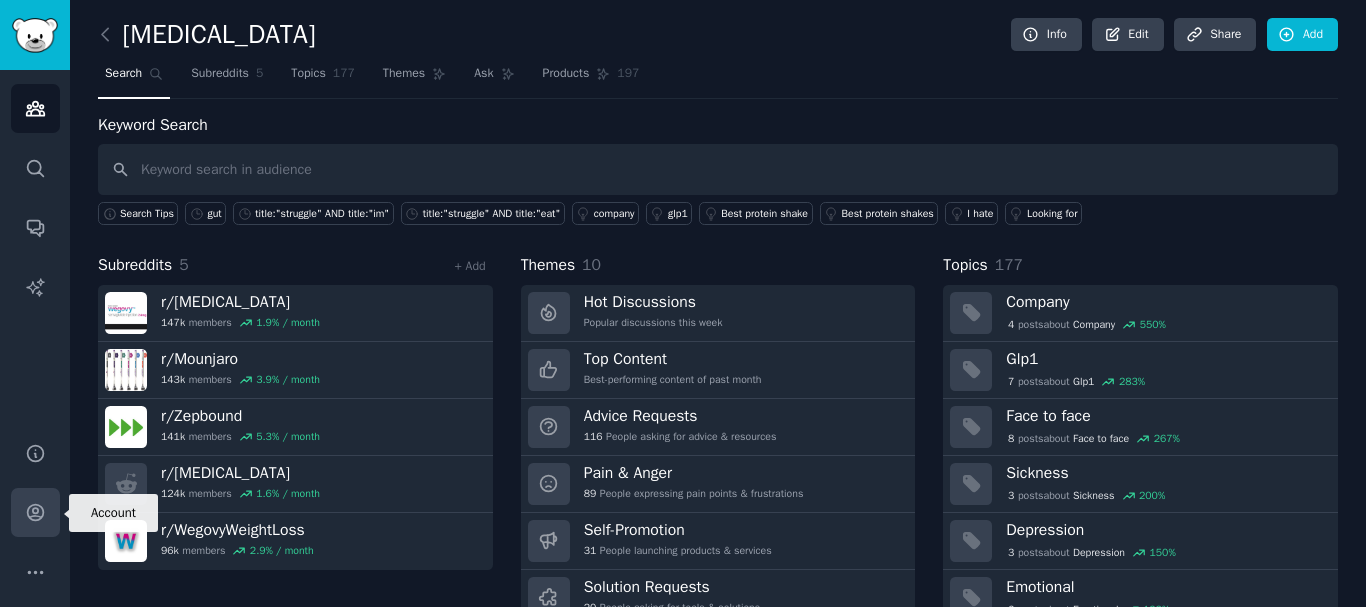 click 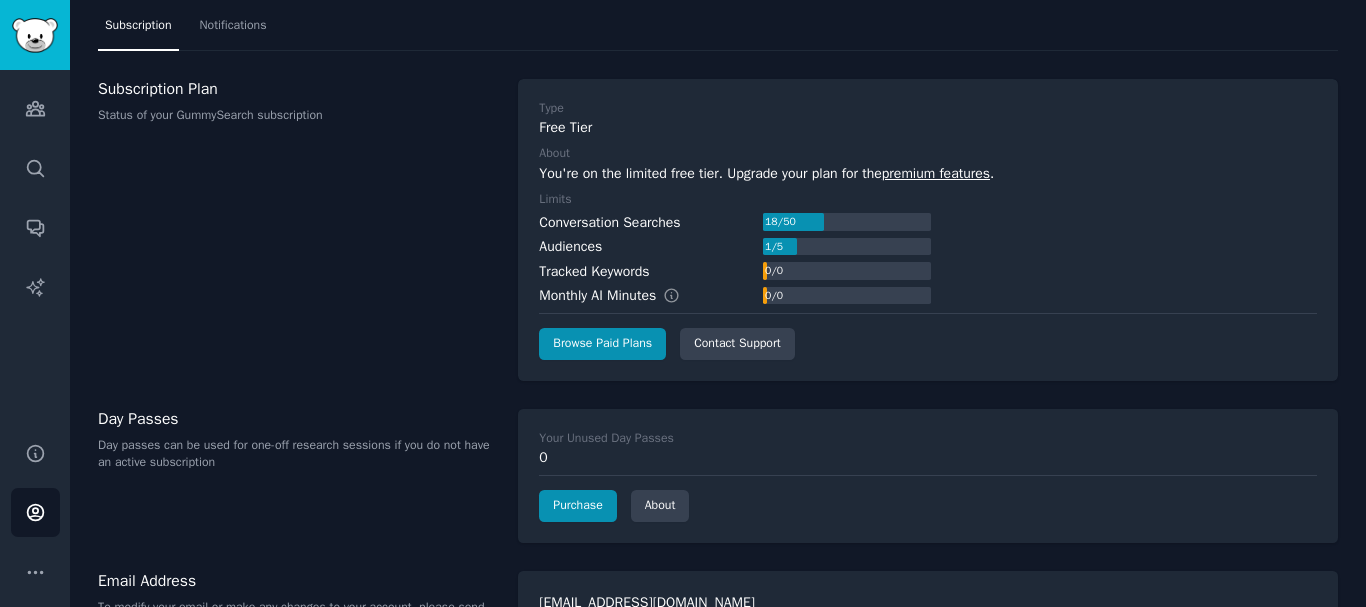 scroll, scrollTop: 0, scrollLeft: 0, axis: both 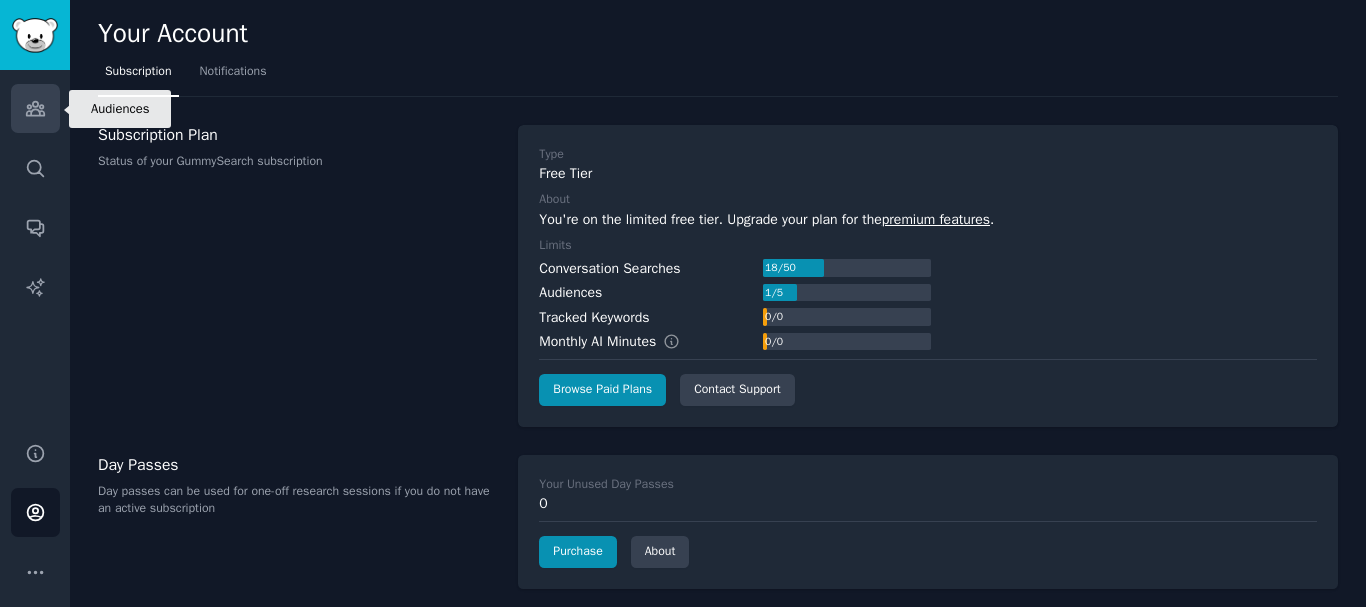 click 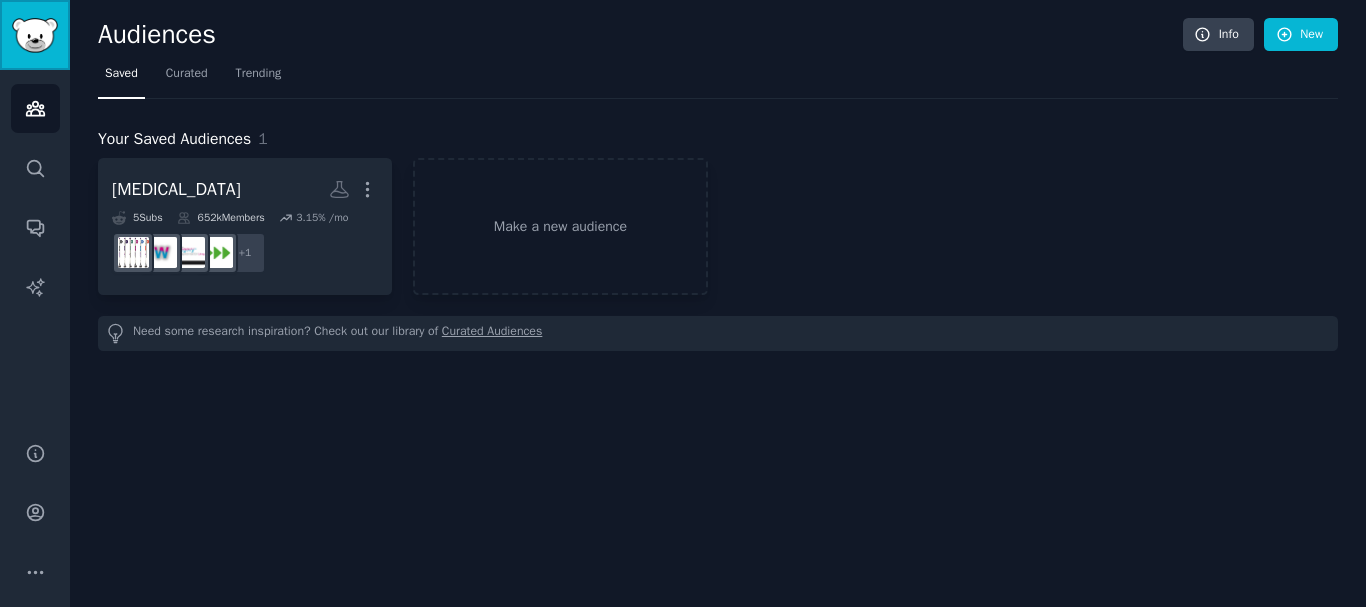 click at bounding box center [35, 35] 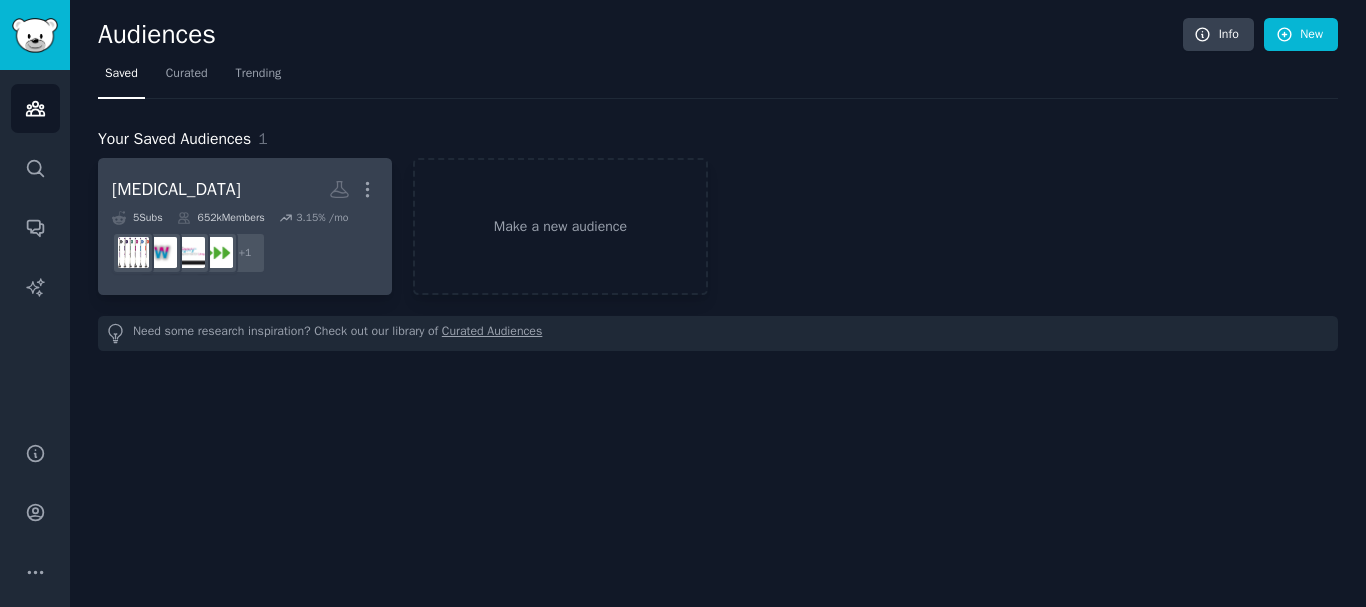 click on "652k  Members" at bounding box center [221, 218] 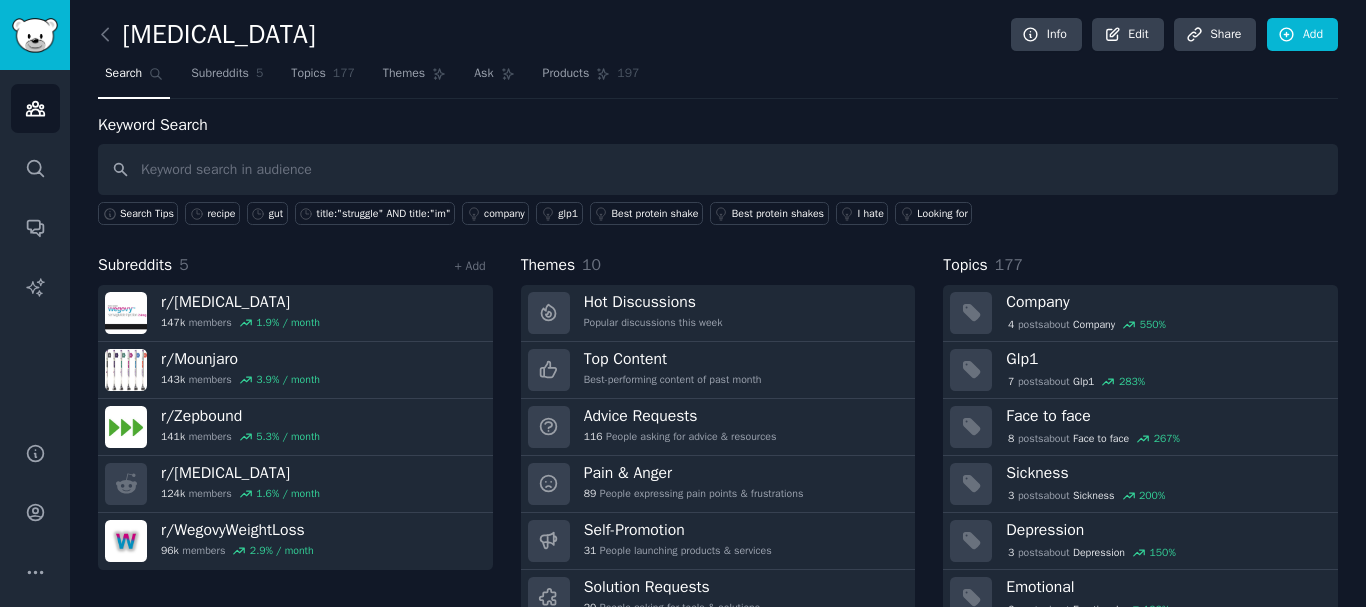 click at bounding box center (718, 169) 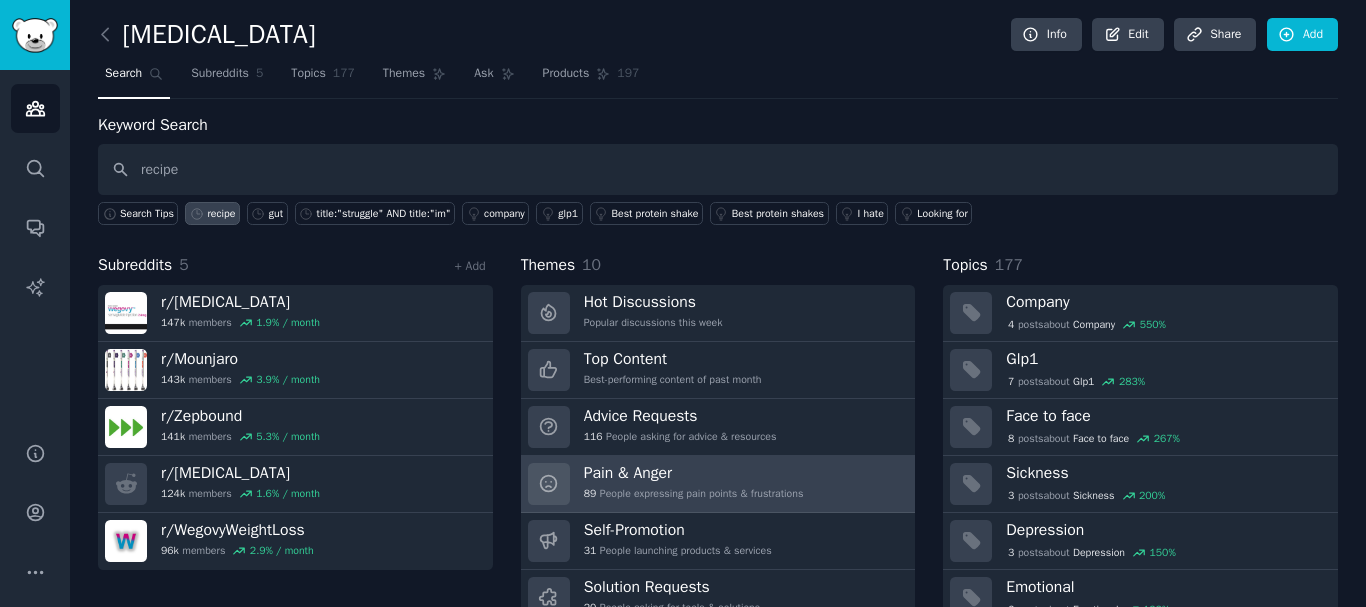 type on "recipe" 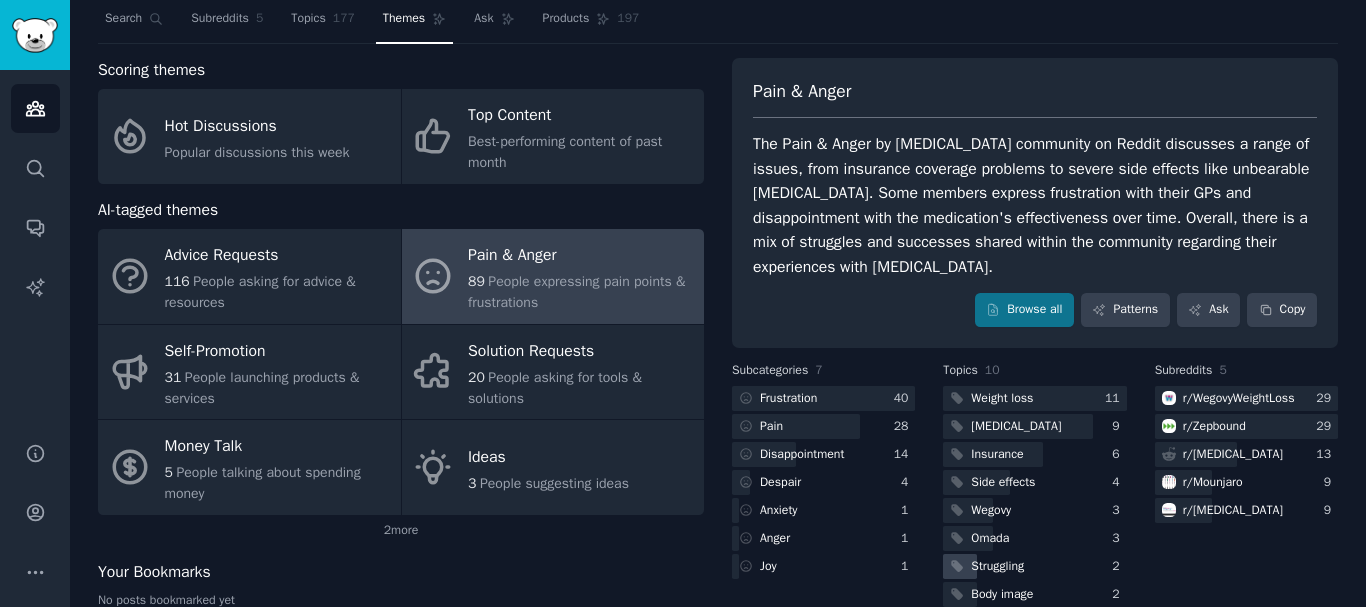 scroll, scrollTop: 142, scrollLeft: 0, axis: vertical 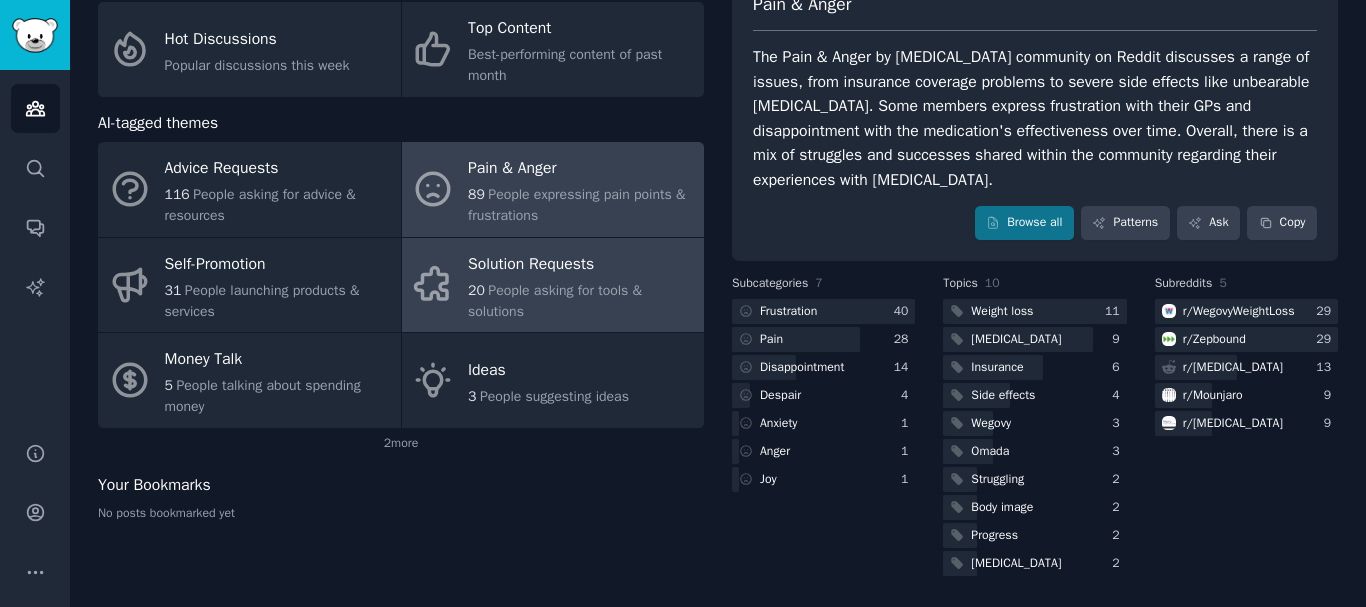 click on "People asking for tools & solutions" at bounding box center [555, 301] 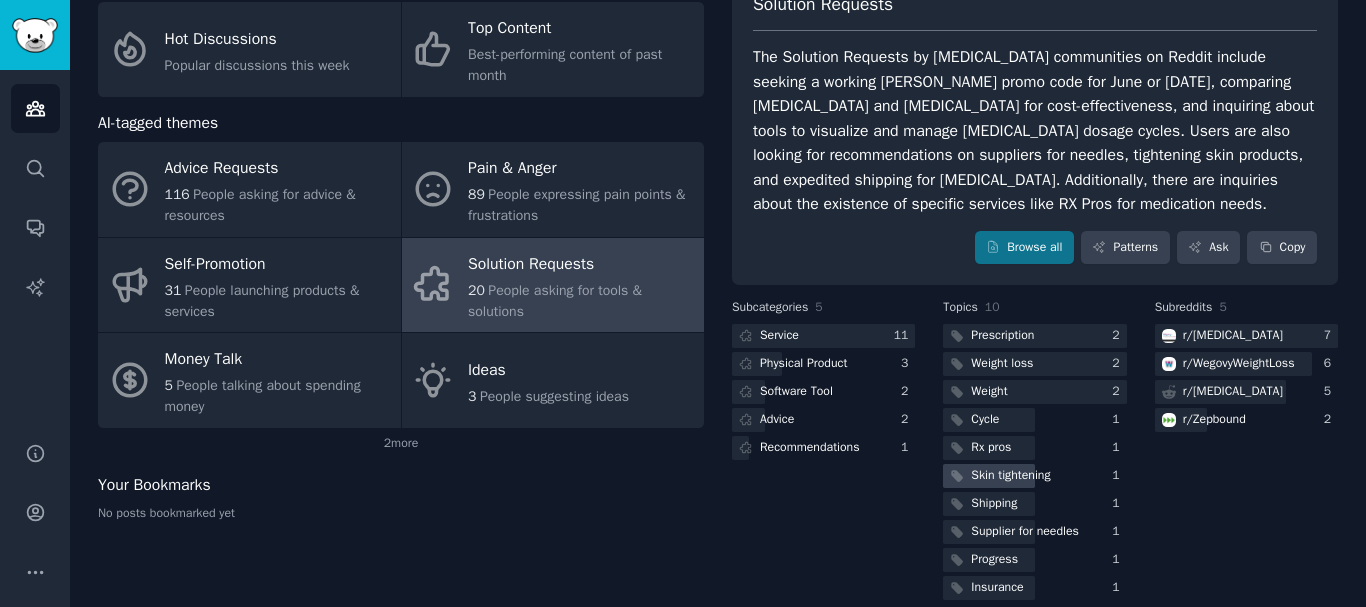 scroll, scrollTop: 167, scrollLeft: 0, axis: vertical 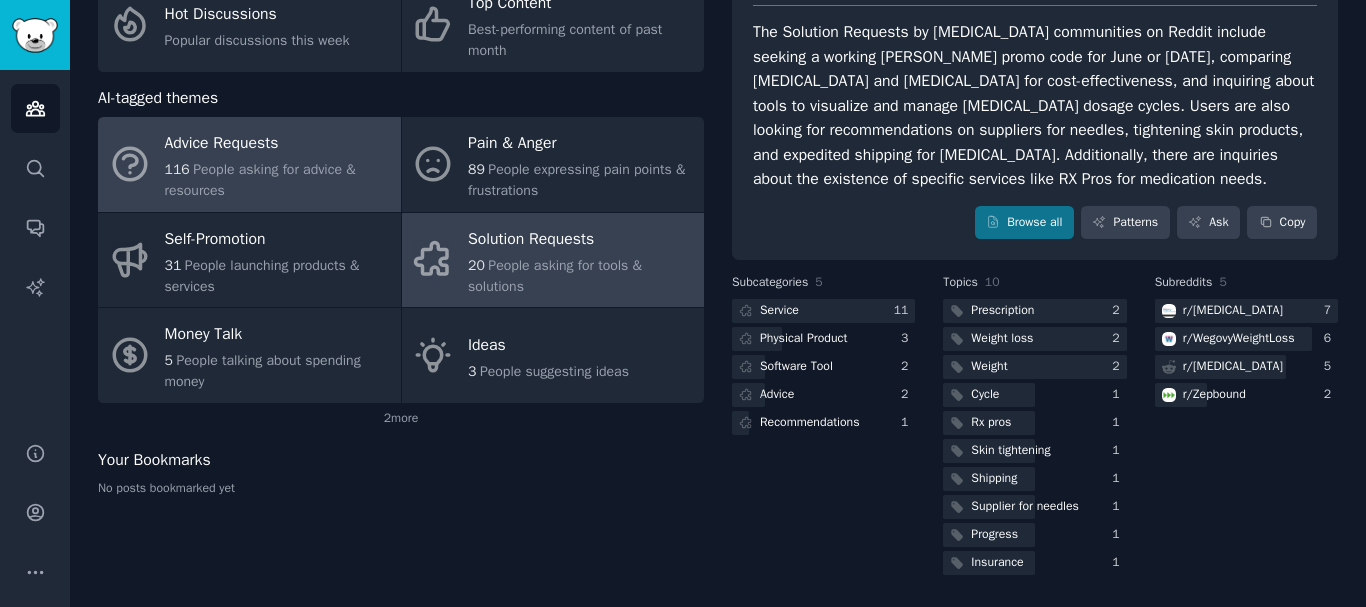 click on "Advice Requests" at bounding box center [278, 144] 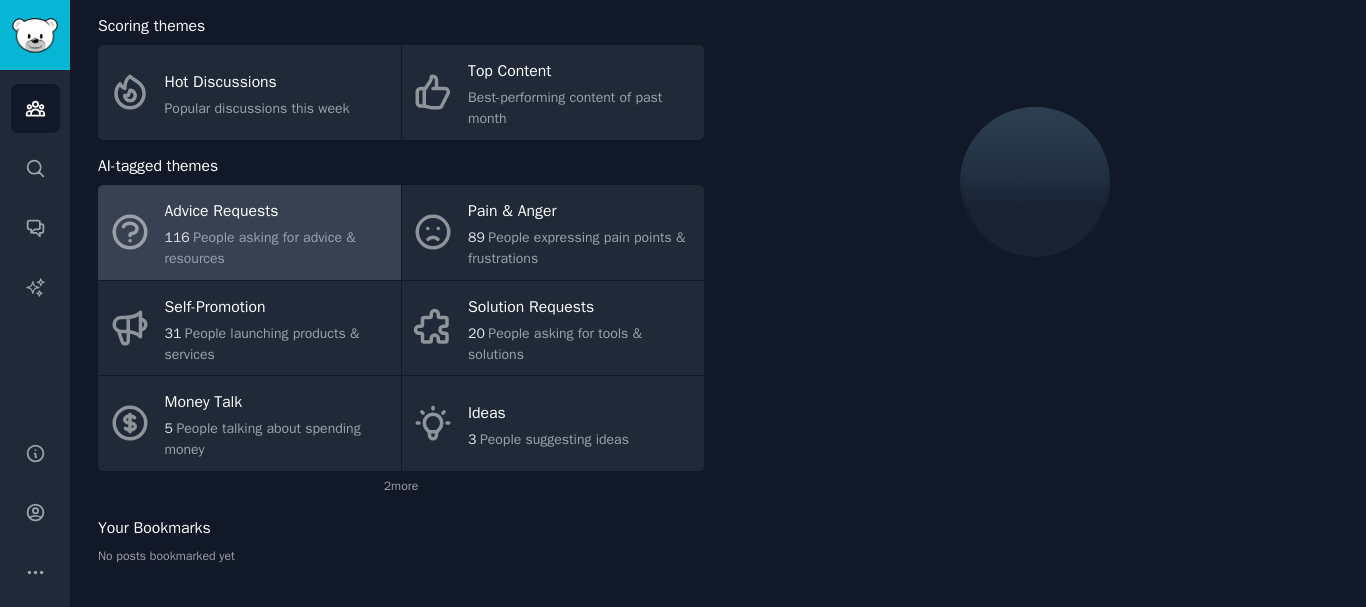 scroll, scrollTop: 167, scrollLeft: 0, axis: vertical 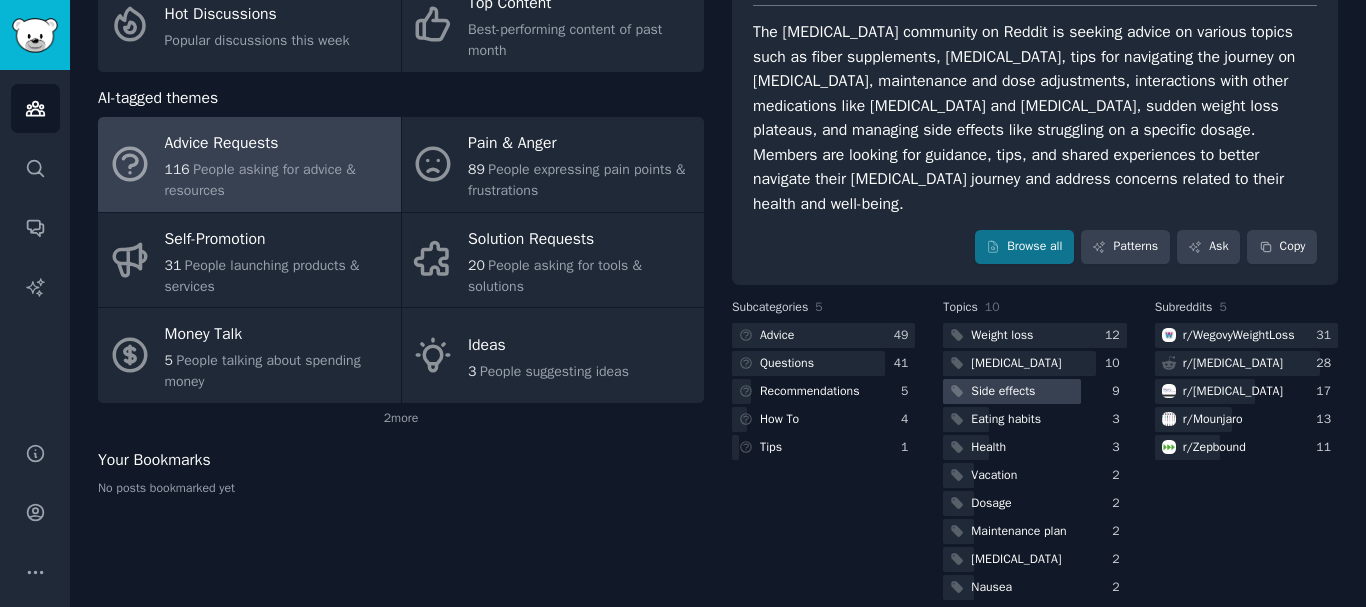 click on "Side effects" at bounding box center (1003, 392) 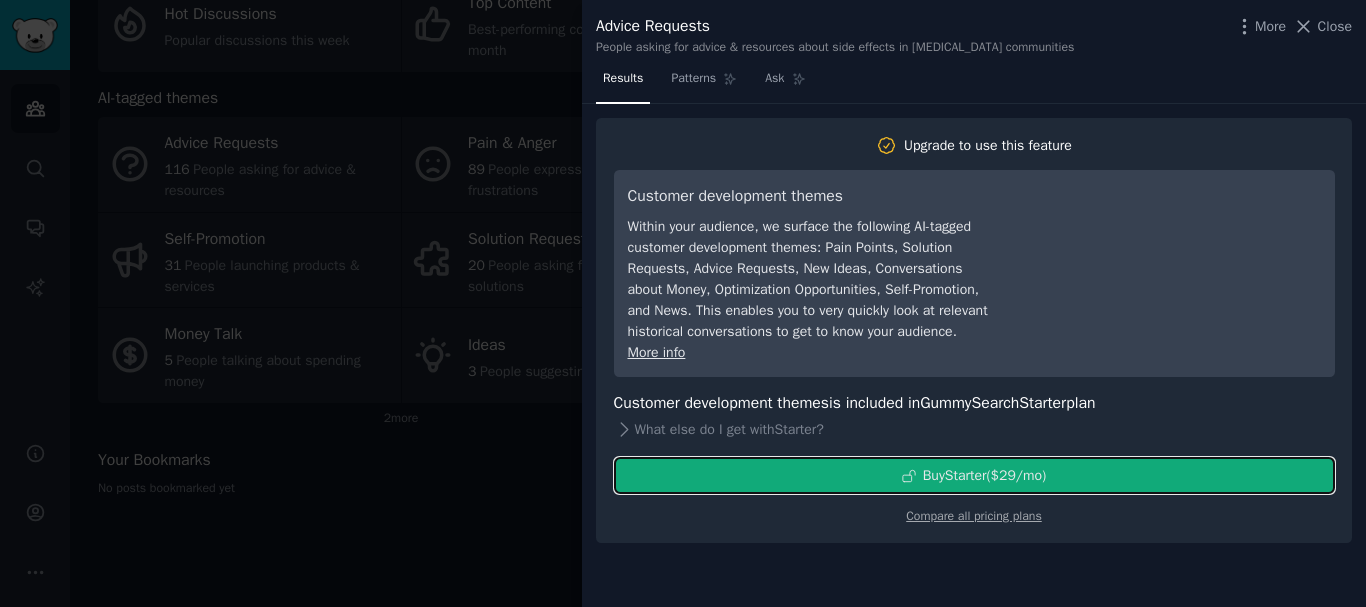 click on "Buy  Starter  ($ 29 /mo )" at bounding box center (985, 475) 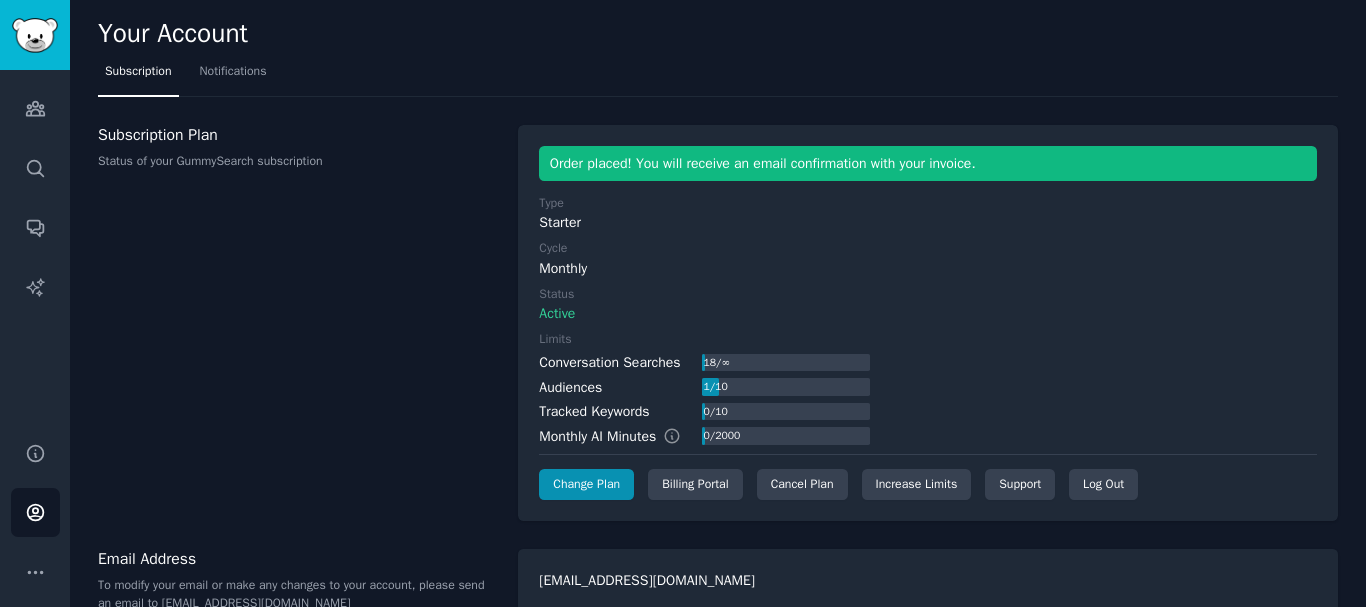 scroll, scrollTop: 0, scrollLeft: 0, axis: both 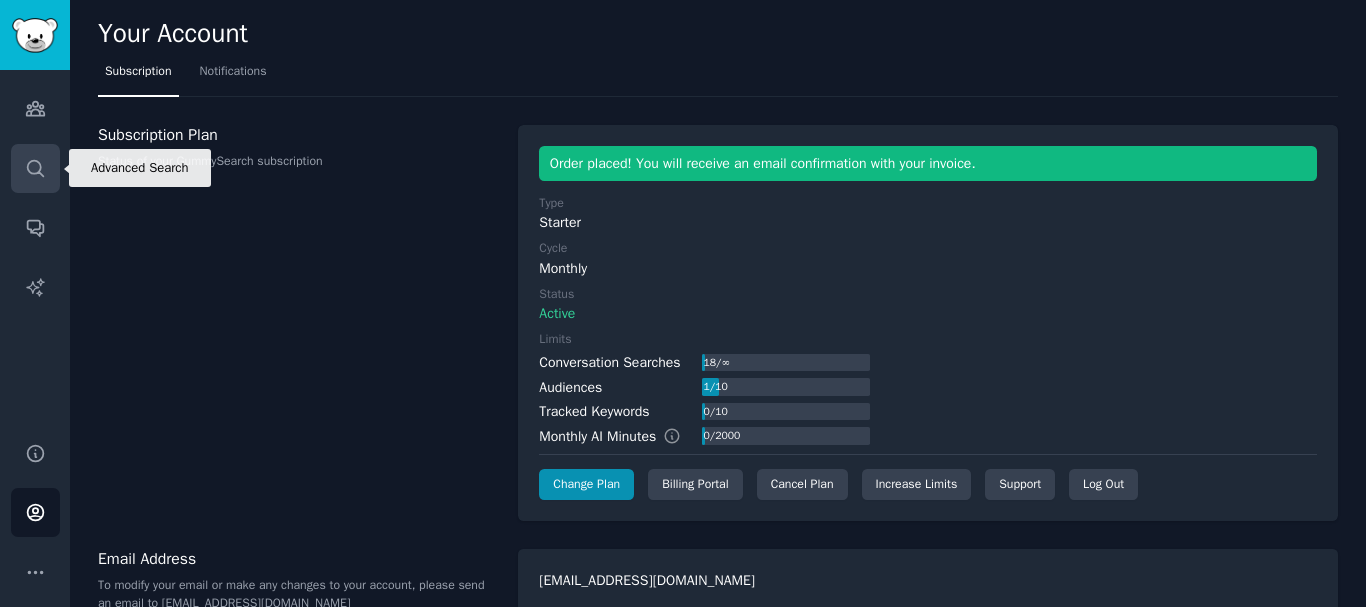 click 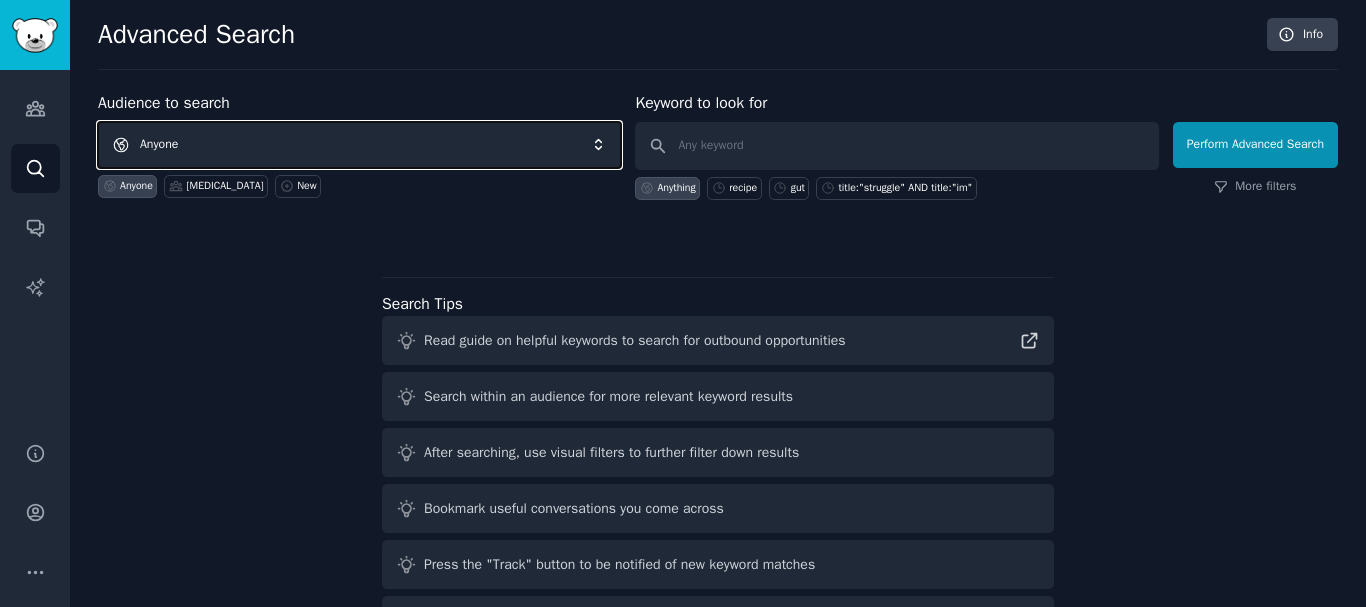click on "Anyone" at bounding box center (359, 145) 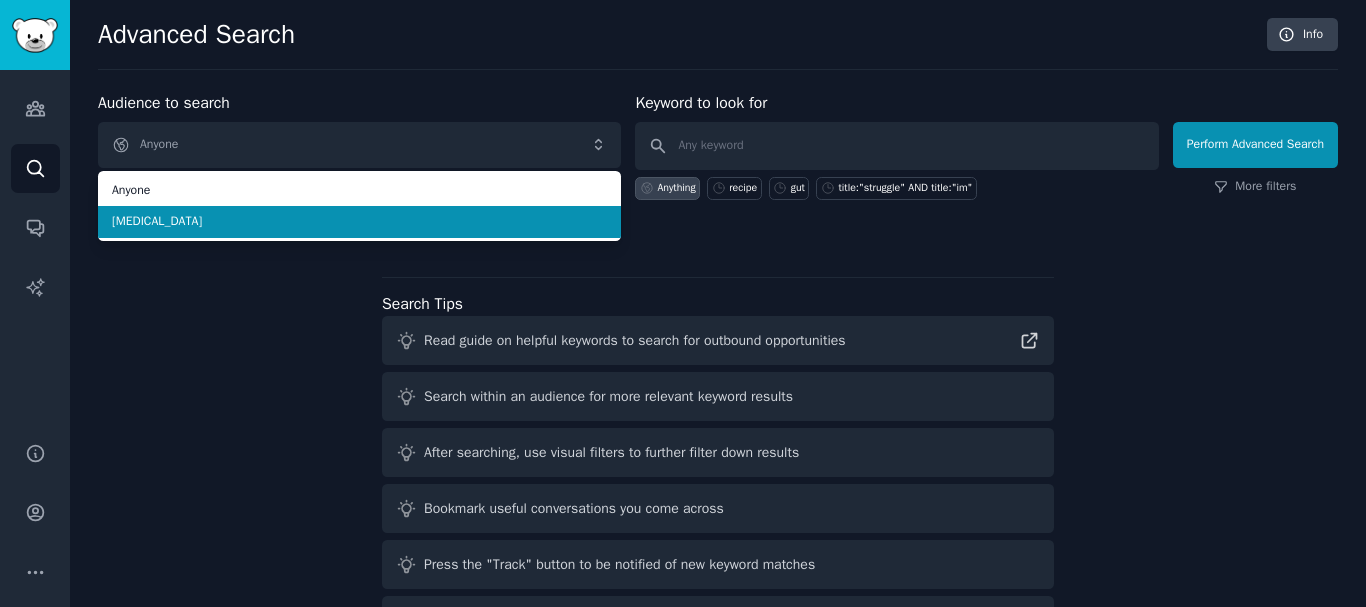 click on "[MEDICAL_DATA]" at bounding box center [359, 222] 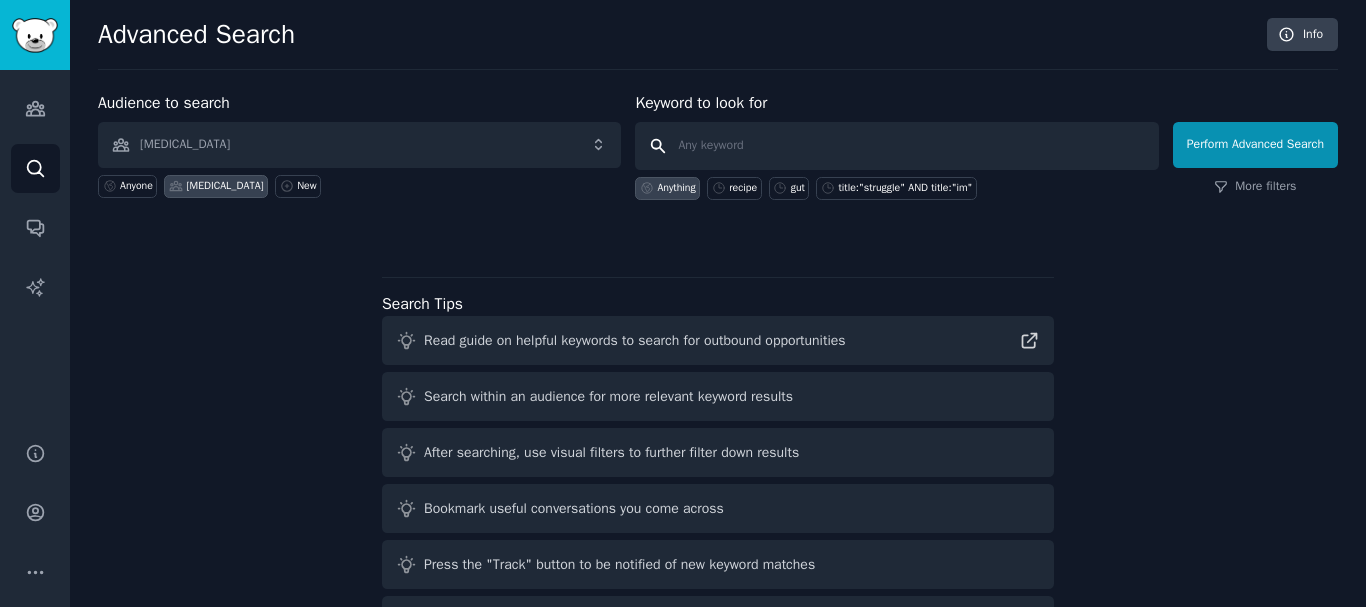 click at bounding box center [896, 146] 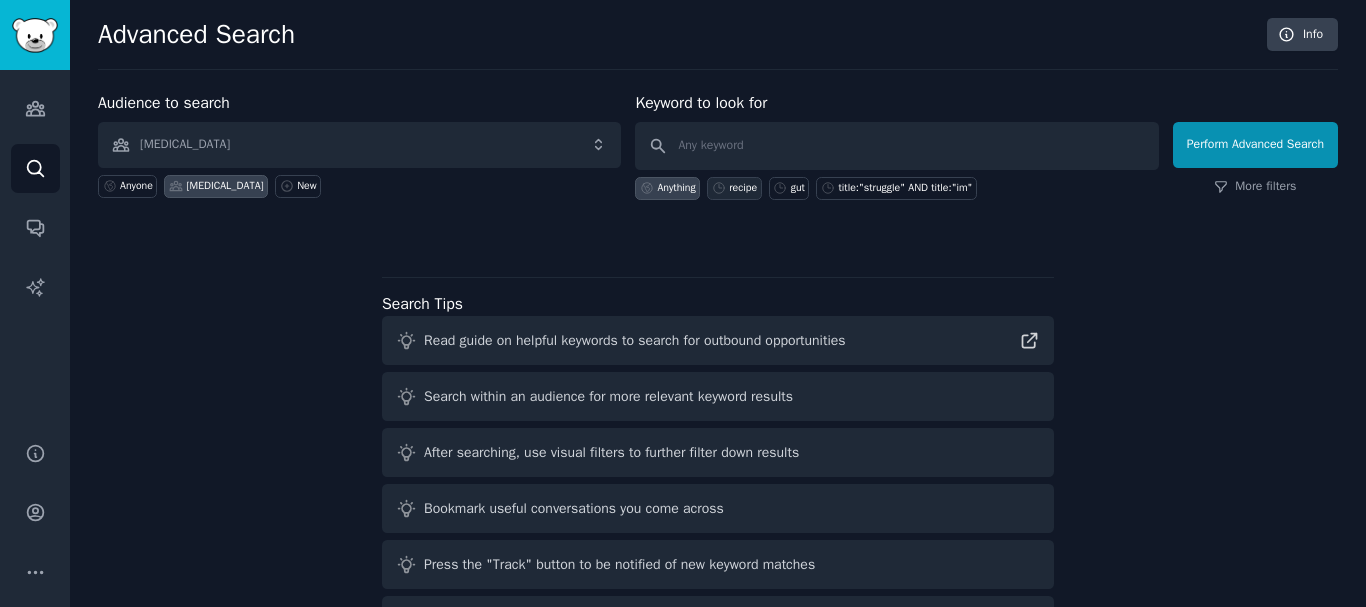 click on "recipe" at bounding box center [734, 188] 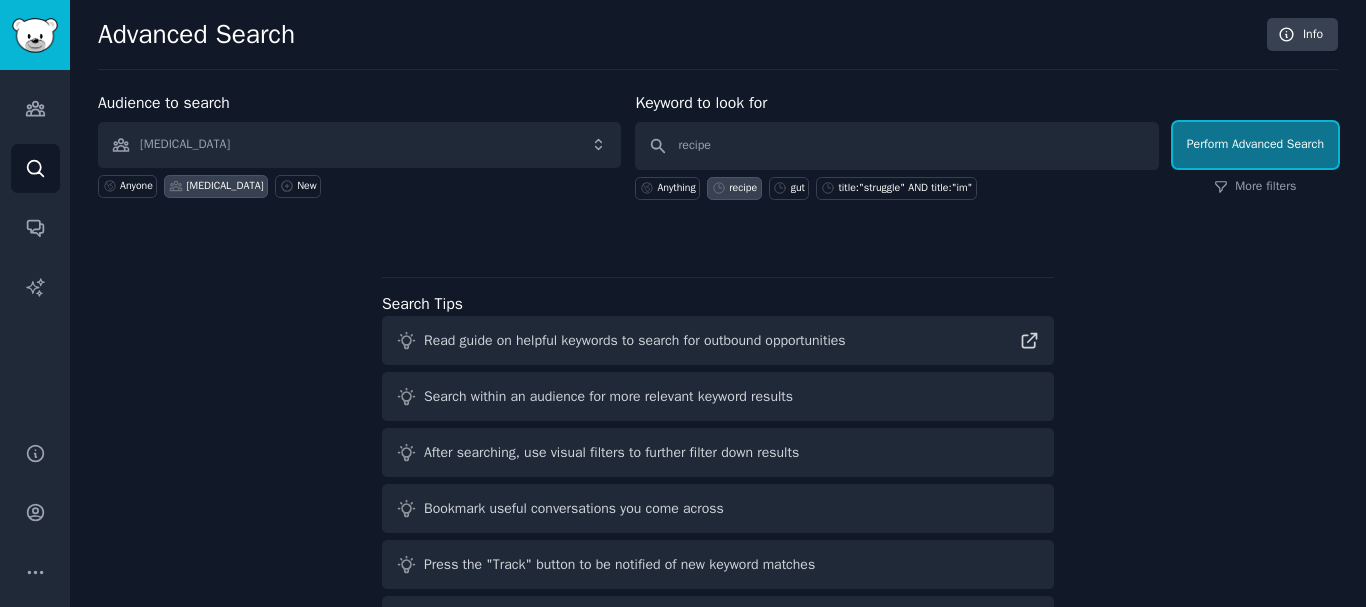 click on "Perform Advanced Search" at bounding box center (1255, 145) 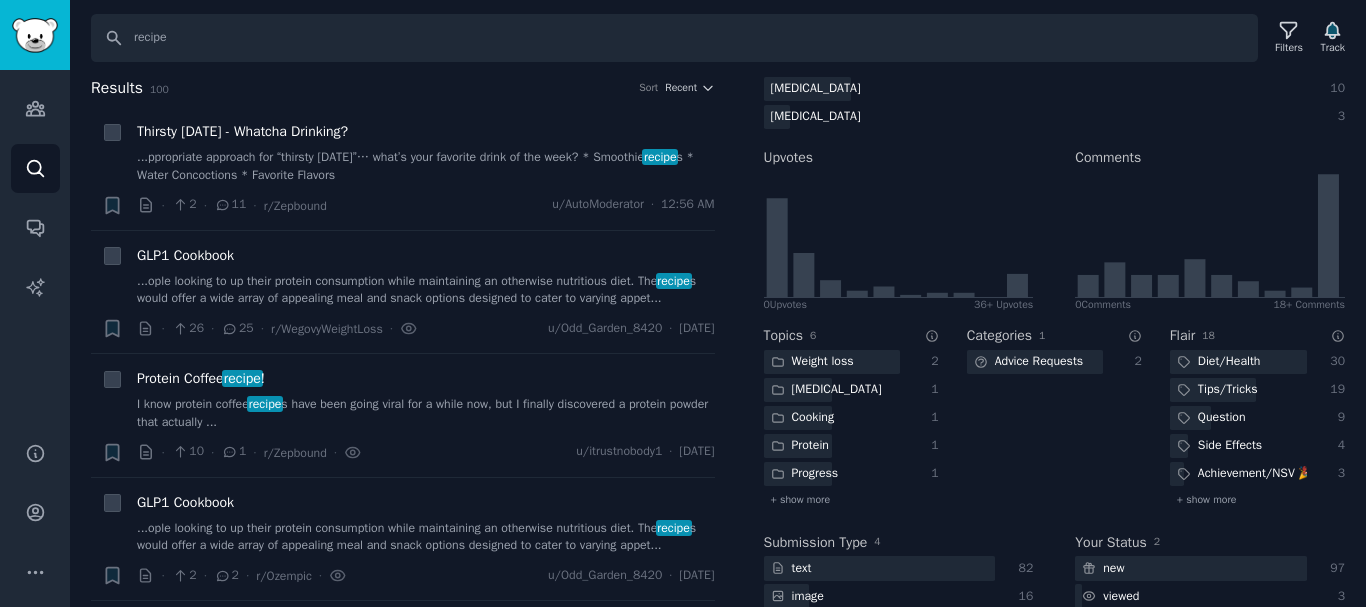 scroll, scrollTop: 482, scrollLeft: 0, axis: vertical 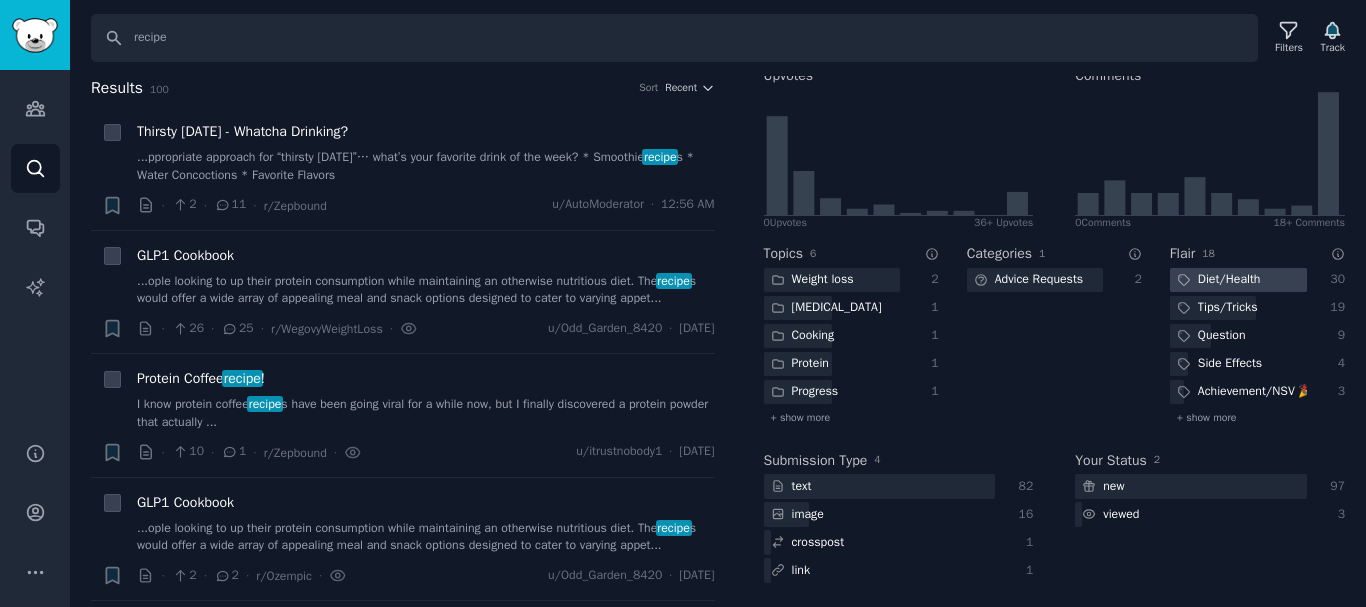 click on "Diet/Health" 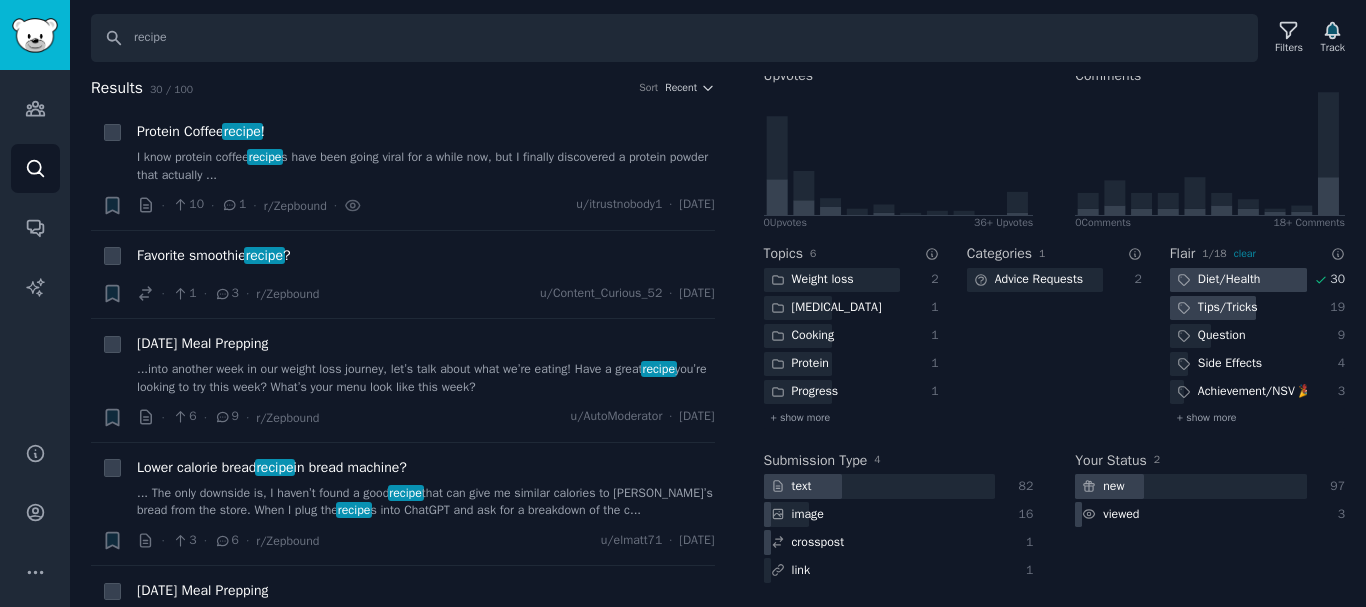 click on "Tips/Tricks" 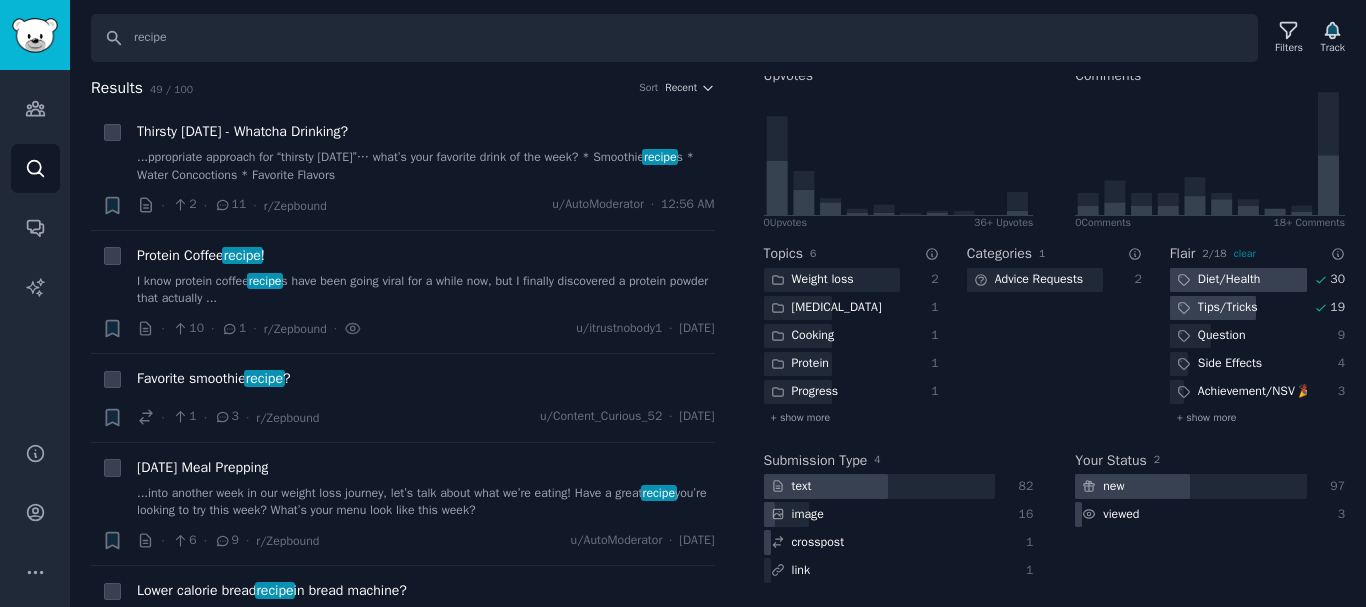 click on "Tips/Tricks" at bounding box center (1217, 308) 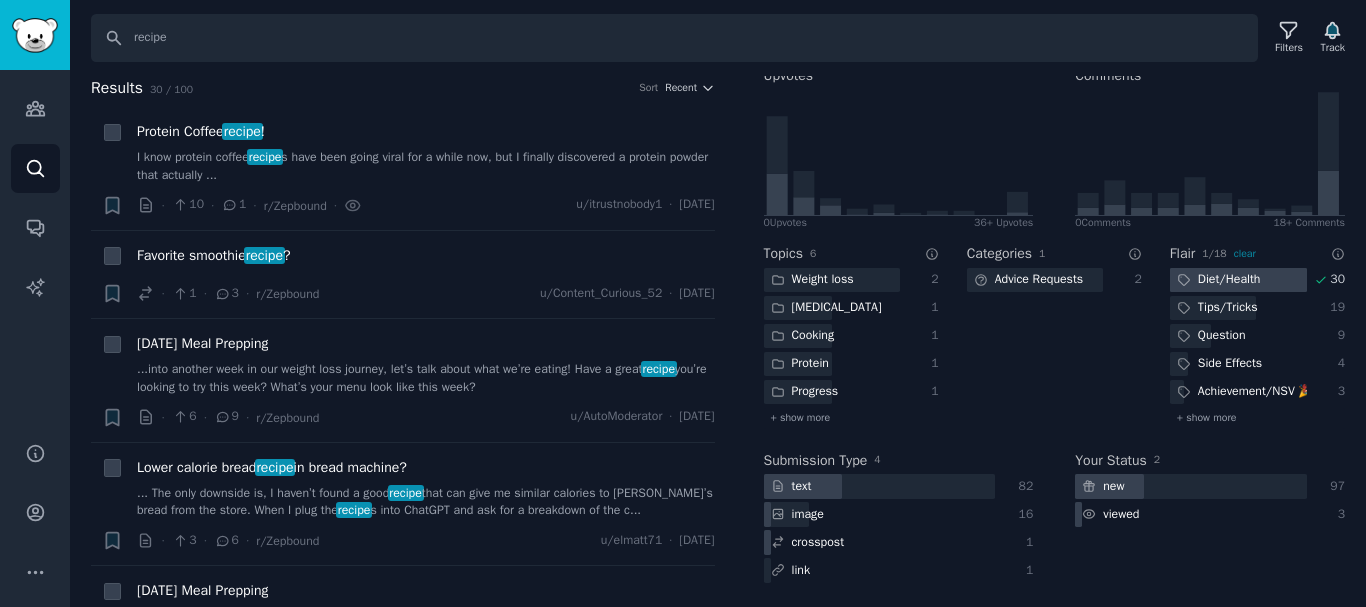 click on "Diet/Health" at bounding box center [1219, 280] 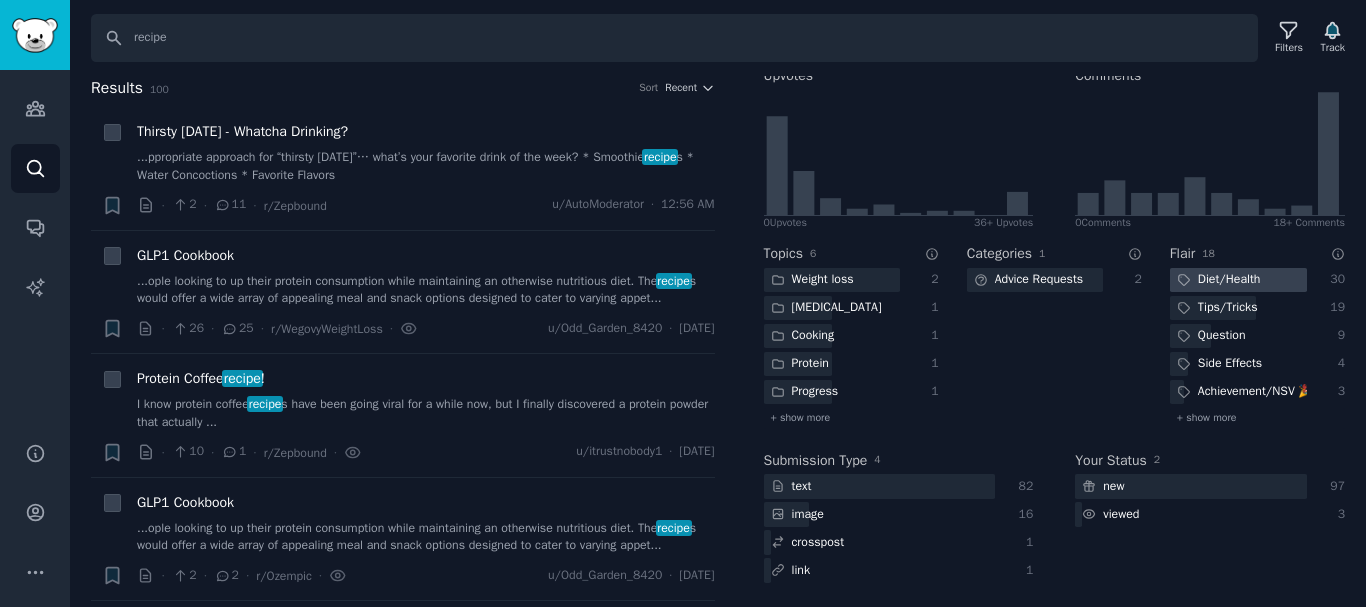 click on "Diet/Health" 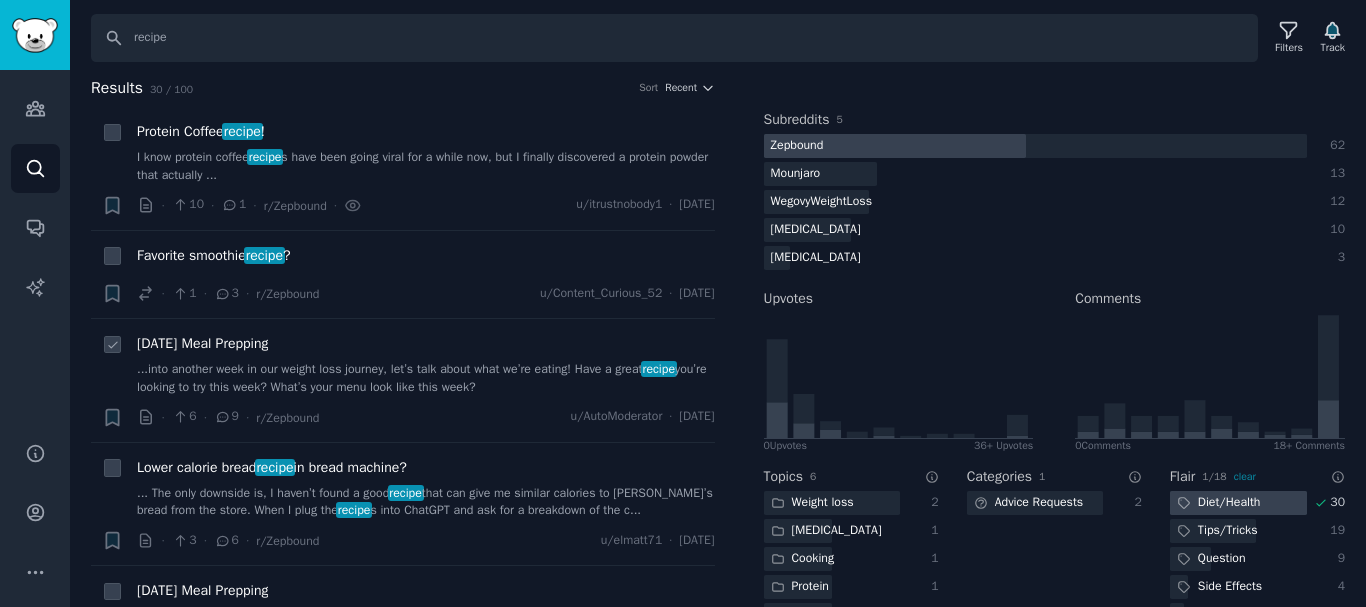 scroll, scrollTop: 182, scrollLeft: 0, axis: vertical 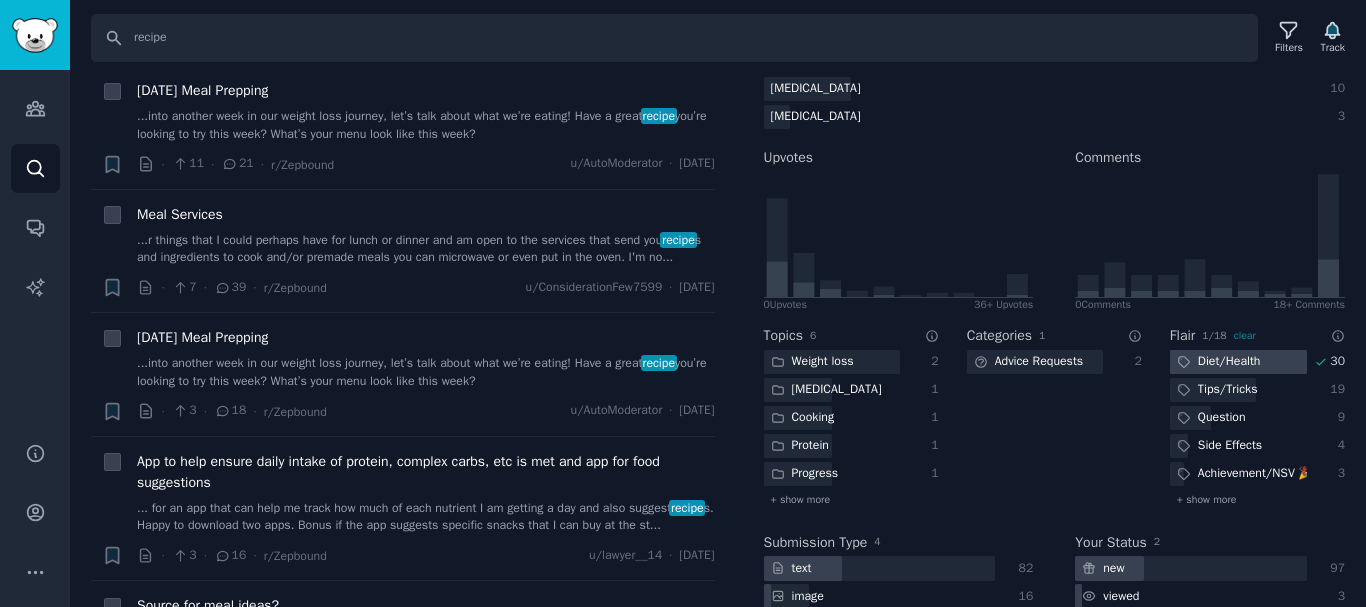 click on "Diet/Health" at bounding box center [1219, 362] 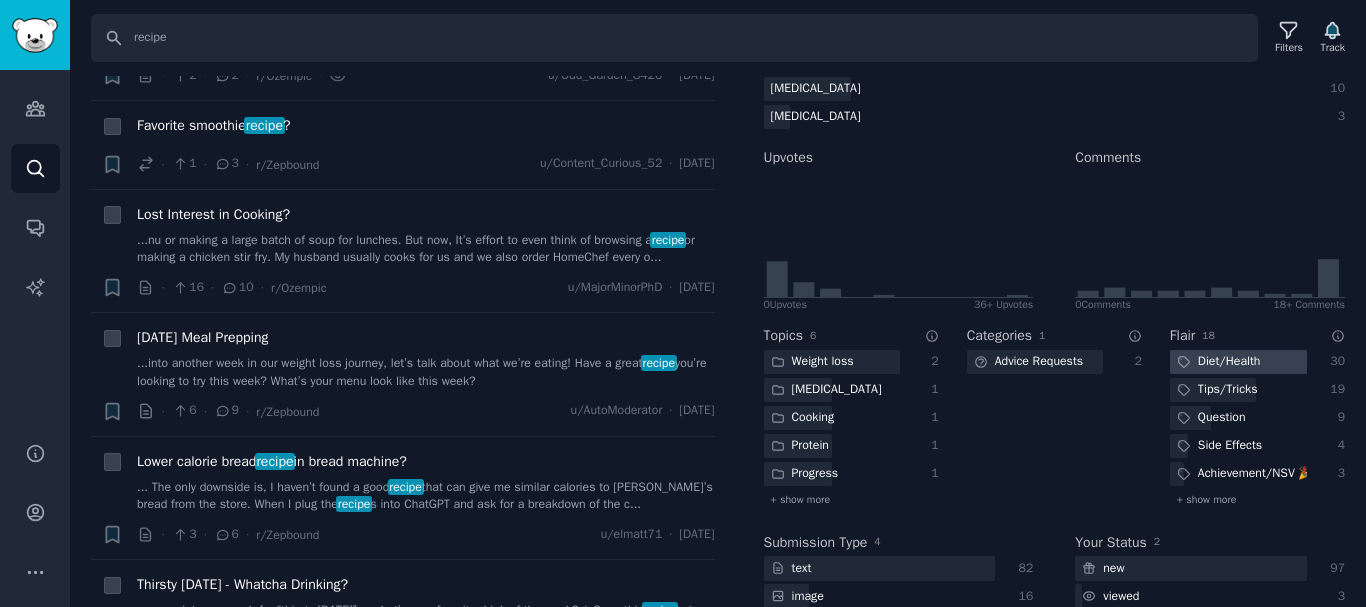 scroll, scrollTop: 0, scrollLeft: 0, axis: both 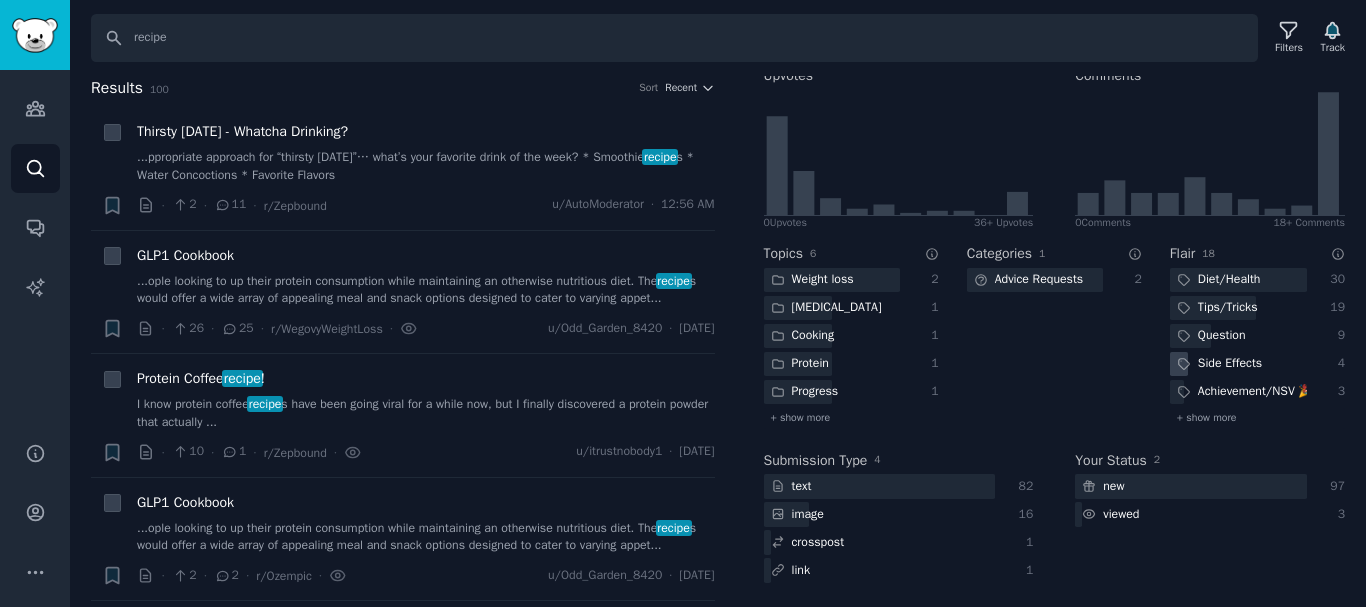 click on "Side Effects" 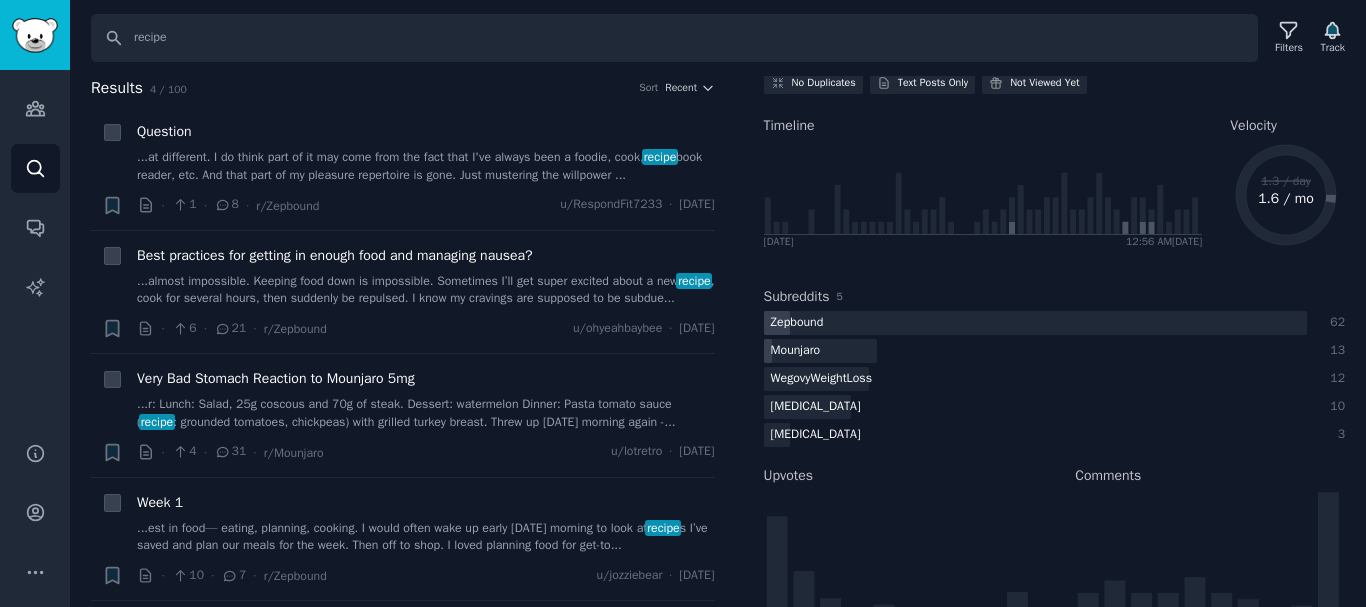 scroll, scrollTop: 0, scrollLeft: 0, axis: both 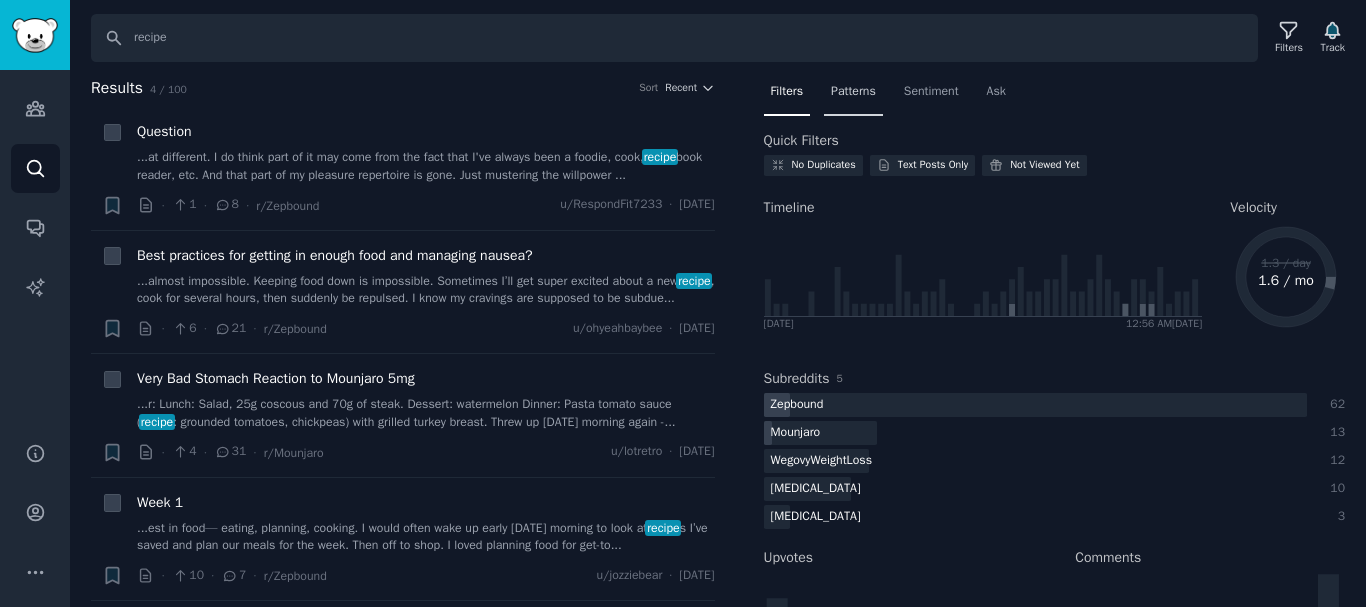 click on "Patterns" at bounding box center (853, 92) 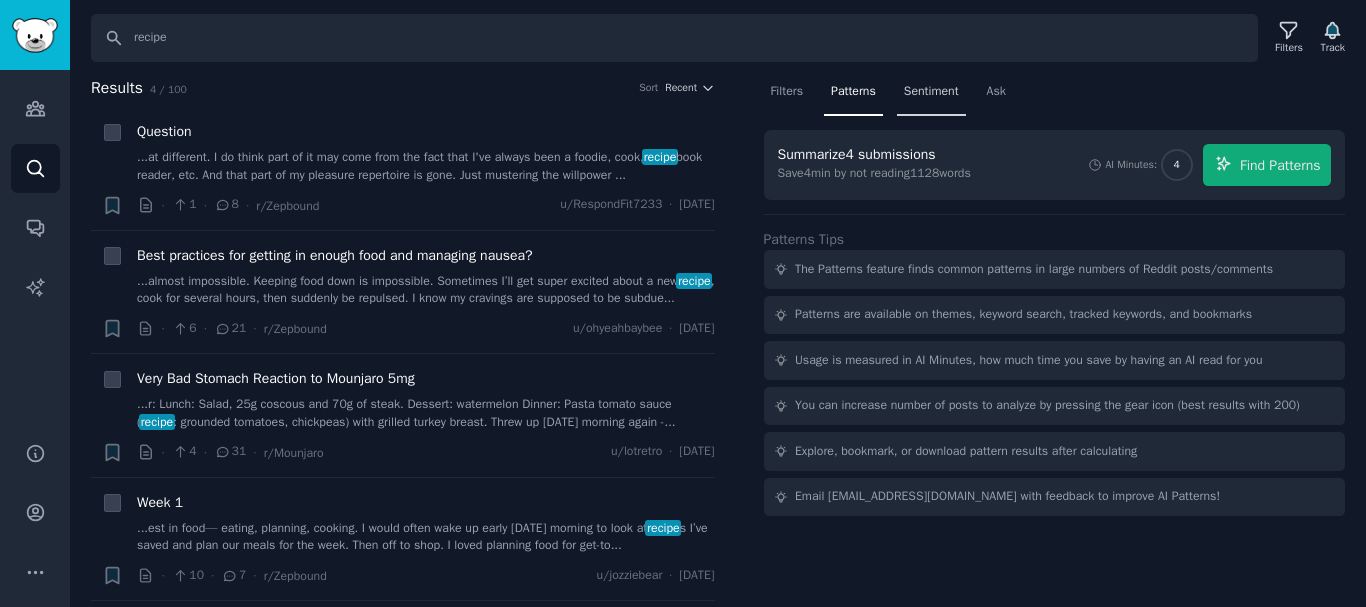 click on "Sentiment" at bounding box center [931, 92] 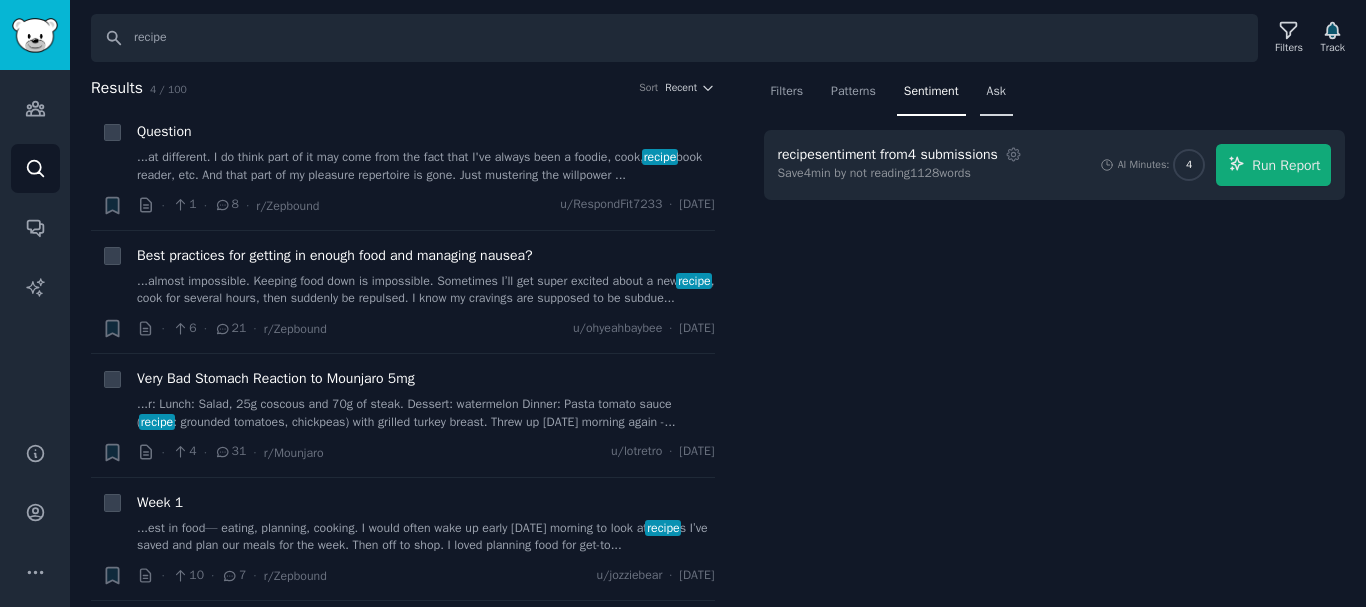 click on "Ask" at bounding box center (996, 92) 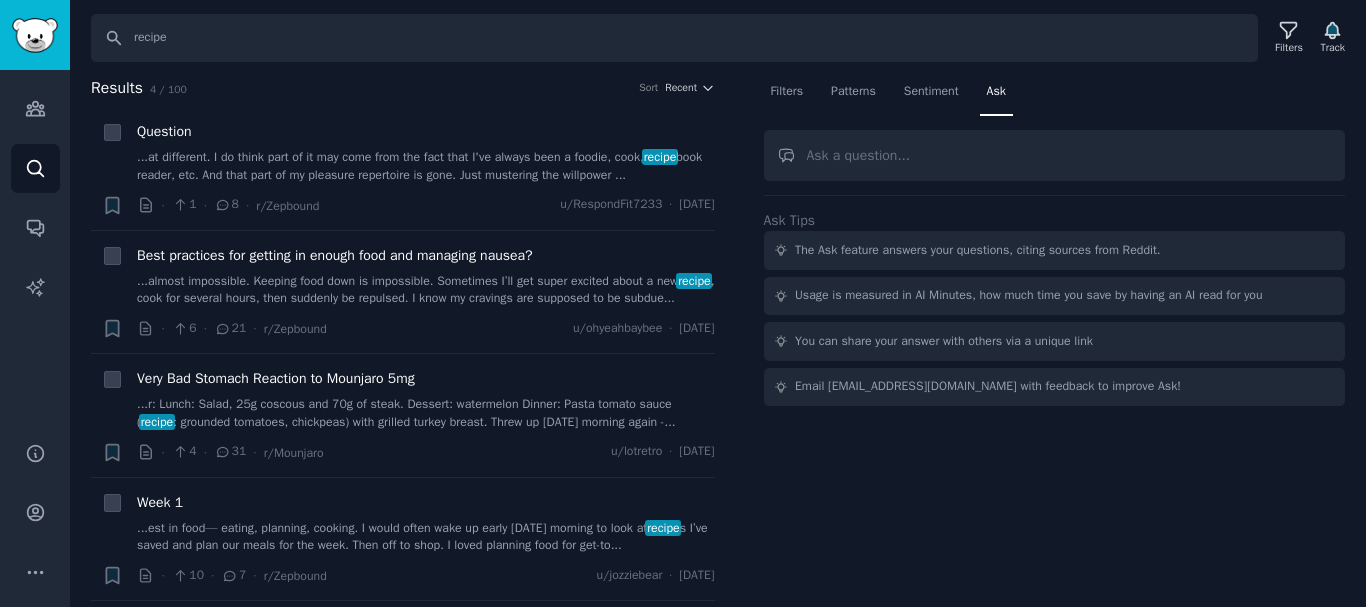 click on "Search recipe Filters Track Results 4 / 100 Sort Recent + Question ...at different. I do think part of it may come from the fact that I've always been a foodie, cook,  recipe  book reader, etc. And that part of my pleasure repertoire is gone. Just mustering the willpower ... · 1 · 8 · r/Zepbound u/RespondFit7233 · [DATE] + Best practices for getting in enough food and managing nausea? ...almost impossible. Keeping food down is impossible. Sometimes I’ll get super excited about a new  recipe , cook for several hours, then suddenly be repulsed. I know my cravings are supposed to be subdue... · 6 · 21 · r/Zepbound u/ohyeahbaybee · [DATE] + Very Bad Stomach Reaction to Mounjaro 5mg ...r:
Lunch: Salad, 25g coscous and 70g of steak. Dessert: watermelon
Dinner: Pasta tomato sauce ( recipe : grounded tomatoes, chickpeas) with grilled turkey breast.
Threw up [DATE] morning again -... · 4 · 31 · r/[PERSON_NAME] u/lotretro · [DATE] + Week 1 recipe · 10 · 7 · r/Zepbound u/jozziebear" at bounding box center (718, 303) 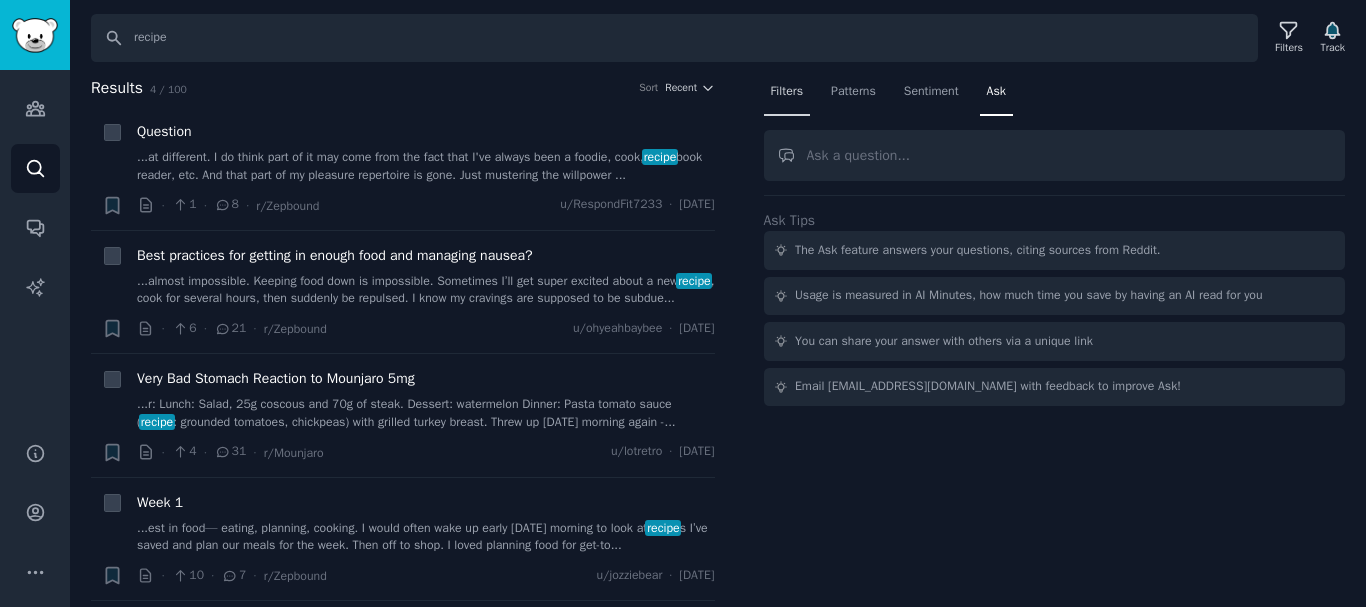 click on "Filters" at bounding box center [787, 92] 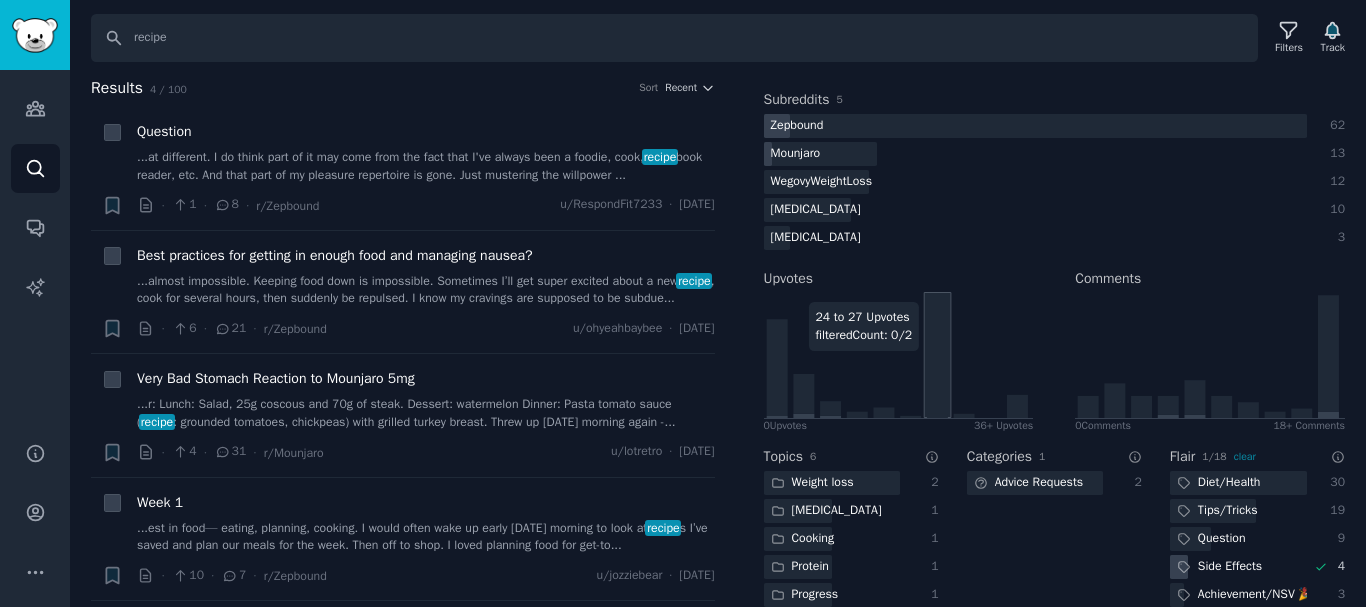 scroll, scrollTop: 300, scrollLeft: 0, axis: vertical 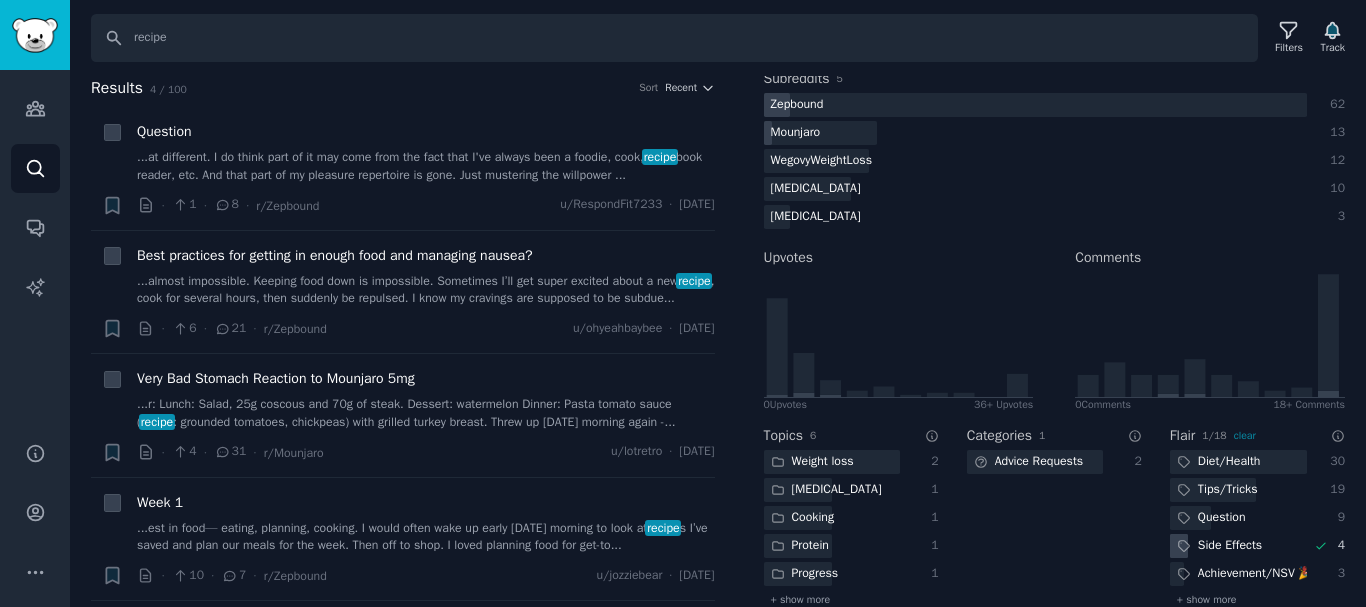 click 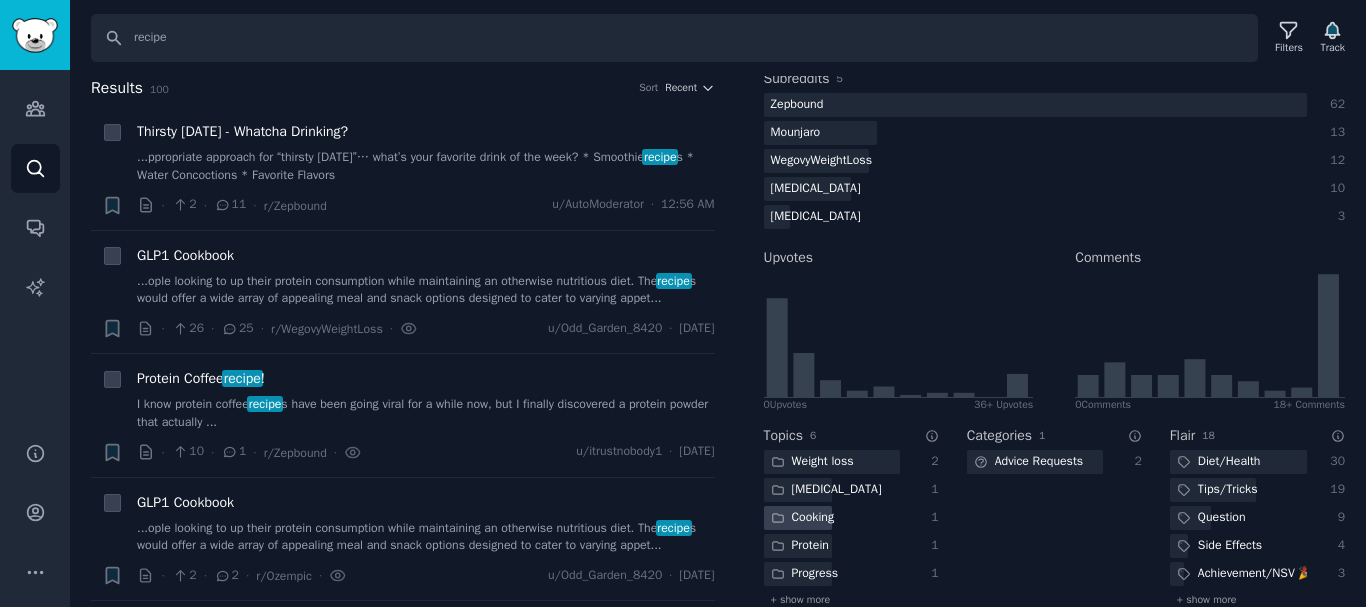 click on "Cooking" 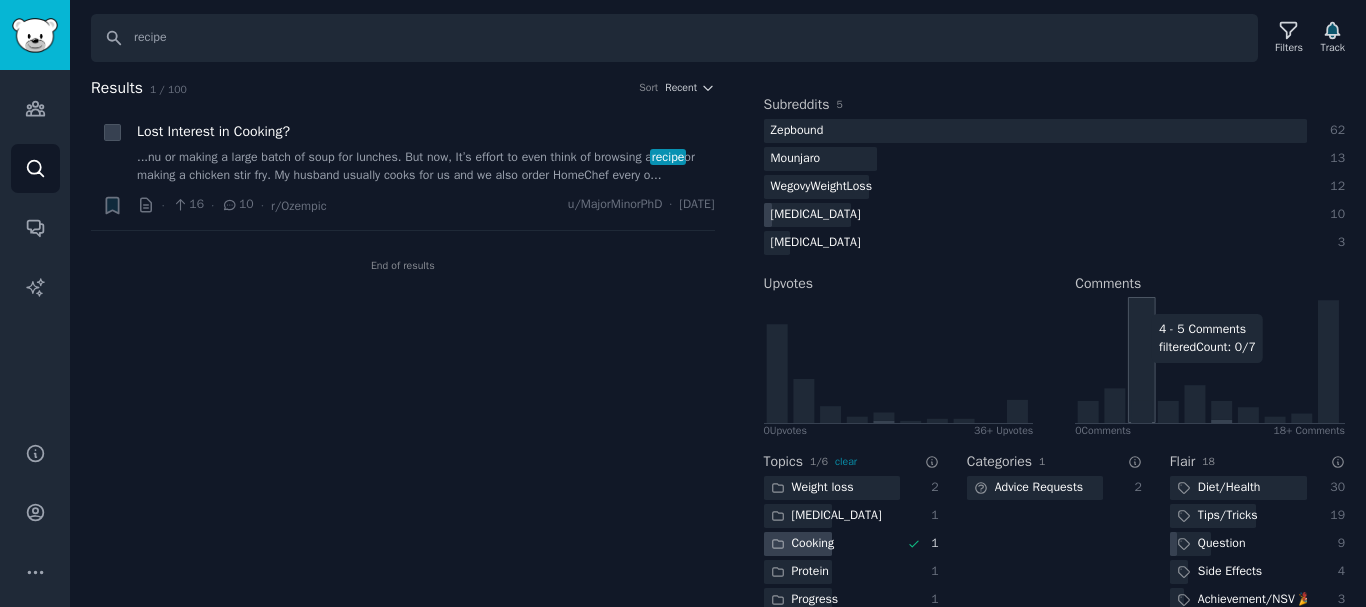 scroll, scrollTop: 482, scrollLeft: 0, axis: vertical 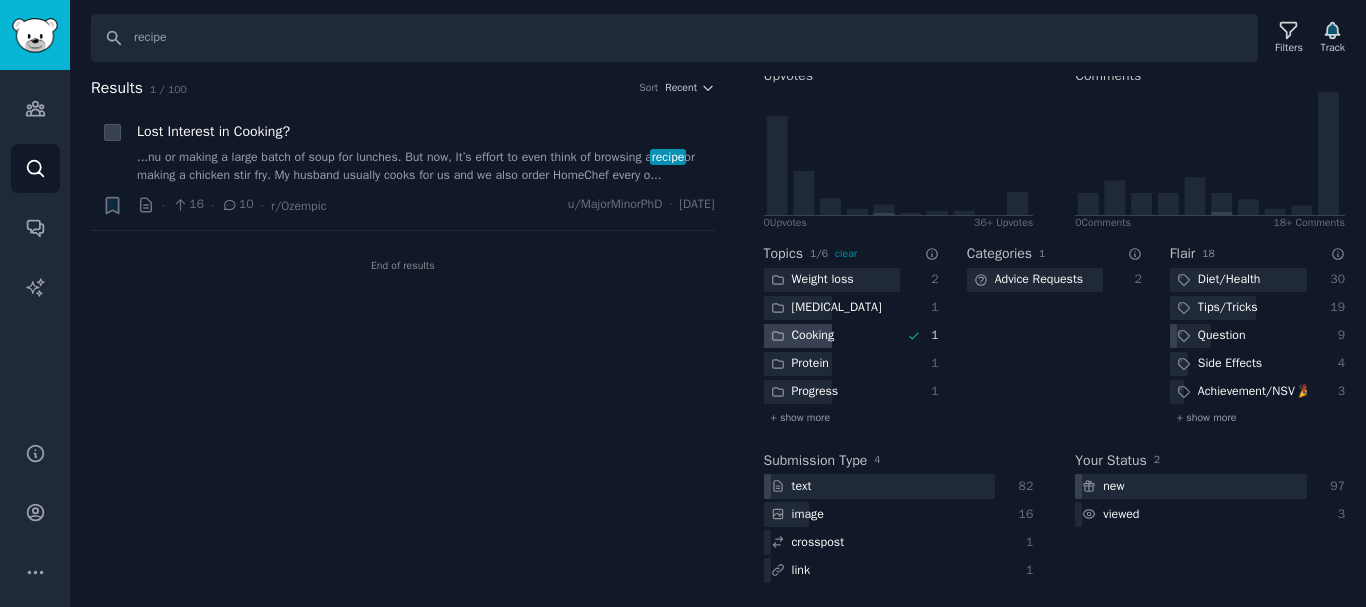 click on "Cooking" at bounding box center [803, 336] 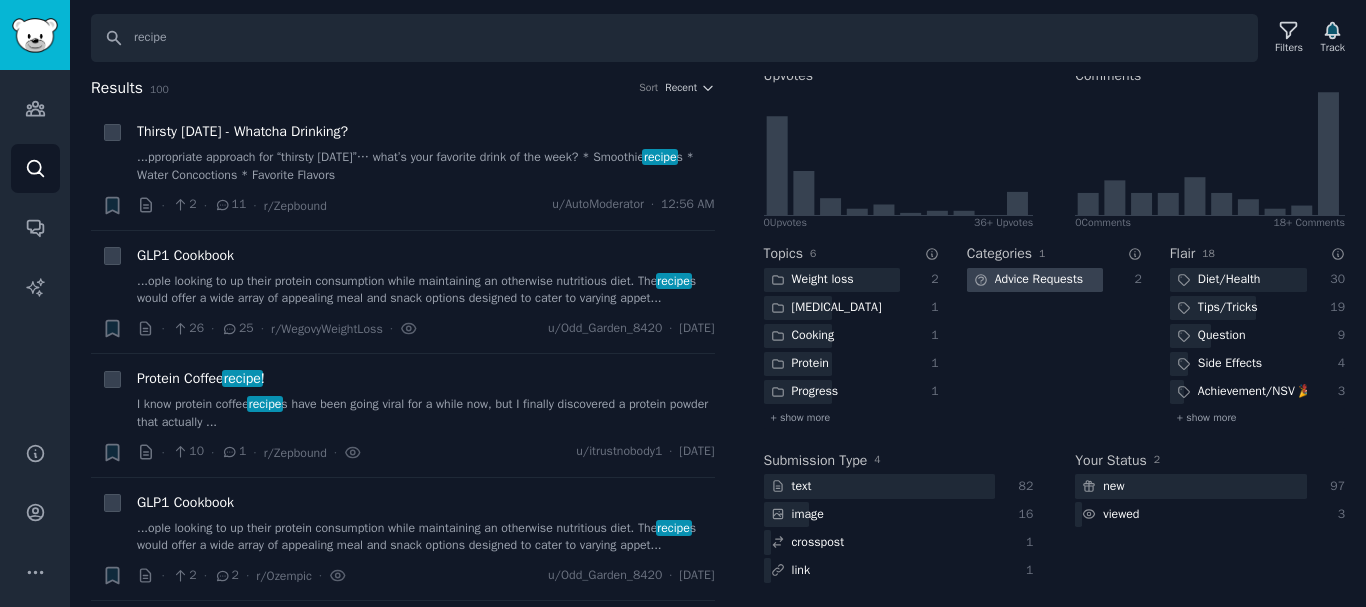 click on "Advice Requests" 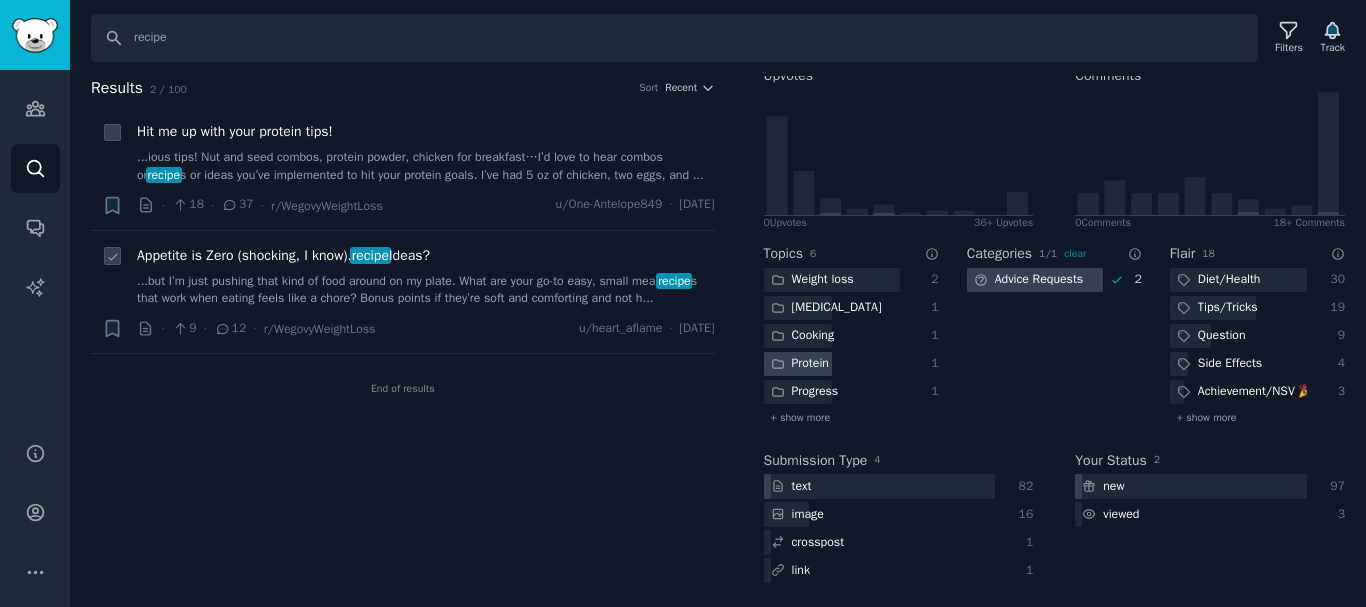 click on "...but I’m just pushing that kind of food around on my plate.
What are your go-to easy, small meal  recipe s that work when eating feels like a chore? Bonus points if they’re soft and comforting and not h..." at bounding box center [426, 290] 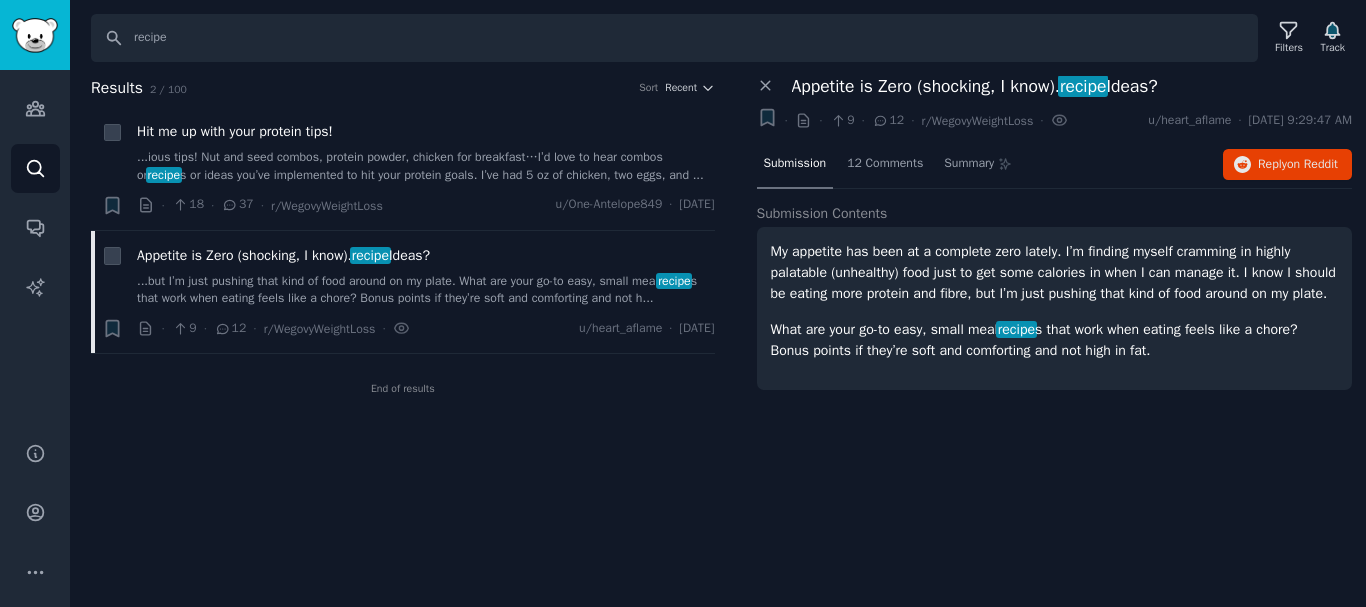 click on "My appetite has been at a complete zero lately. I’m finding myself cramming in highly palatable (unhealthy) food just to get some calories in when I can manage it. I know I should be eating more protein and fibre, but I’m just pushing that kind of food around on my plate." at bounding box center [1055, 272] 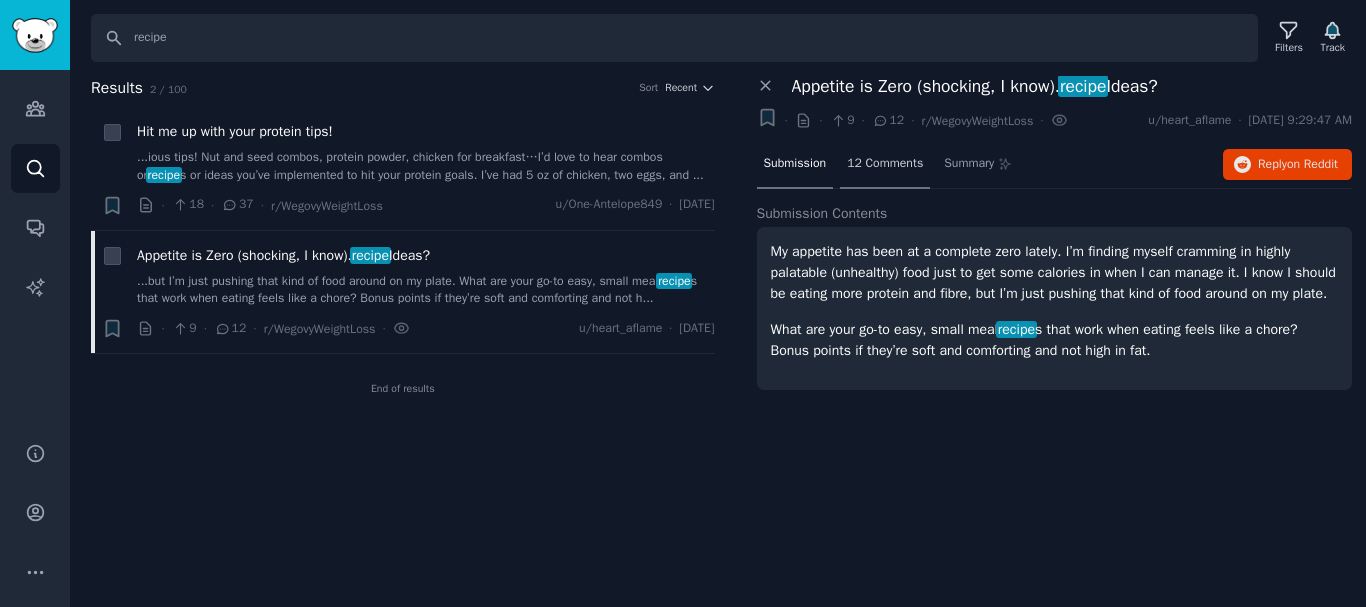 click on "12 Comments" at bounding box center (885, 164) 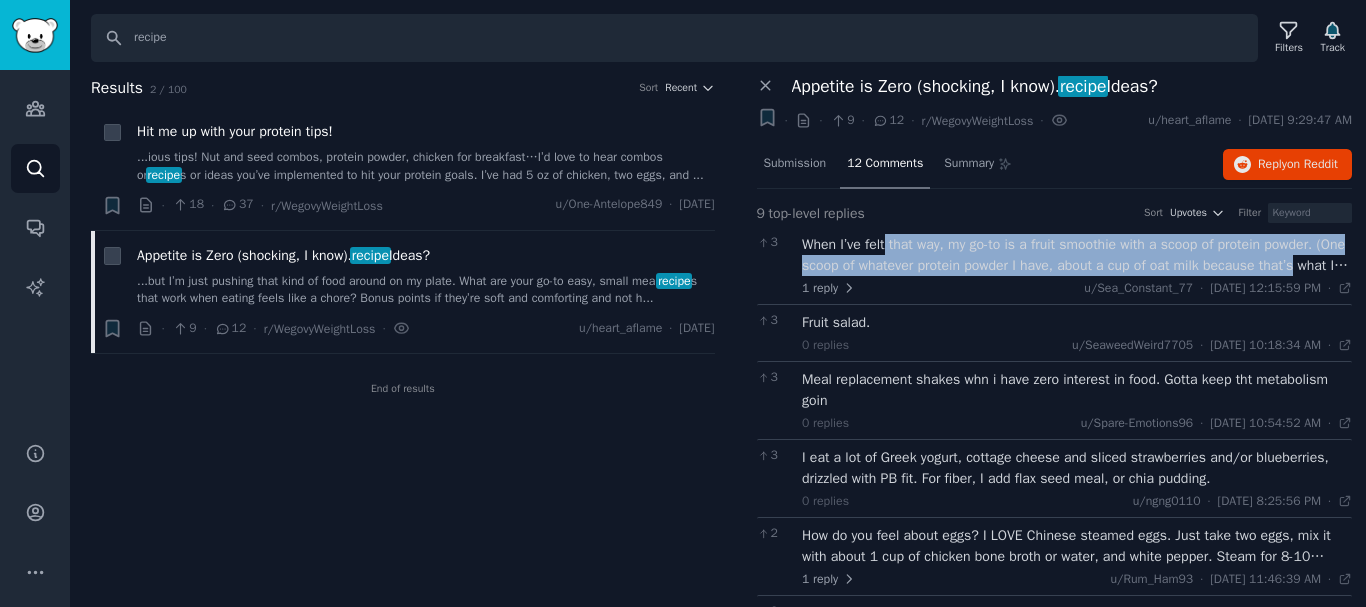 drag, startPoint x: 888, startPoint y: 236, endPoint x: 1345, endPoint y: 270, distance: 458.26303 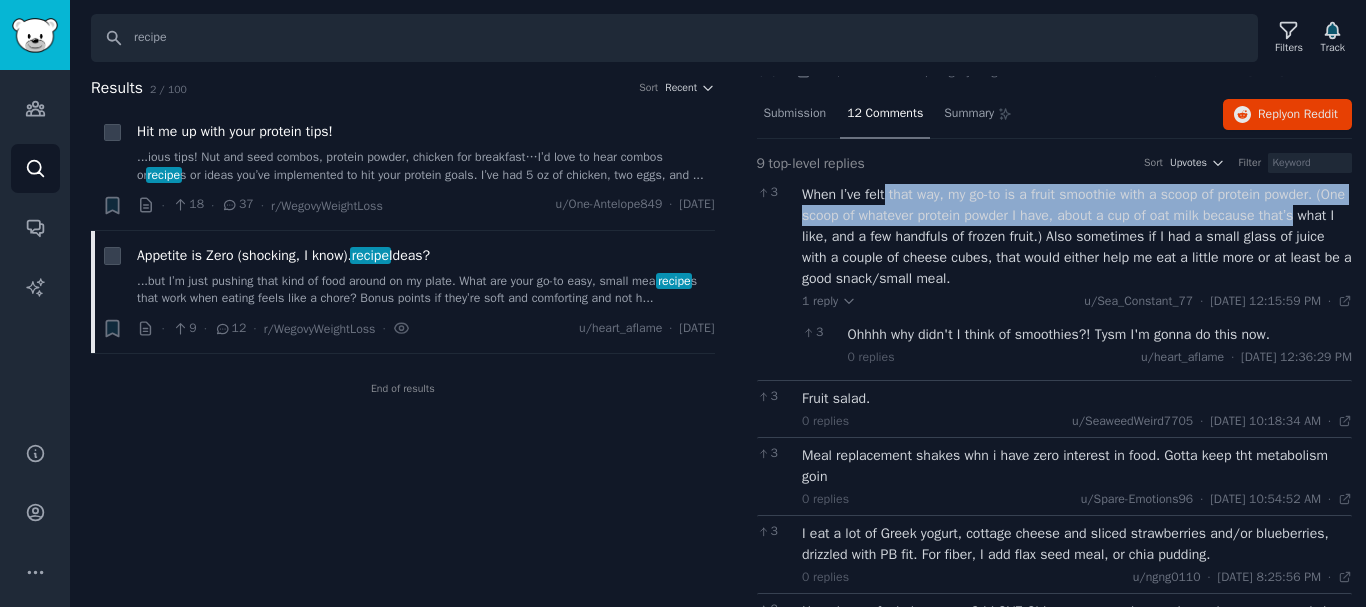 scroll, scrollTop: 0, scrollLeft: 0, axis: both 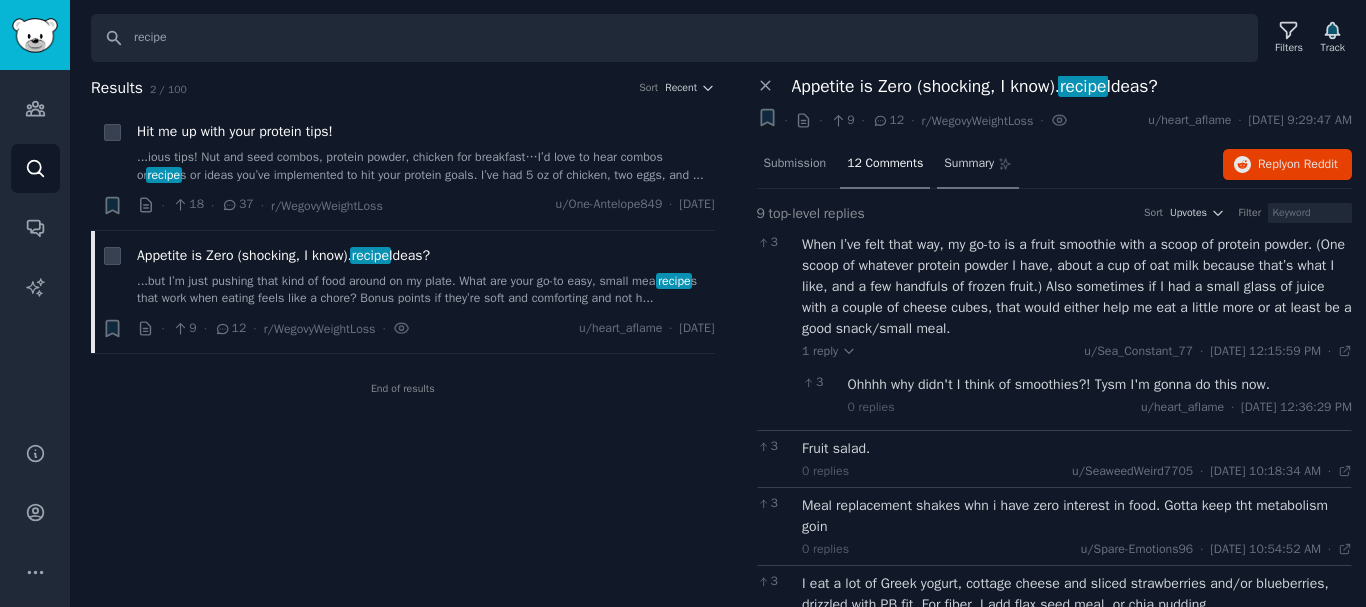 click on "Summary" at bounding box center [969, 164] 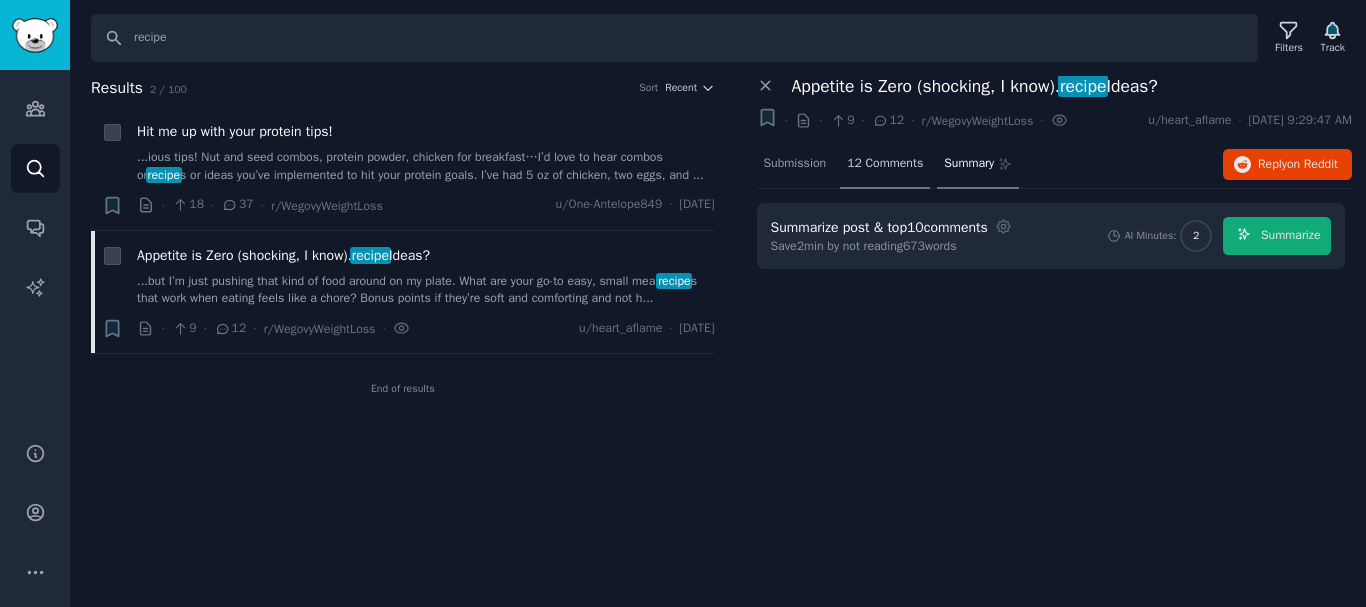 click on "12 Comments" at bounding box center (885, 164) 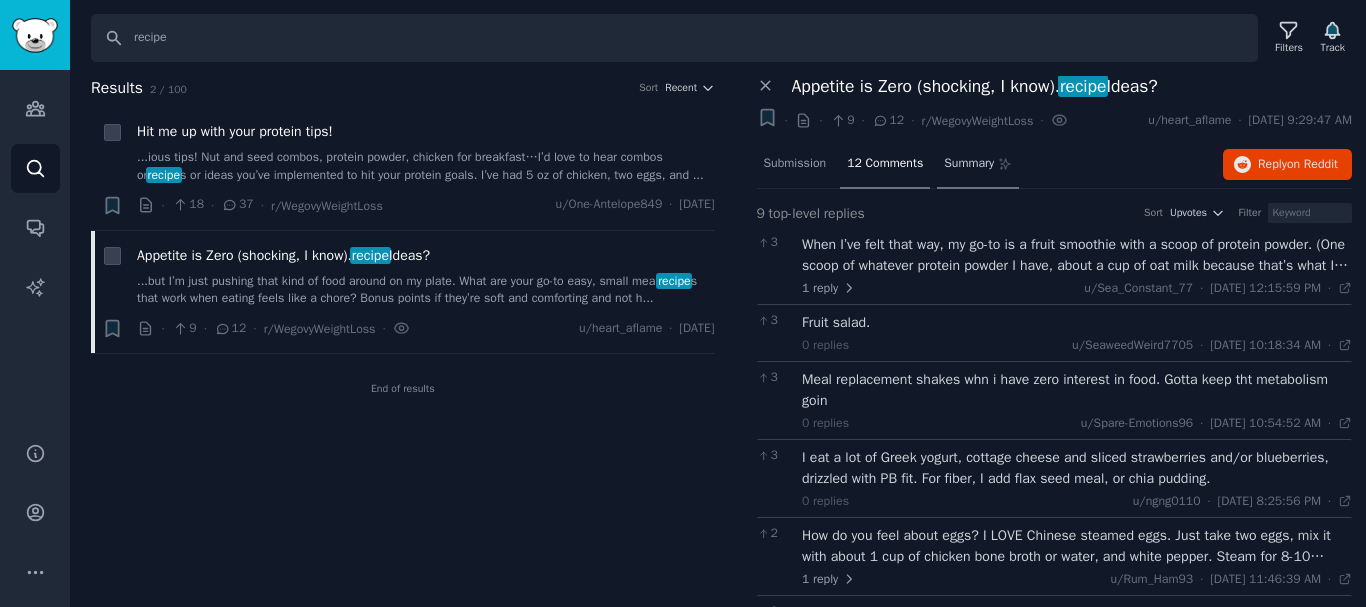 click on "Summary" at bounding box center (969, 164) 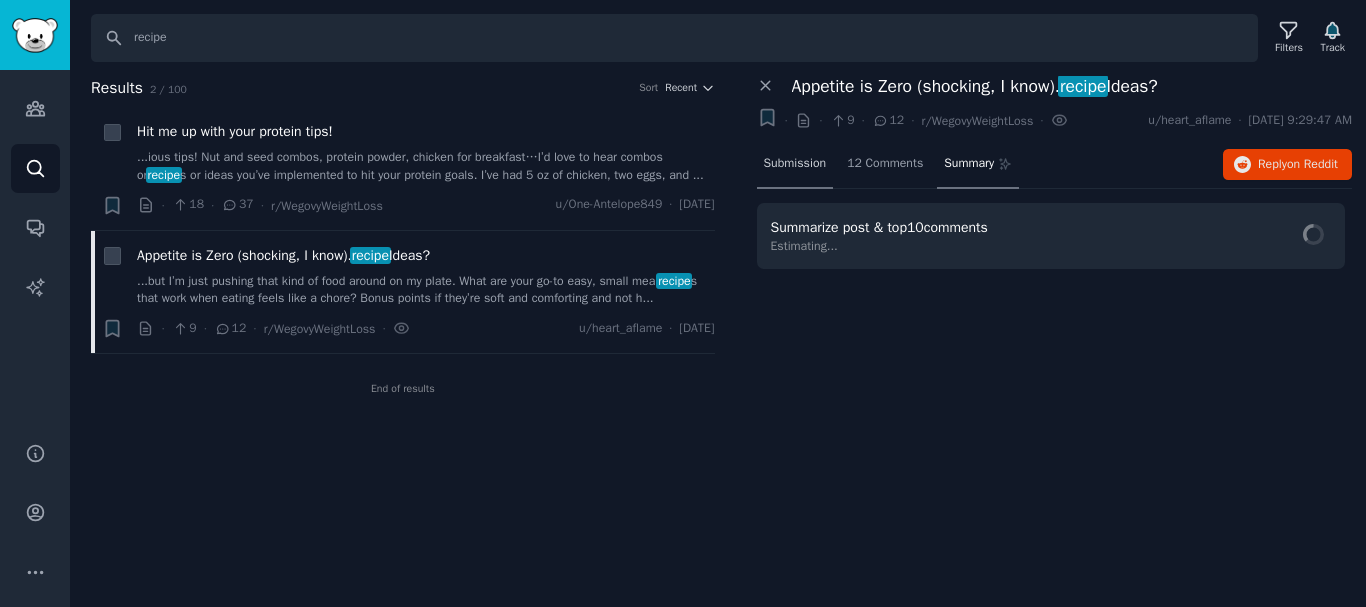 click on "Submission" at bounding box center [795, 164] 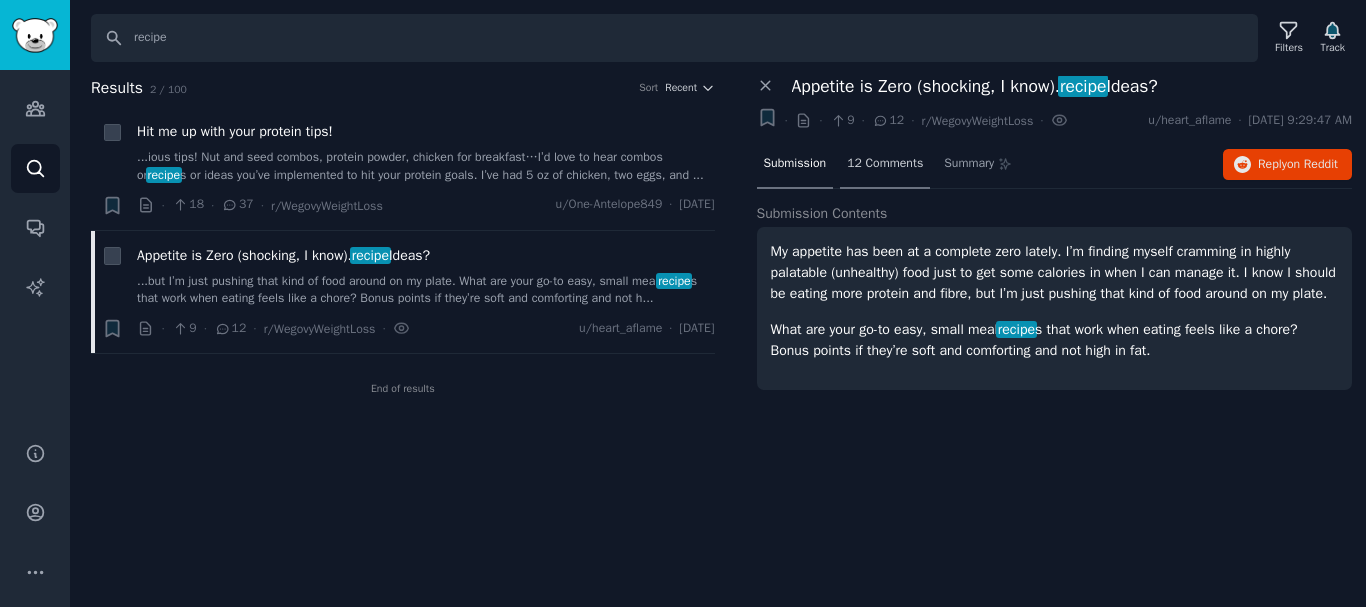 click on "12 Comments" at bounding box center [885, 164] 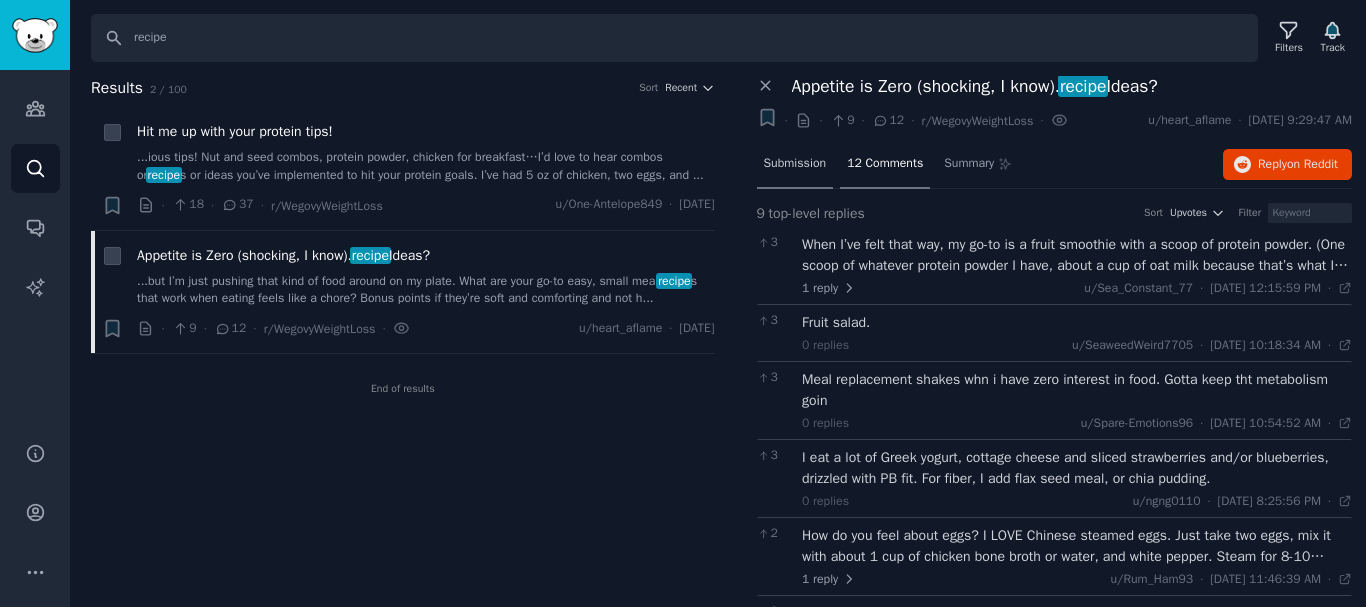 click on "Submission" at bounding box center (795, 164) 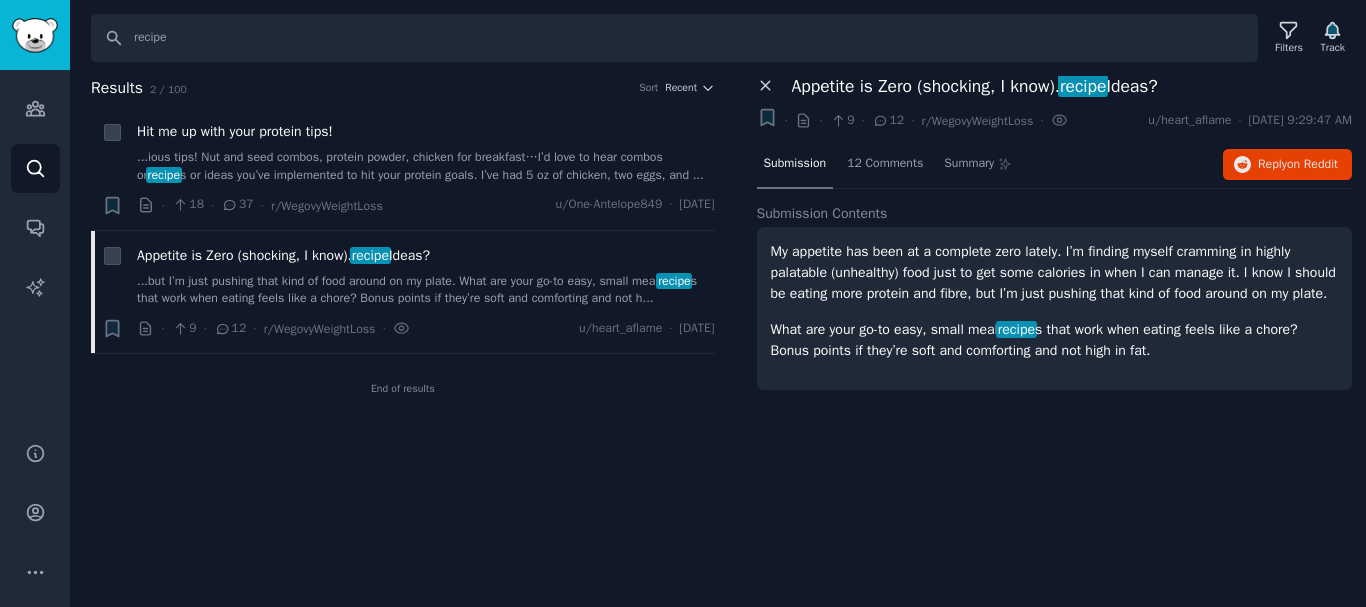 click 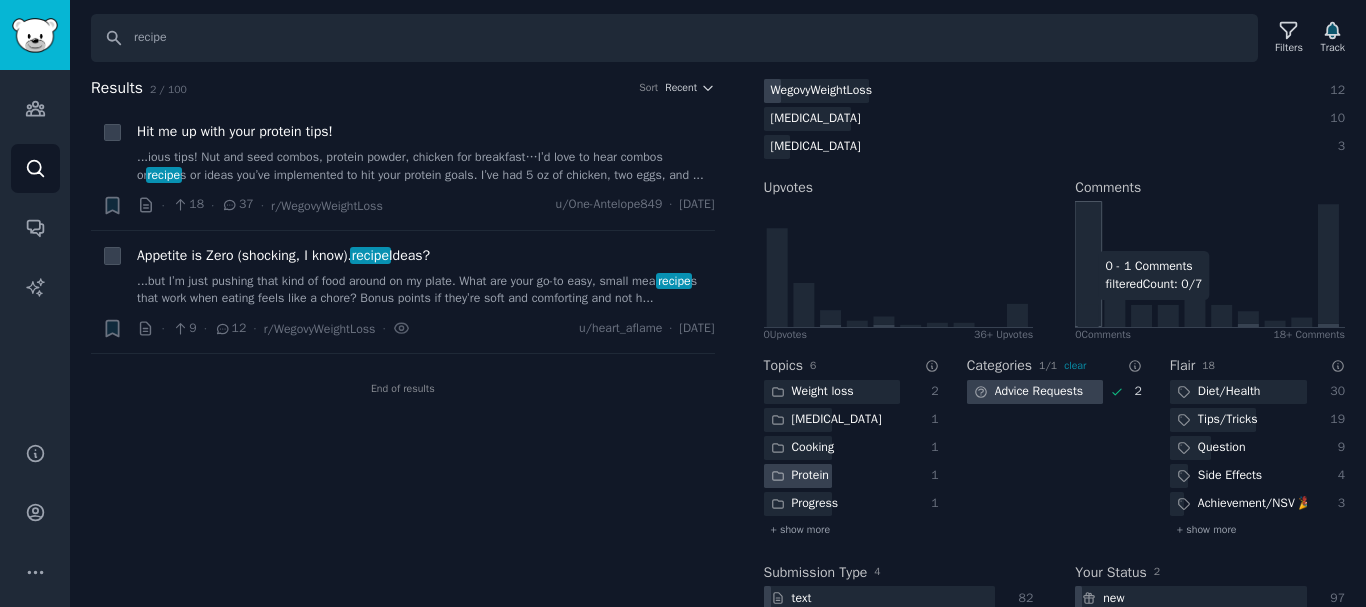scroll, scrollTop: 400, scrollLeft: 0, axis: vertical 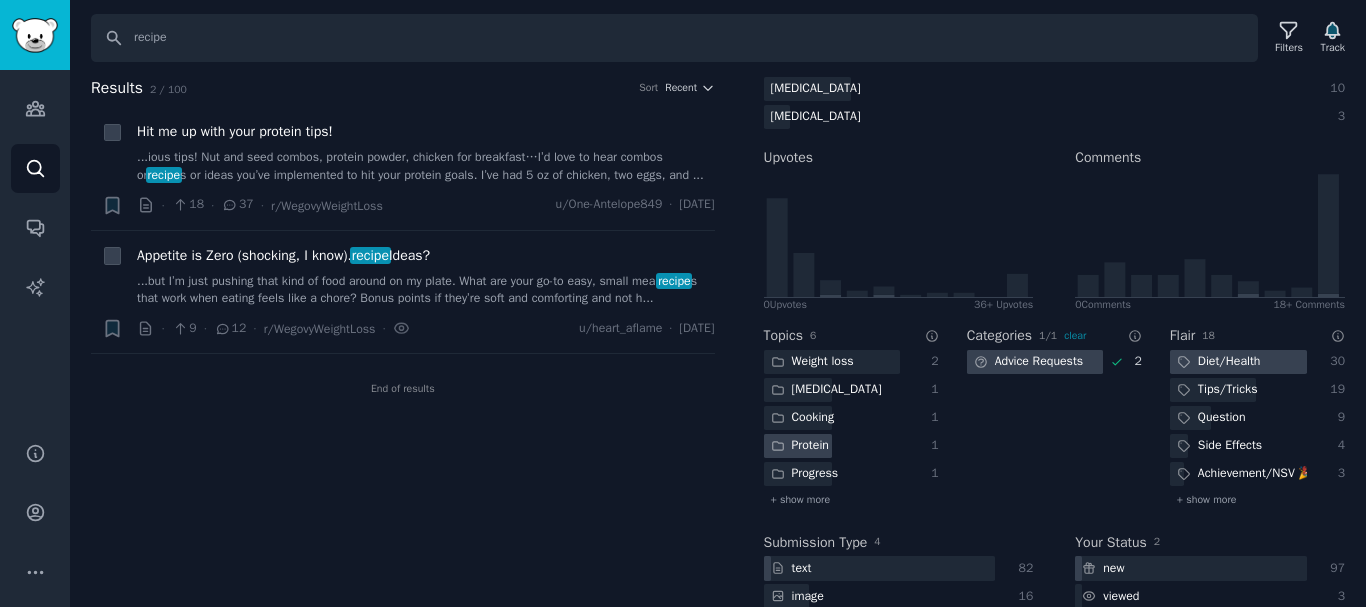 click on "Diet/Health" 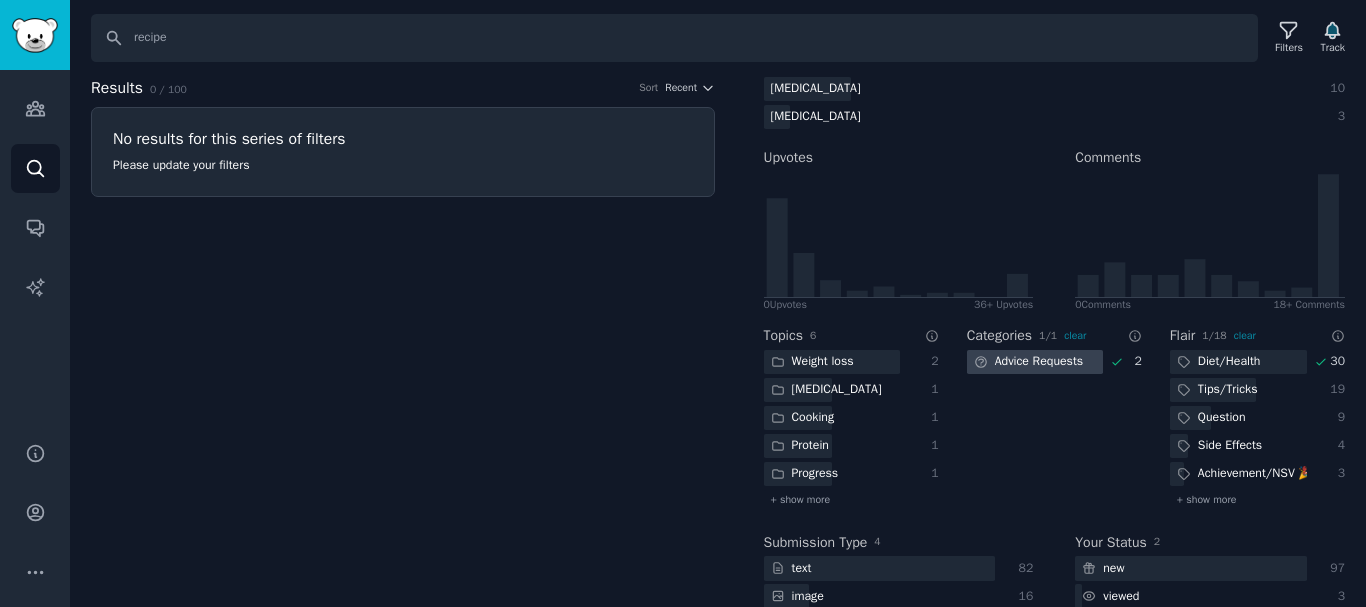 click on "Advice Requests" 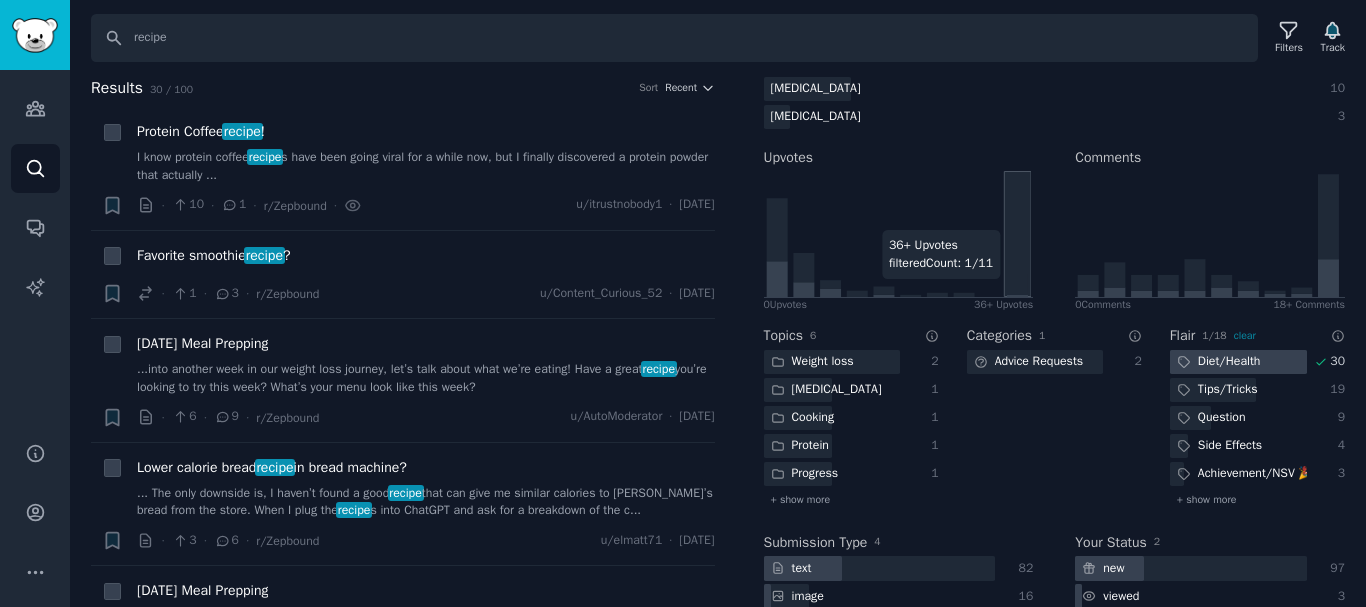 scroll, scrollTop: 0, scrollLeft: 0, axis: both 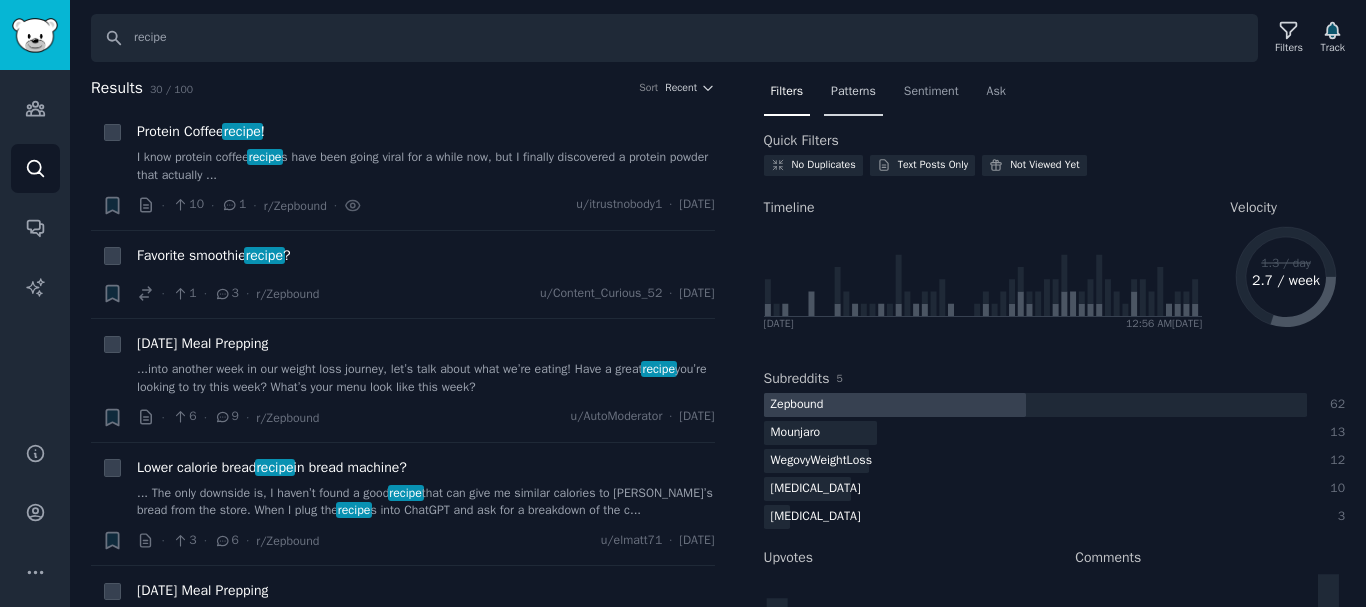 click on "Patterns" at bounding box center [853, 92] 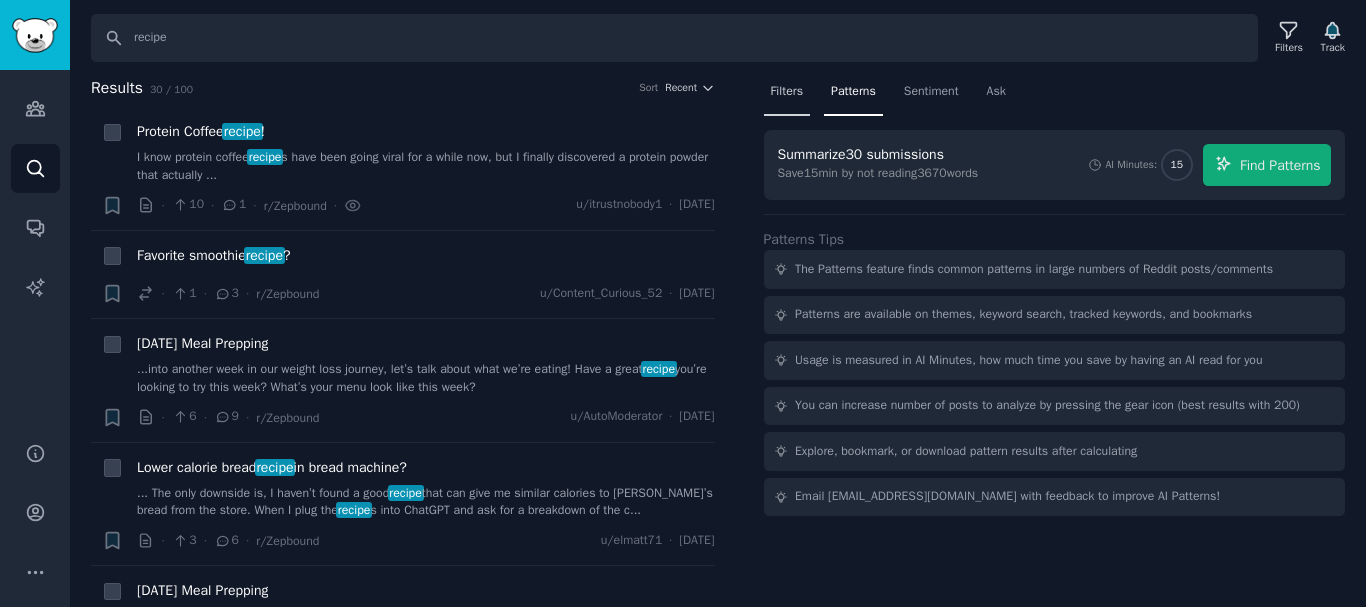 click on "Filters" at bounding box center (787, 92) 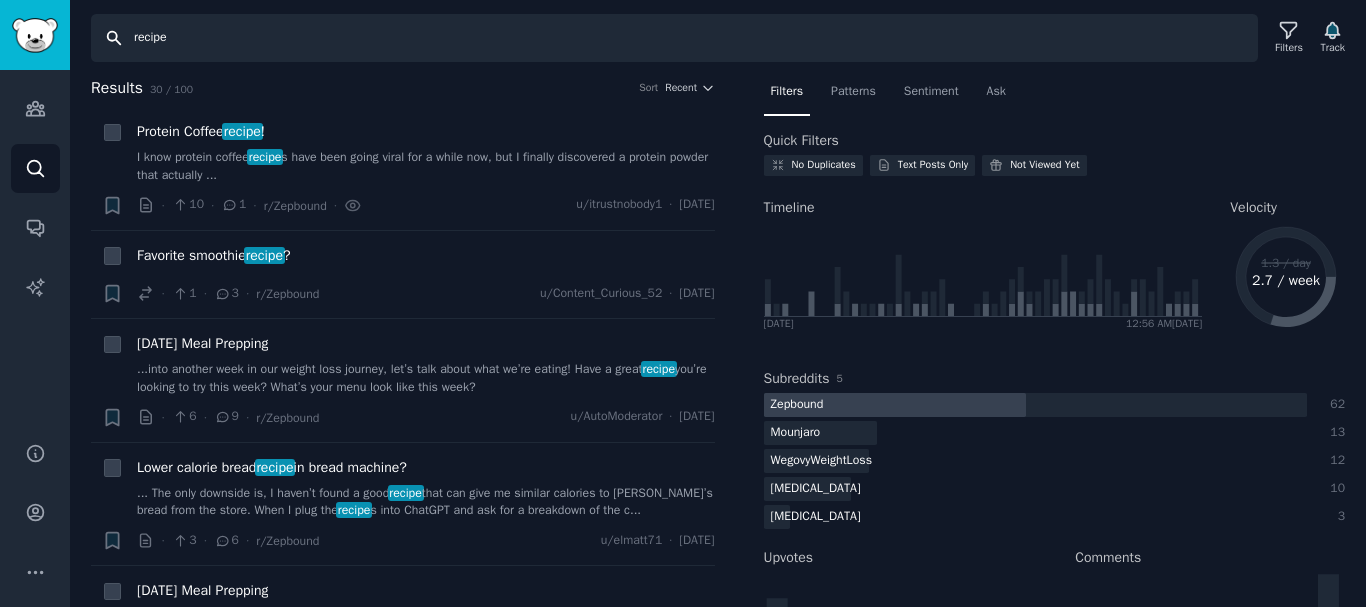click on "recipe" at bounding box center [674, 38] 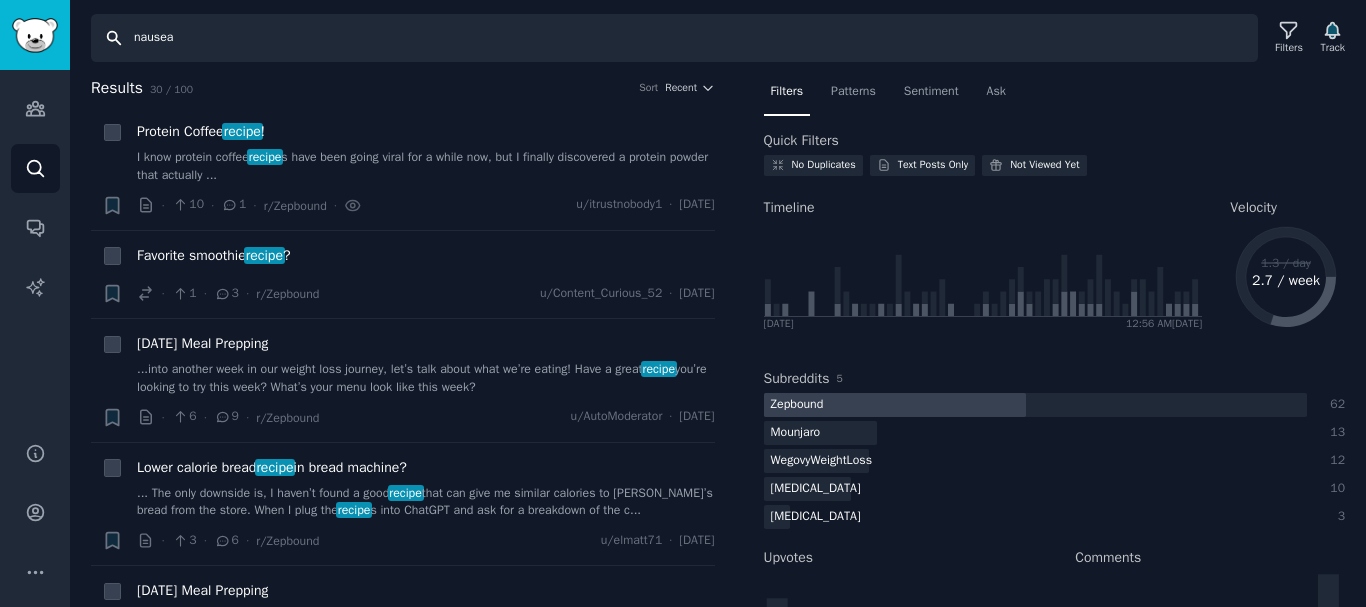 type on "nausea" 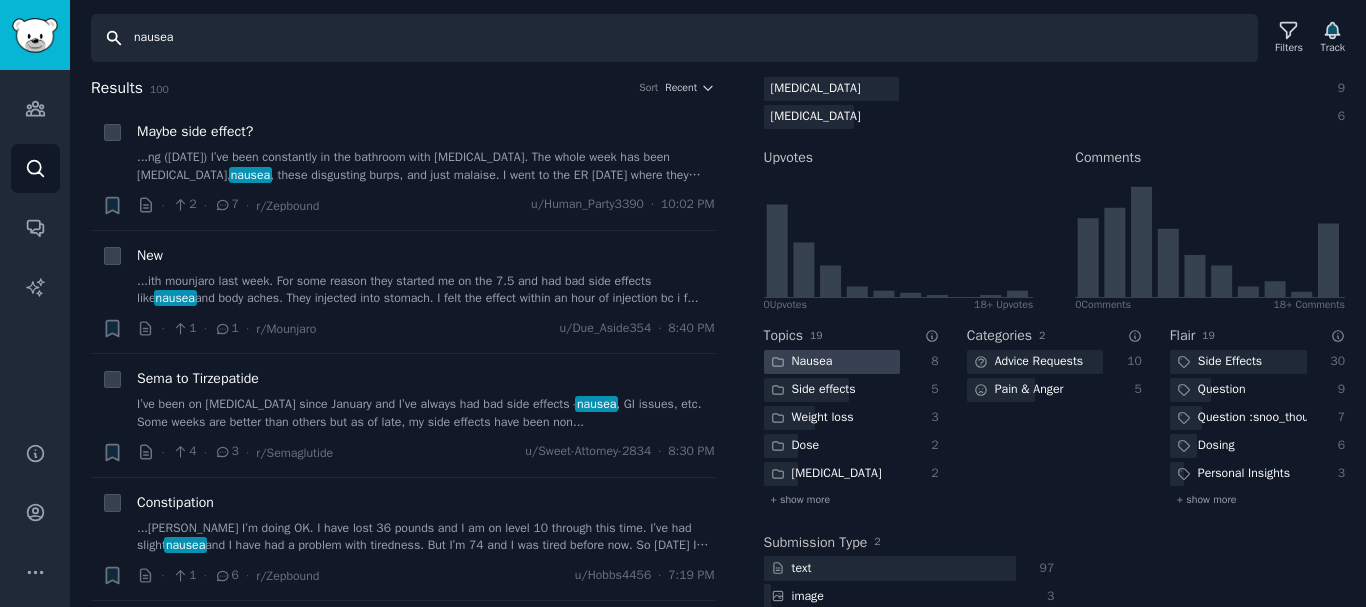 scroll, scrollTop: 426, scrollLeft: 0, axis: vertical 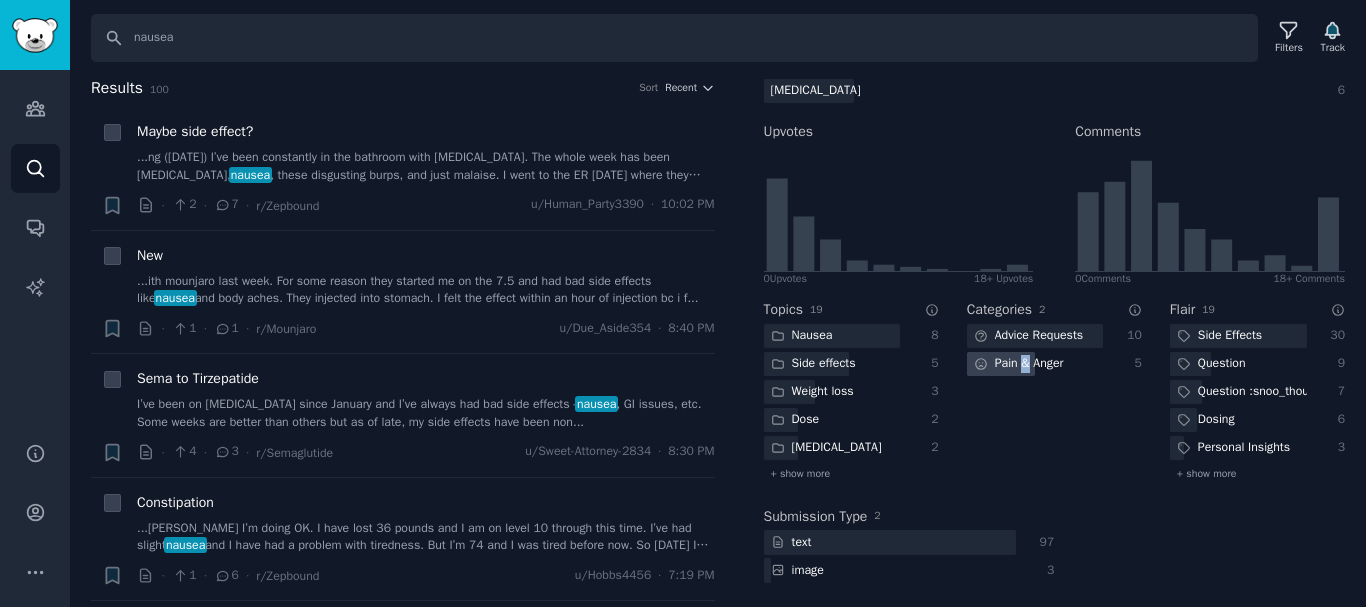 click on "Pain & Anger" 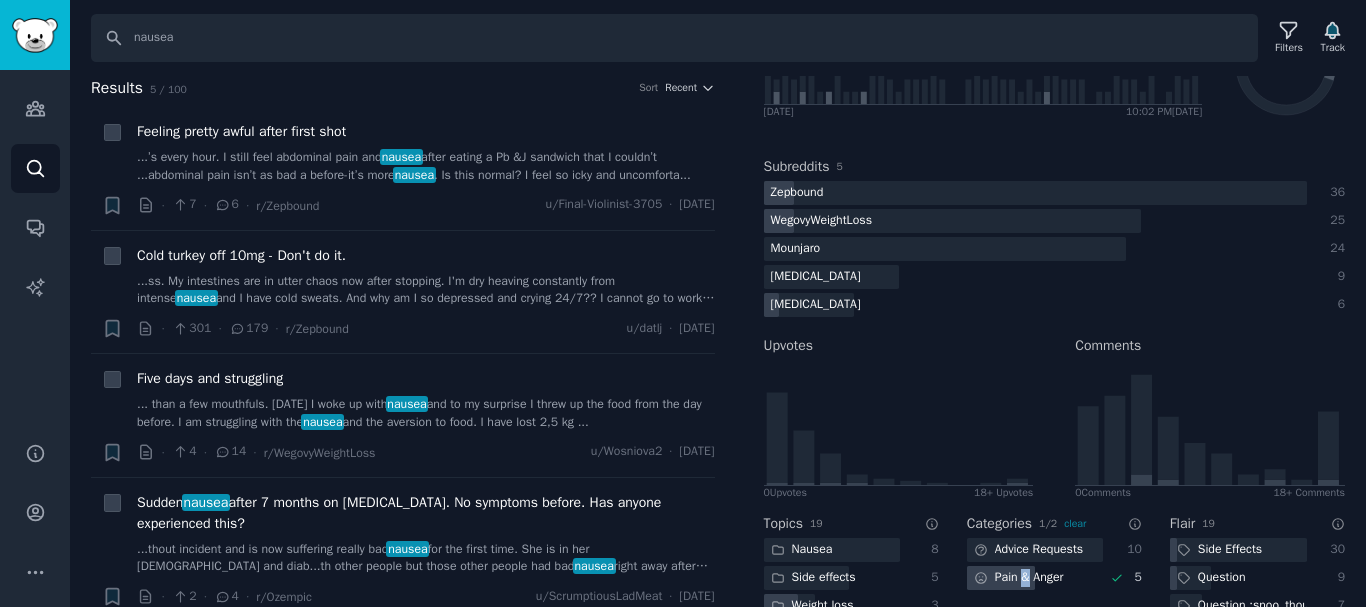 scroll, scrollTop: 0, scrollLeft: 0, axis: both 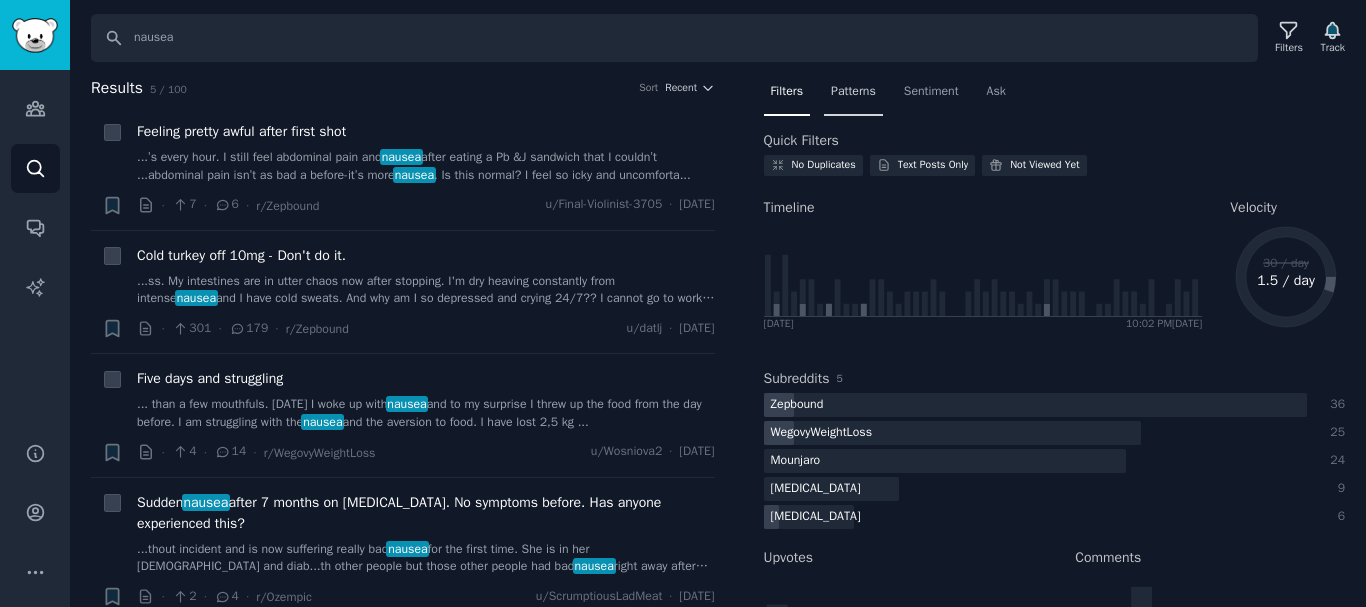 click on "Patterns" at bounding box center [853, 92] 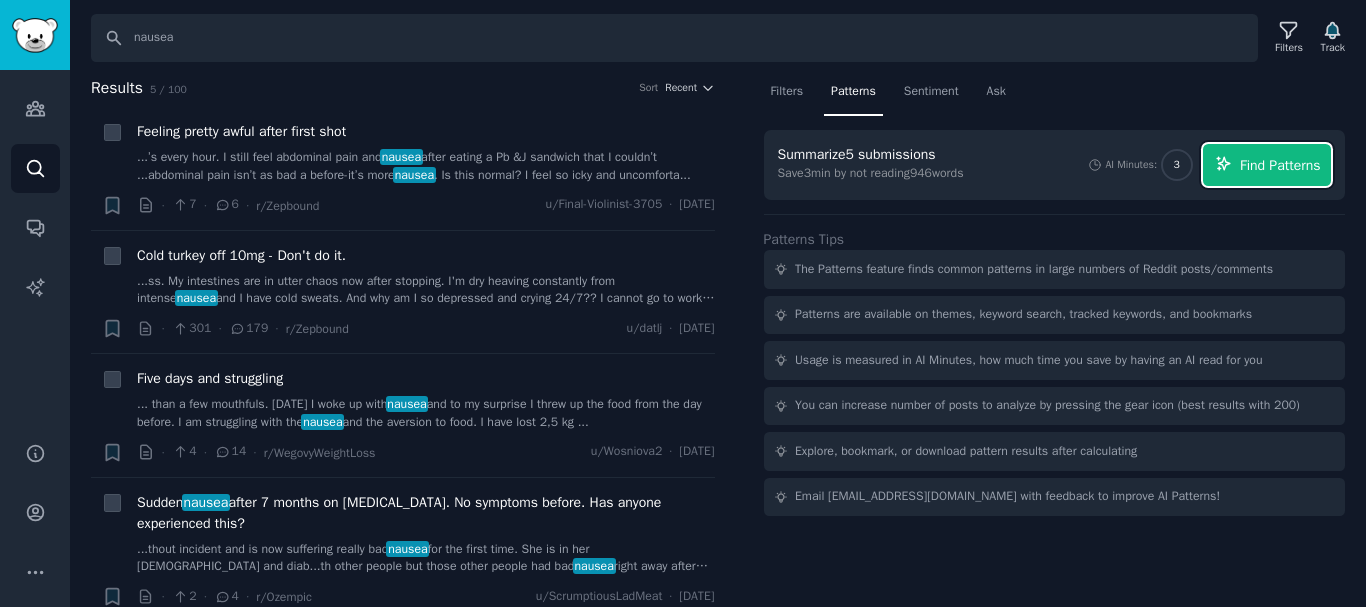 click on "Find Patterns" at bounding box center (1267, 165) 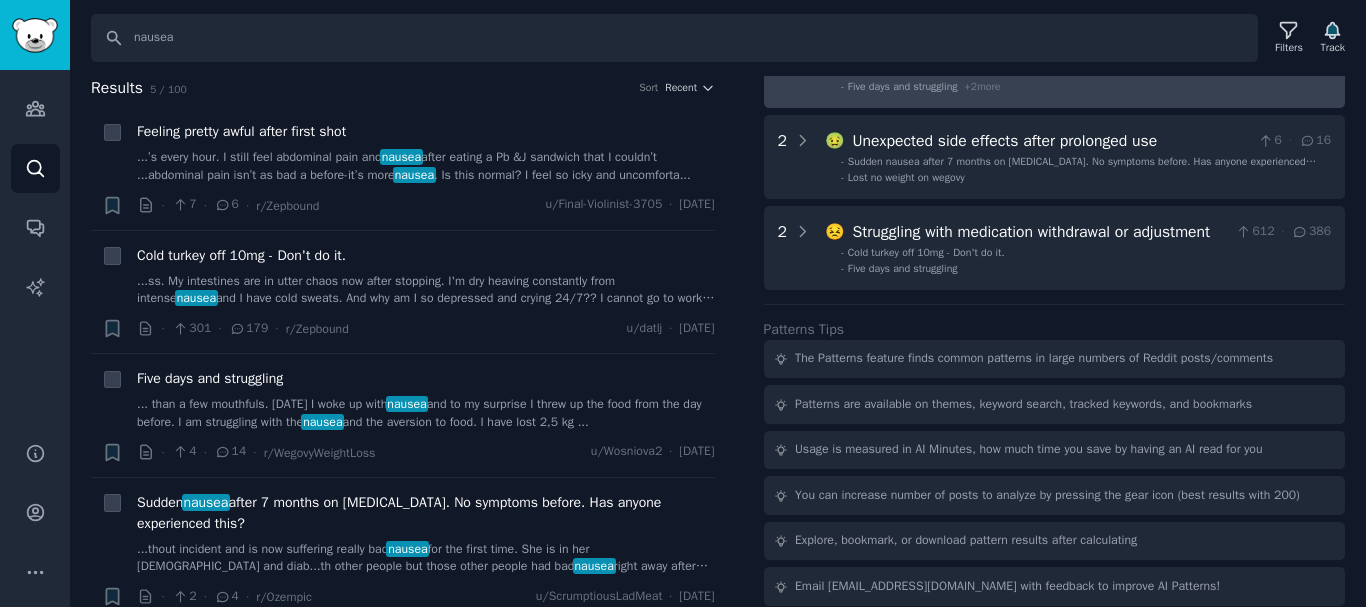 scroll, scrollTop: 197, scrollLeft: 0, axis: vertical 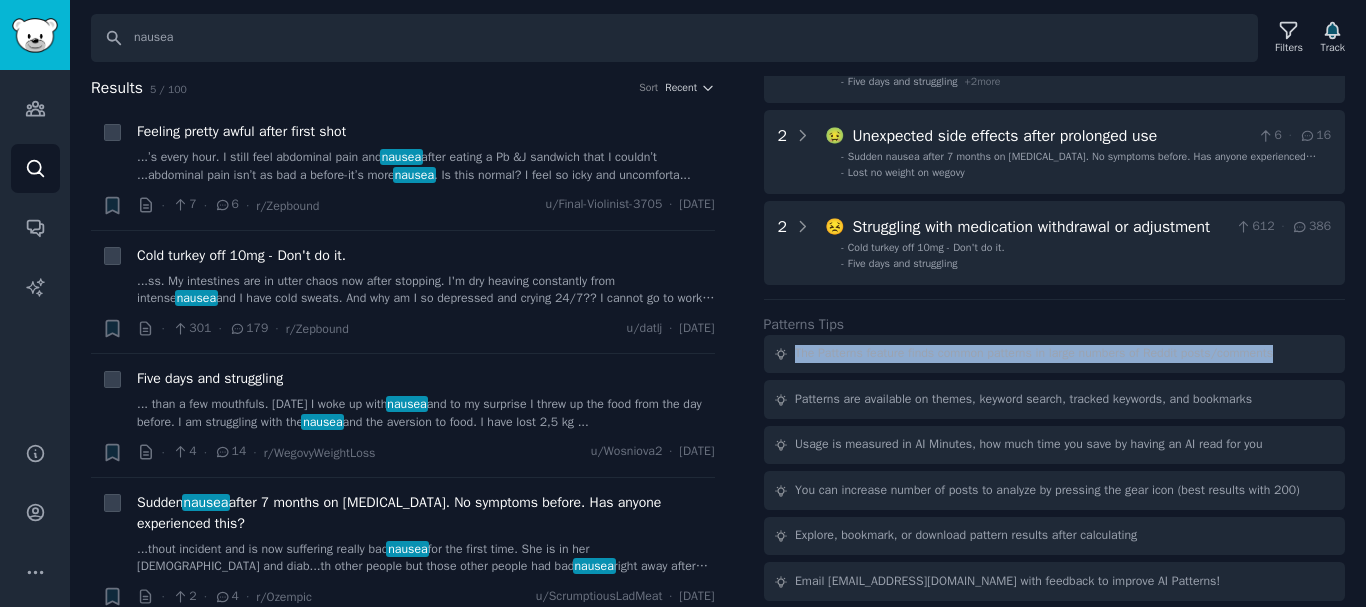 drag, startPoint x: 791, startPoint y: 349, endPoint x: 1294, endPoint y: 357, distance: 503.06363 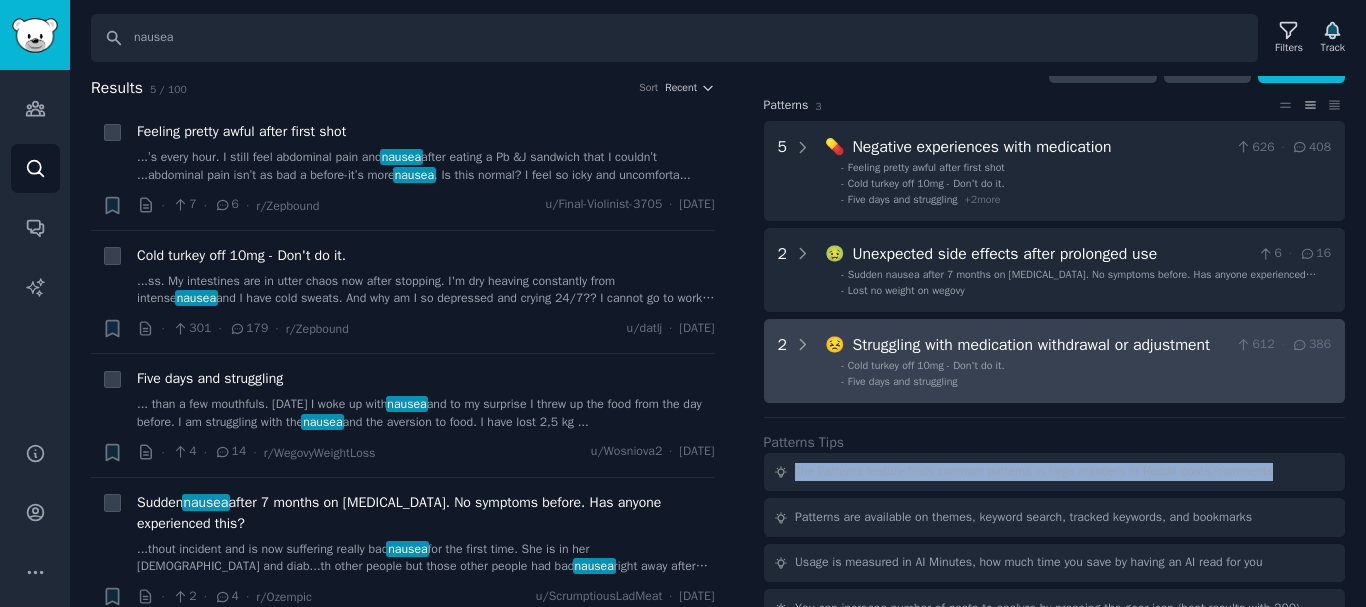 scroll, scrollTop: 0, scrollLeft: 0, axis: both 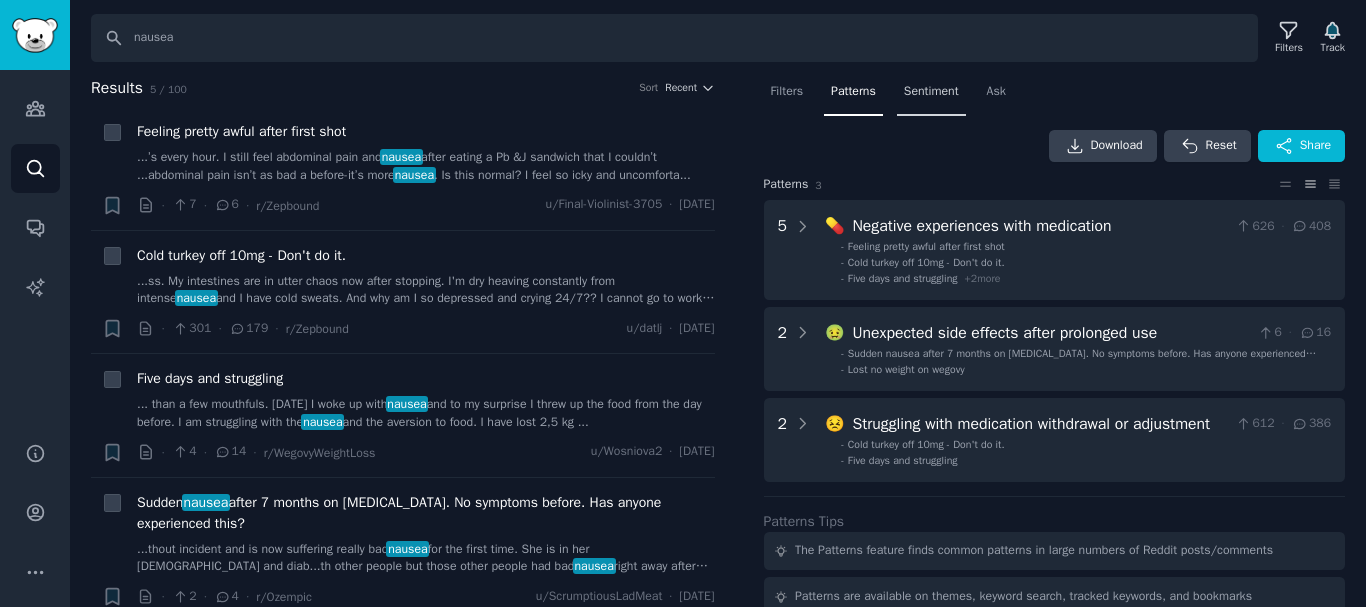 click on "Sentiment" at bounding box center (931, 92) 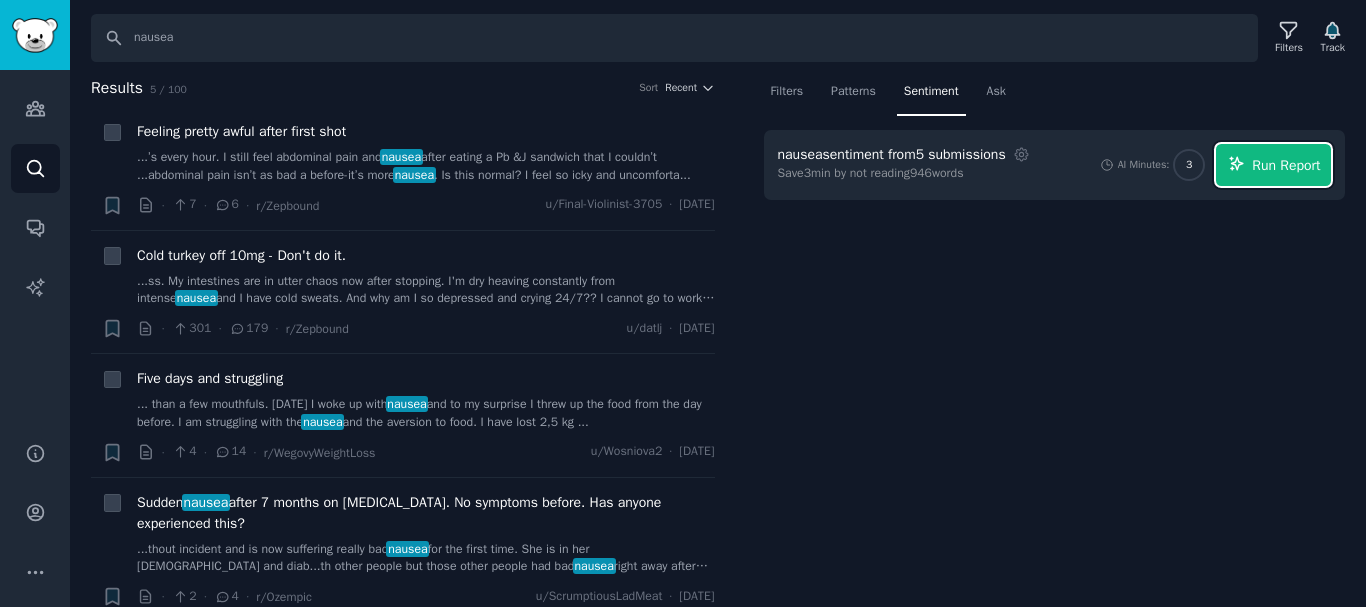 click on "Run Report" at bounding box center (1286, 165) 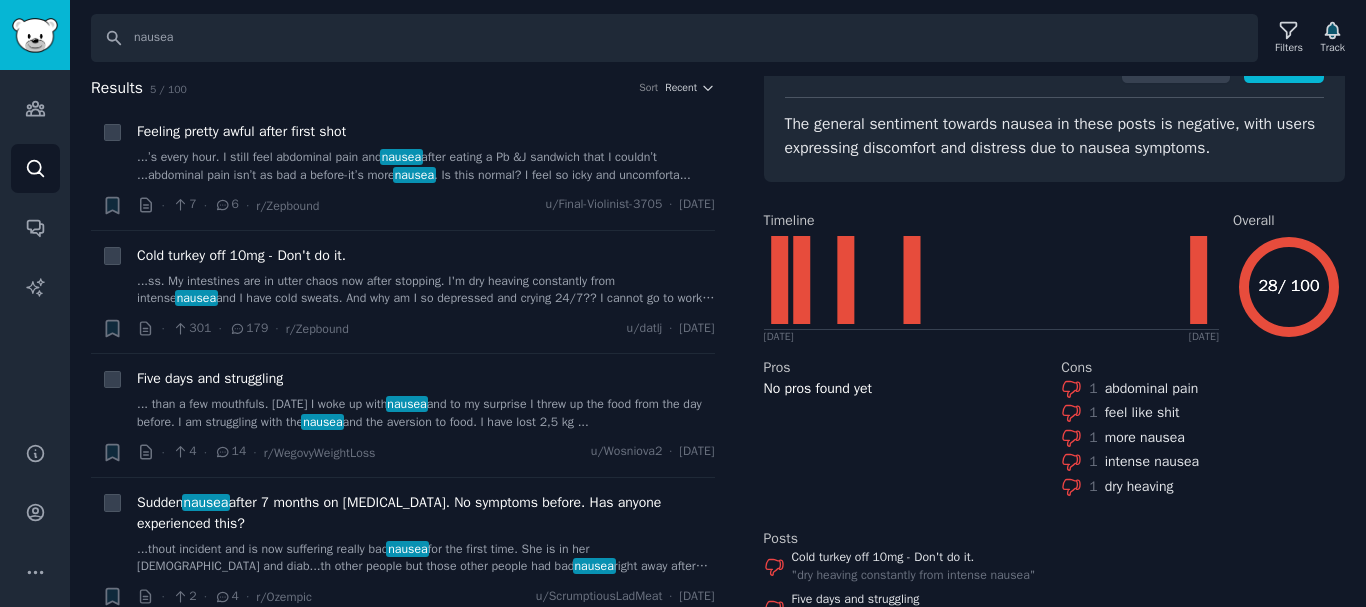 scroll, scrollTop: 0, scrollLeft: 0, axis: both 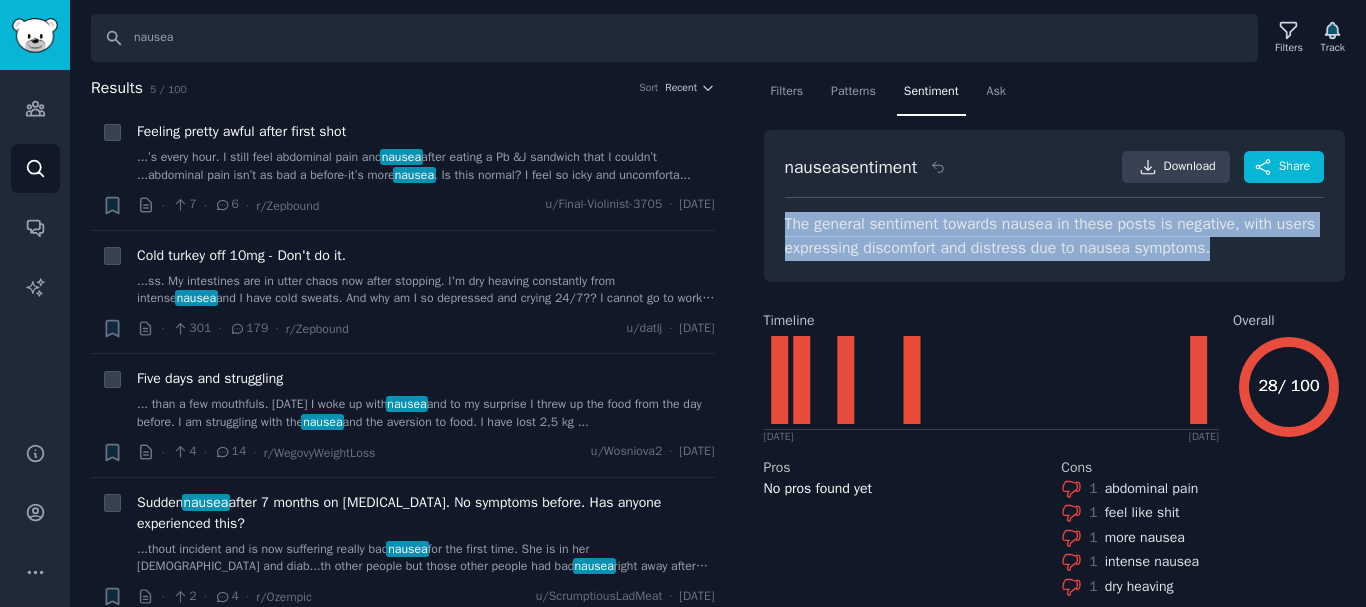 drag, startPoint x: 786, startPoint y: 221, endPoint x: 1221, endPoint y: 247, distance: 435.7763 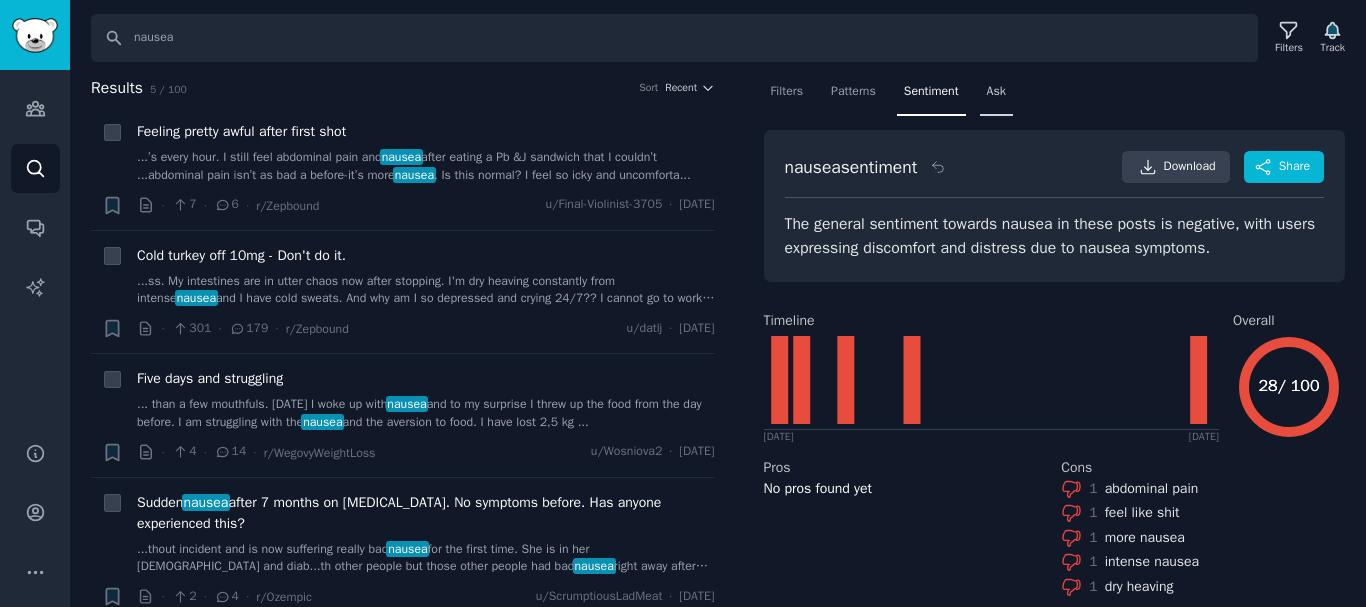 click on "Ask" at bounding box center [996, 96] 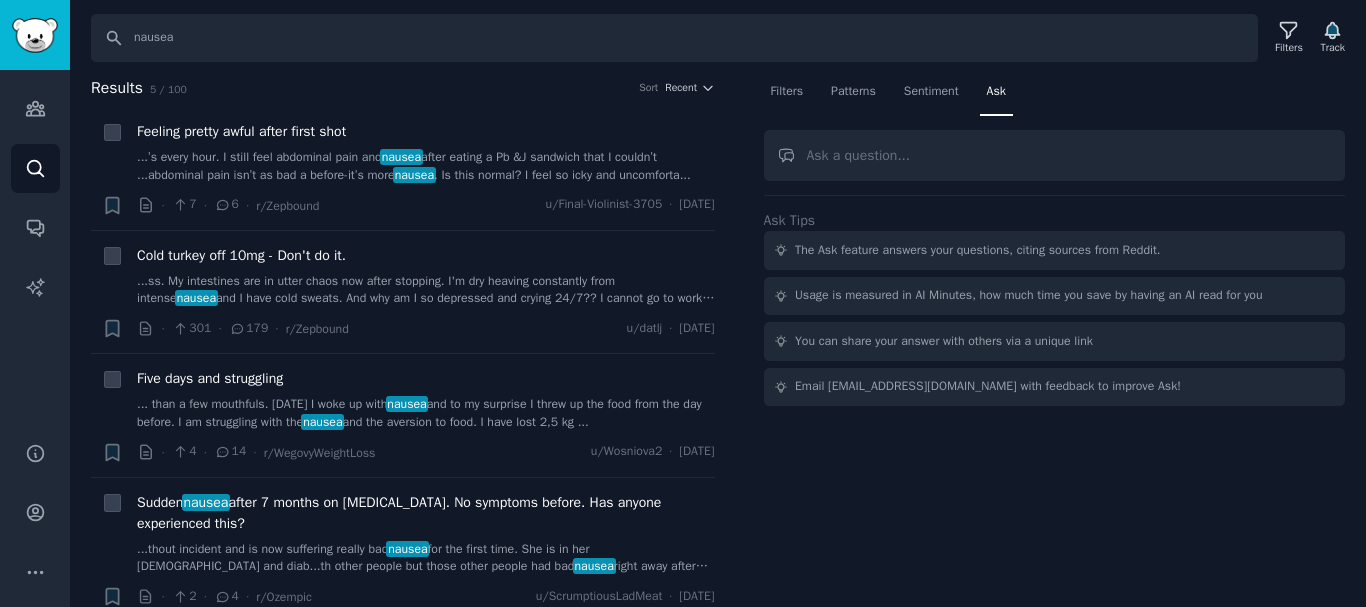 click at bounding box center (1055, 155) 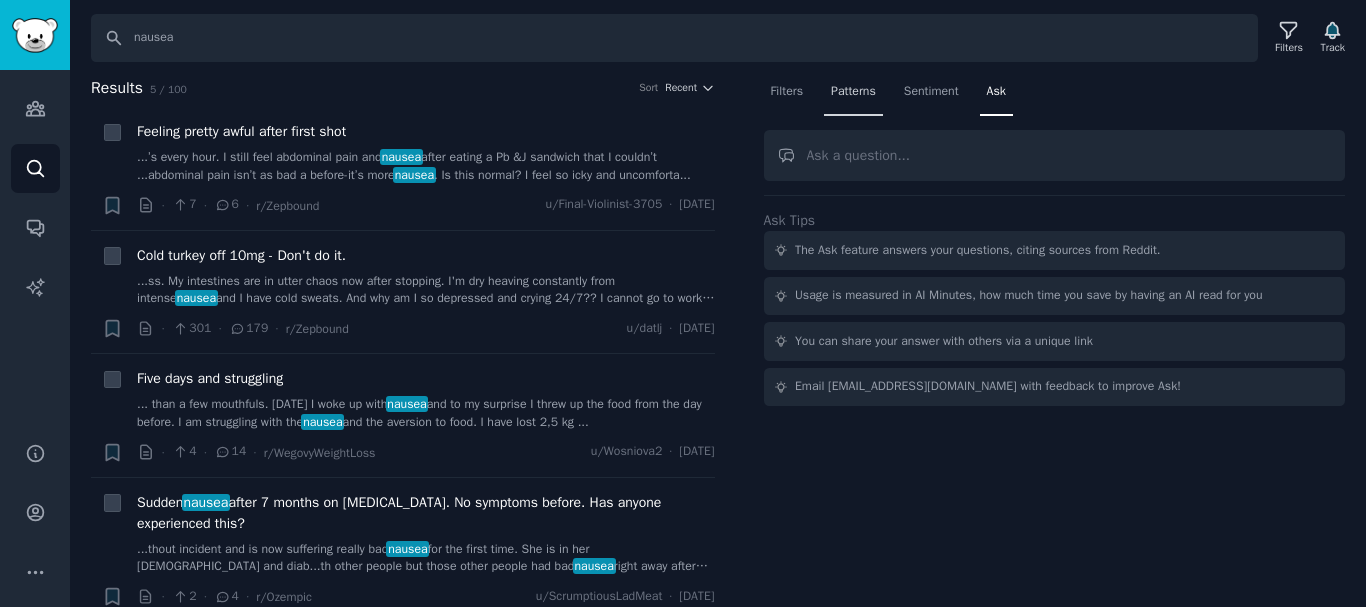click on "Patterns" at bounding box center (853, 92) 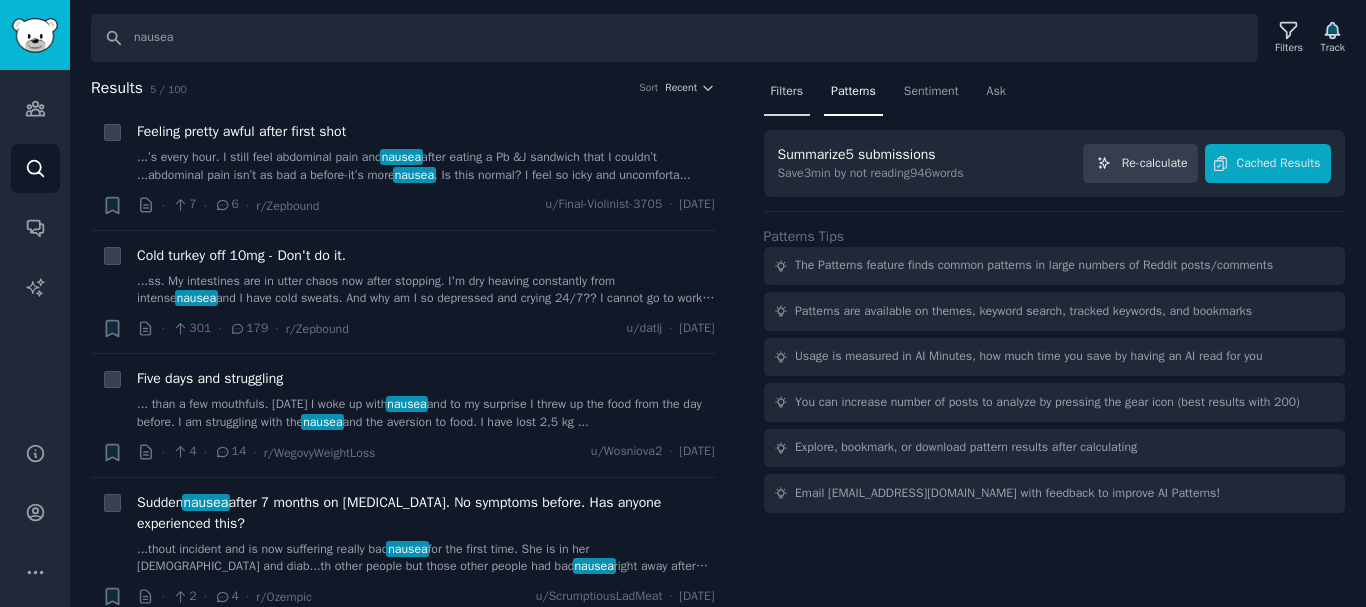 click on "Filters" at bounding box center [787, 92] 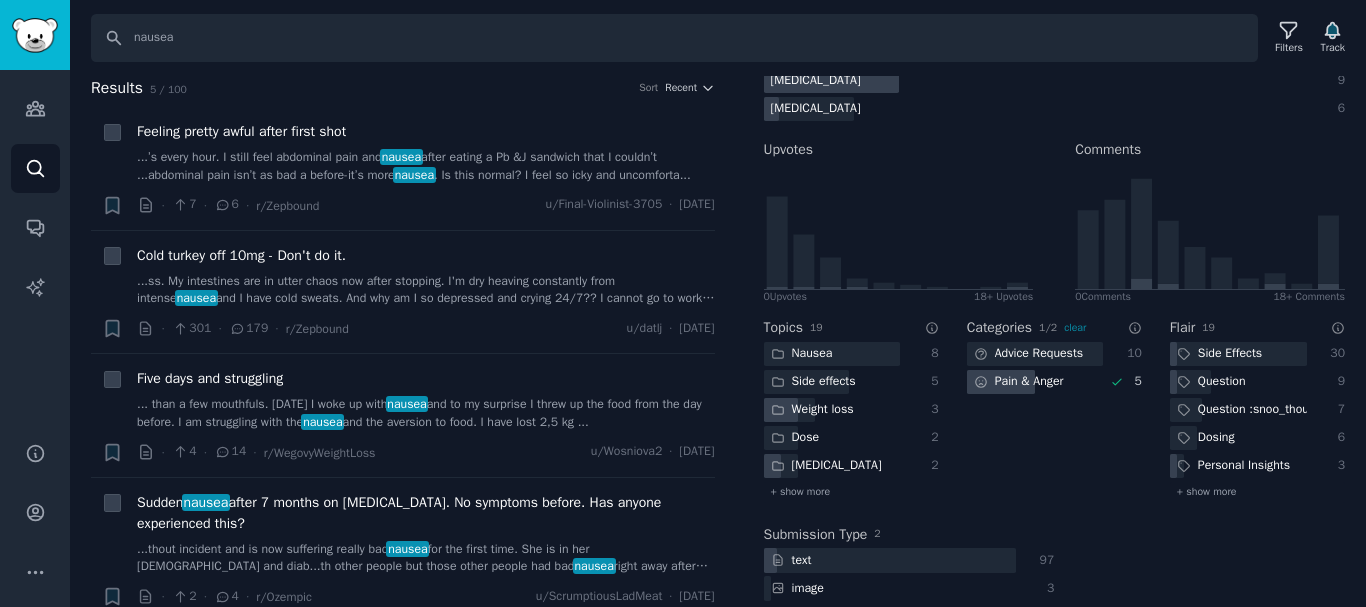 scroll, scrollTop: 426, scrollLeft: 0, axis: vertical 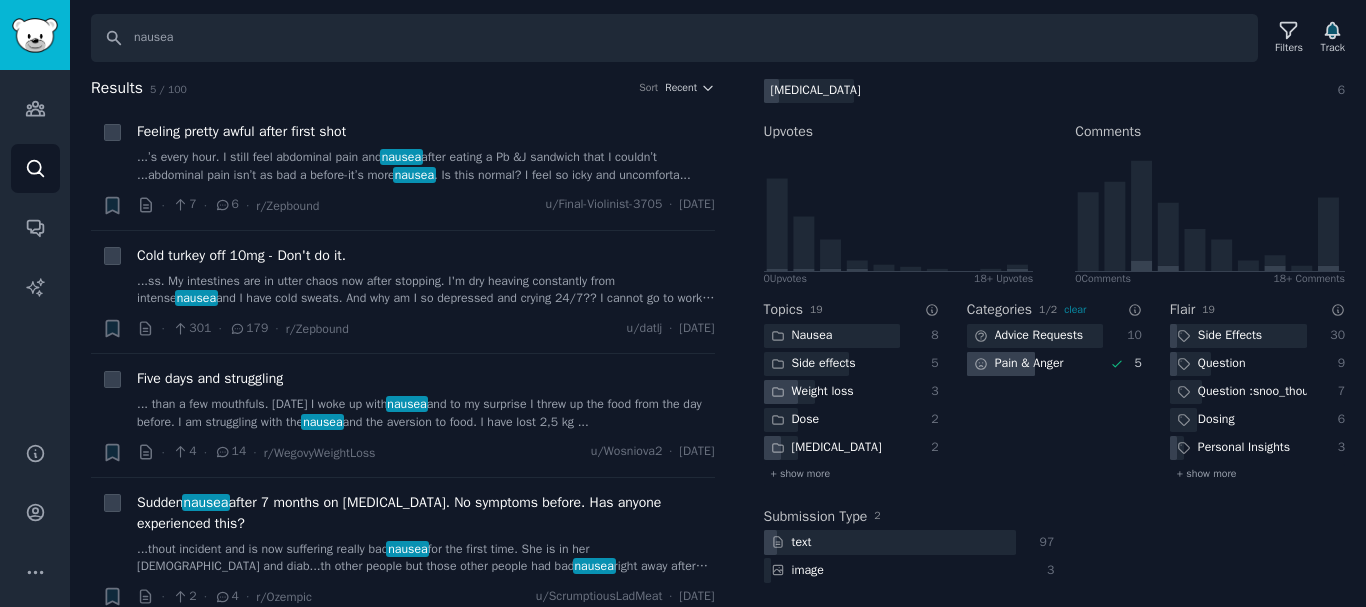 click on "Pain & Anger" at bounding box center [1035, 364] 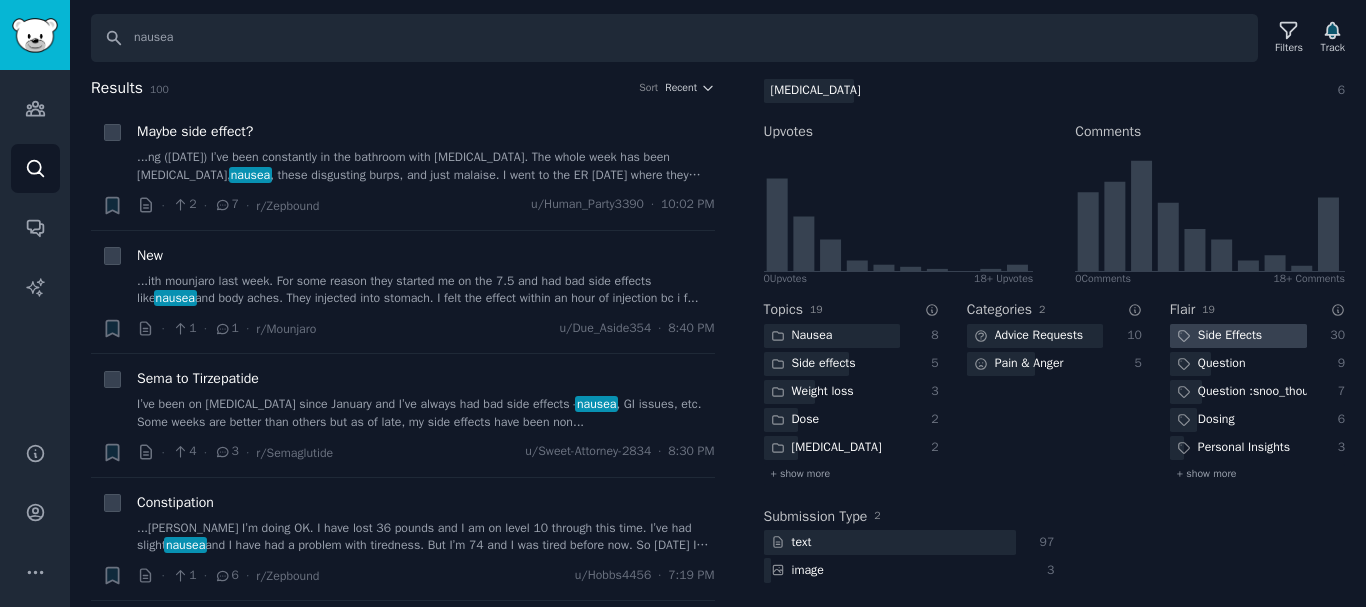 click on "Side Effects" 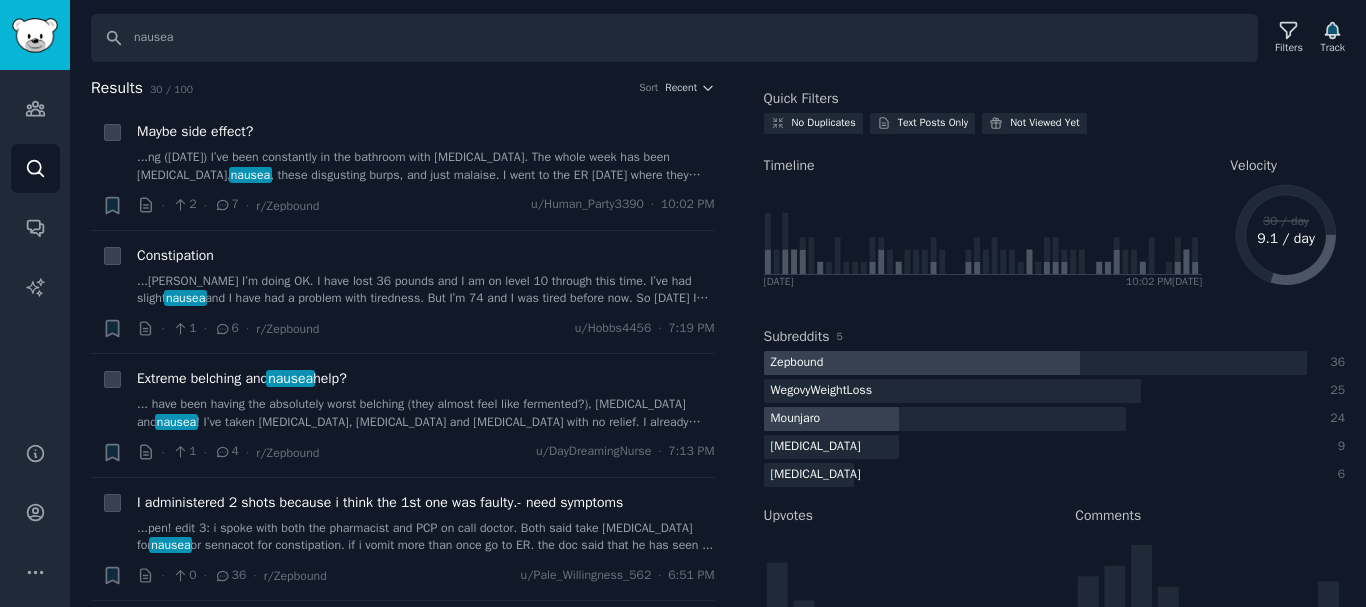 scroll, scrollTop: 0, scrollLeft: 0, axis: both 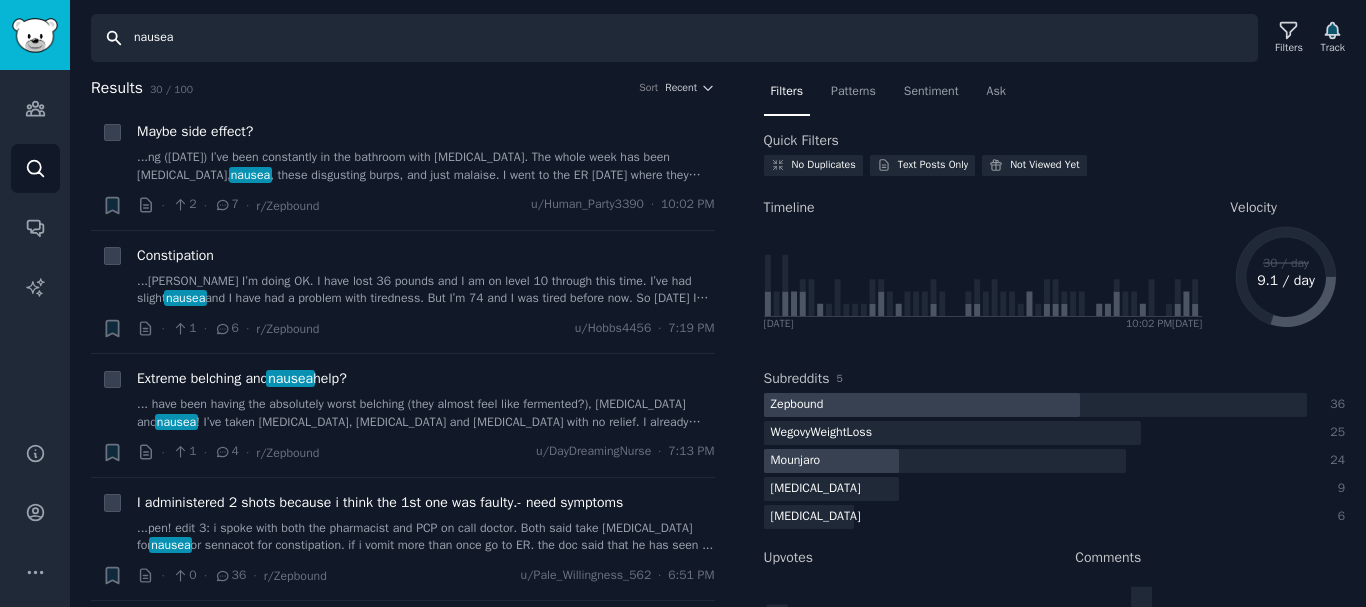 click on "nausea" at bounding box center [674, 38] 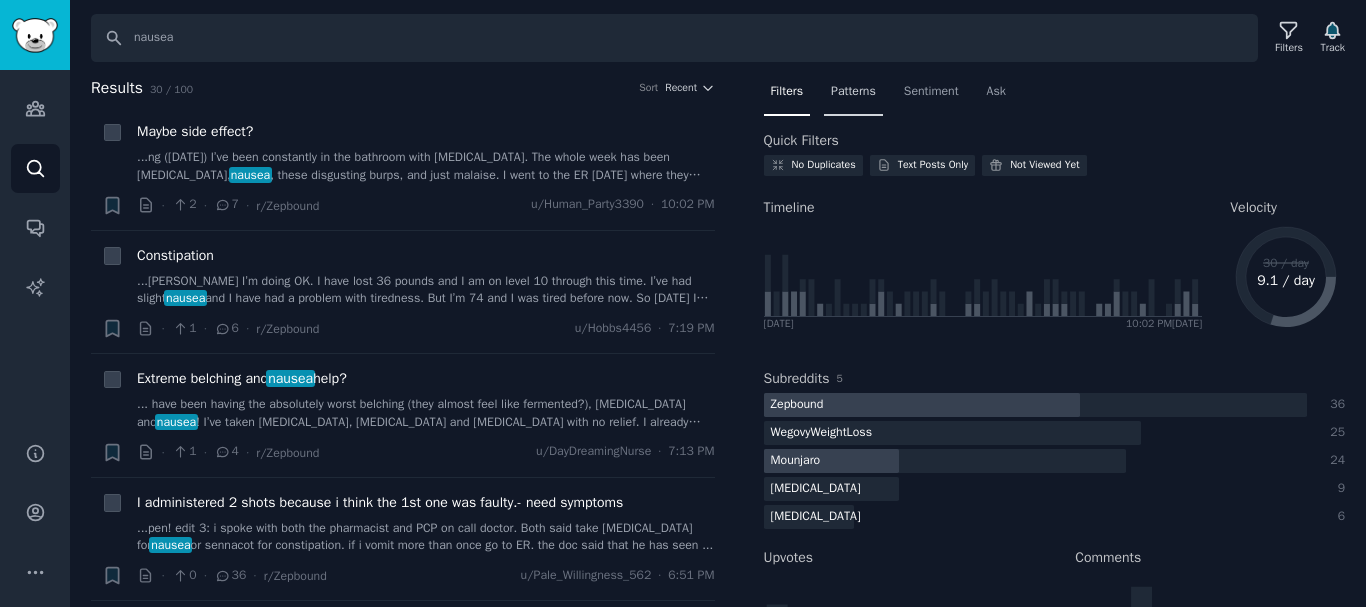 click on "Patterns" at bounding box center [853, 92] 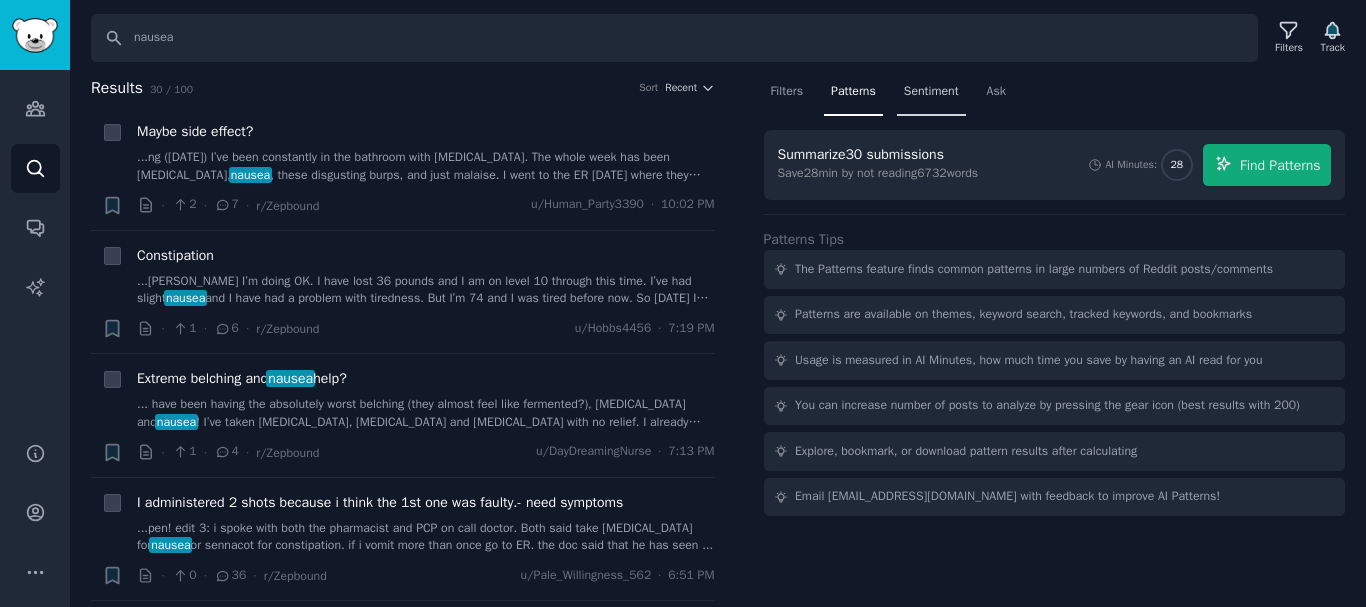 click on "Sentiment" at bounding box center (931, 92) 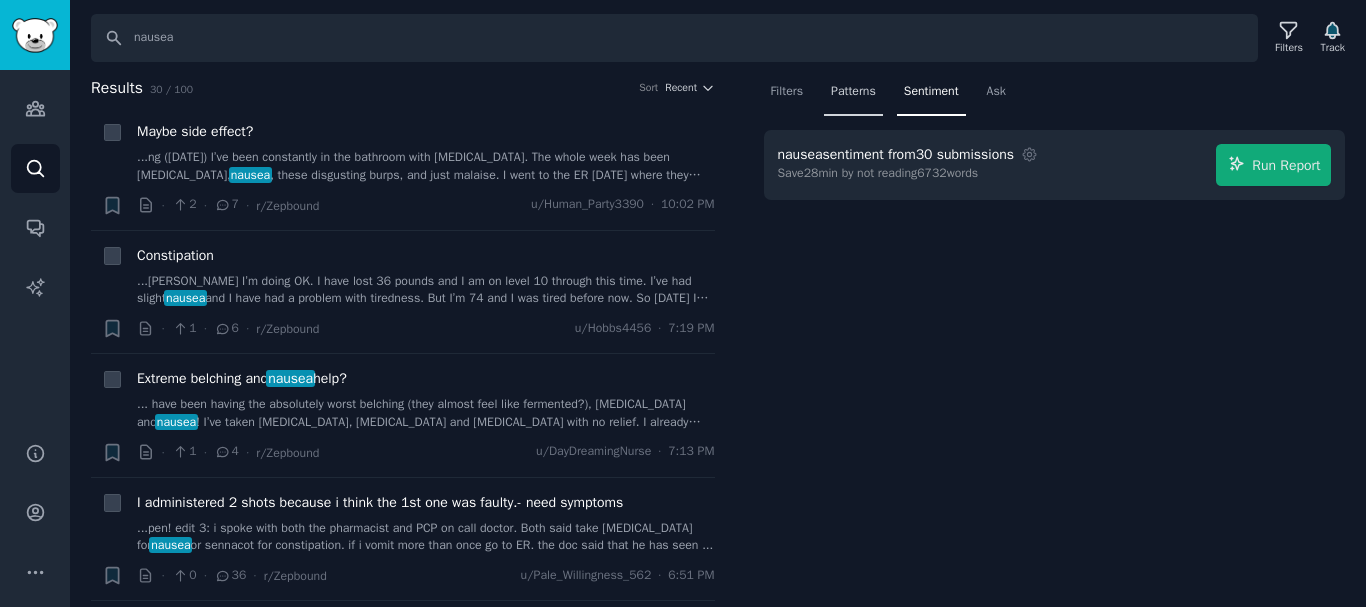 click on "Patterns" at bounding box center (853, 92) 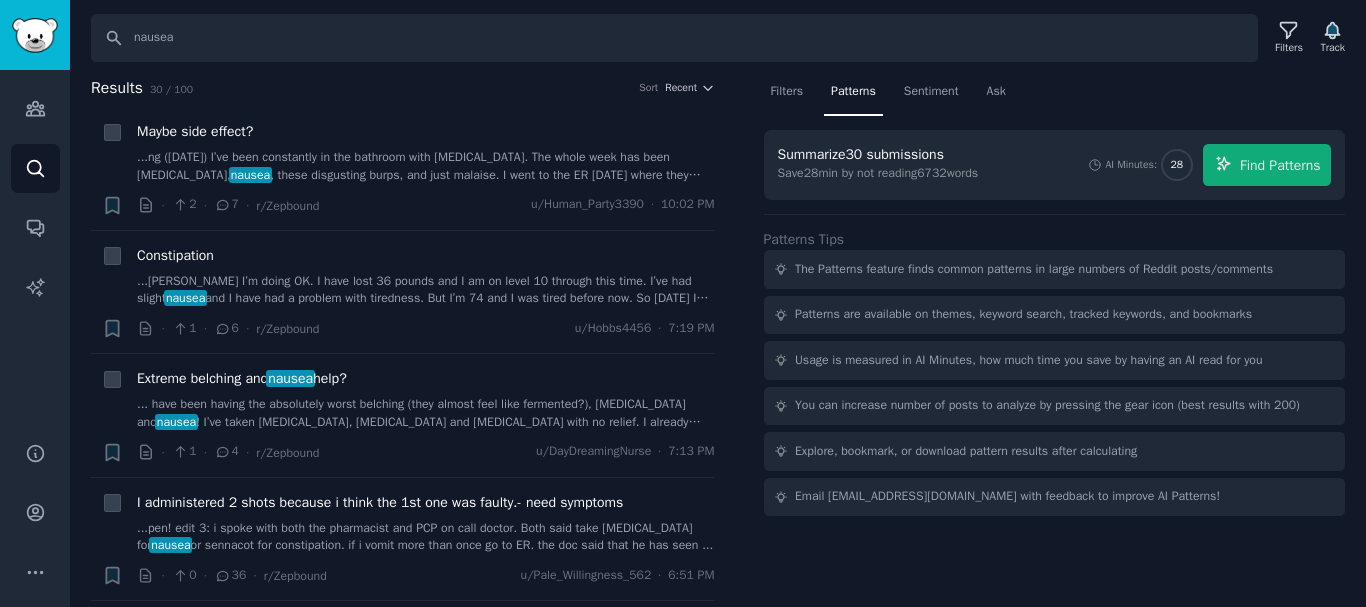 drag, startPoint x: 783, startPoint y: 172, endPoint x: 989, endPoint y: 179, distance: 206.1189 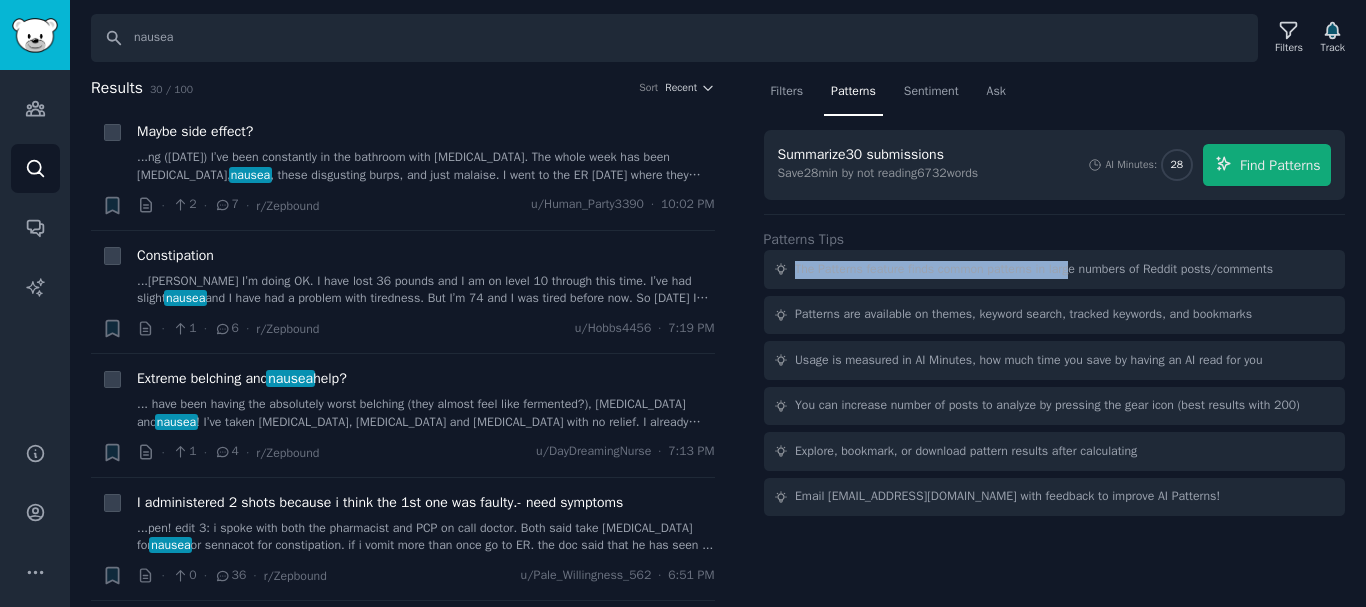 drag, startPoint x: 791, startPoint y: 266, endPoint x: 1069, endPoint y: 288, distance: 278.86914 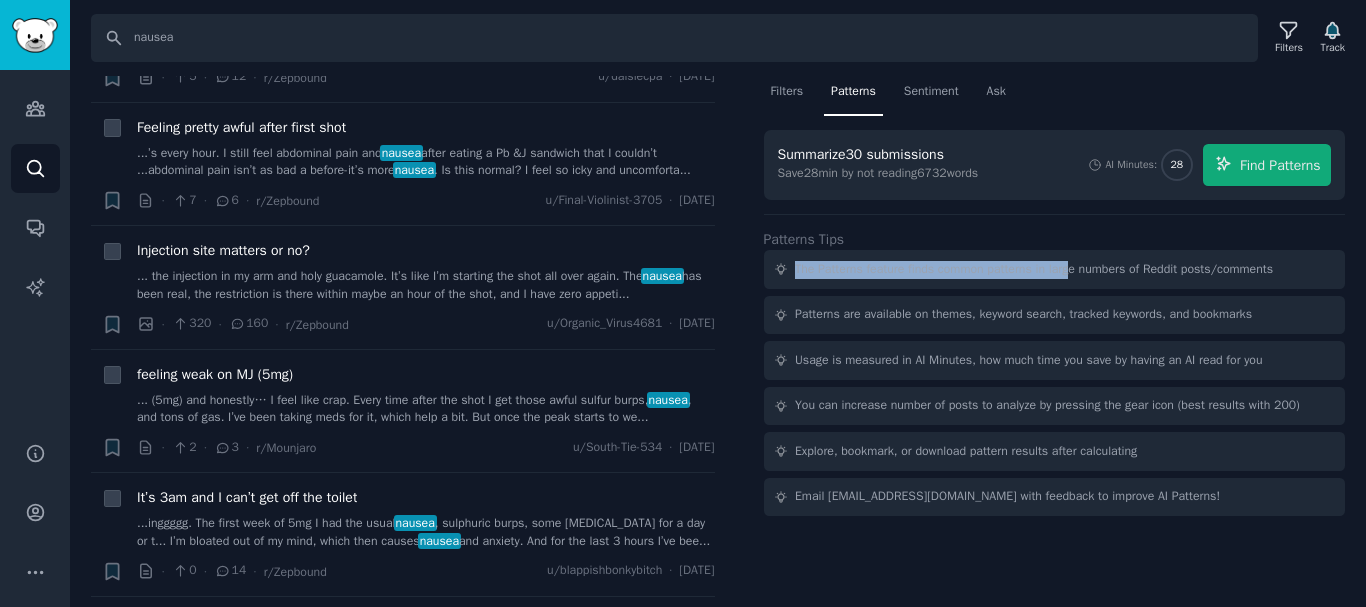 scroll, scrollTop: 1500, scrollLeft: 0, axis: vertical 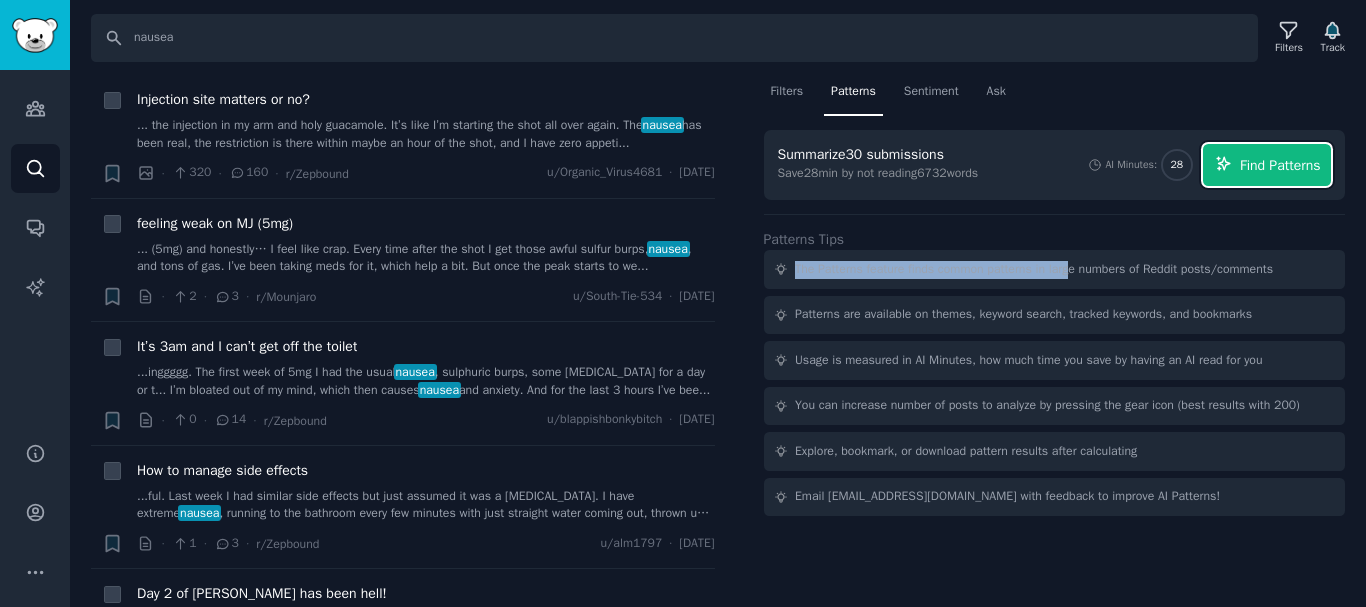 click on "Find Patterns" at bounding box center [1280, 165] 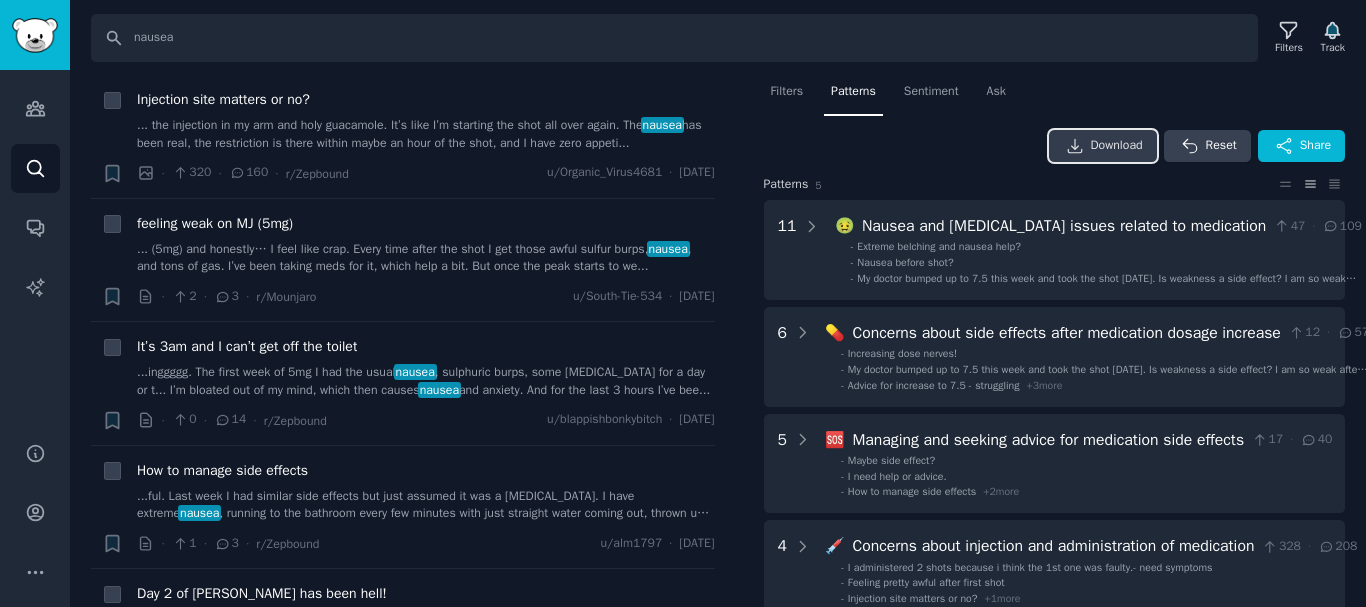 click on "Download" at bounding box center (1117, 146) 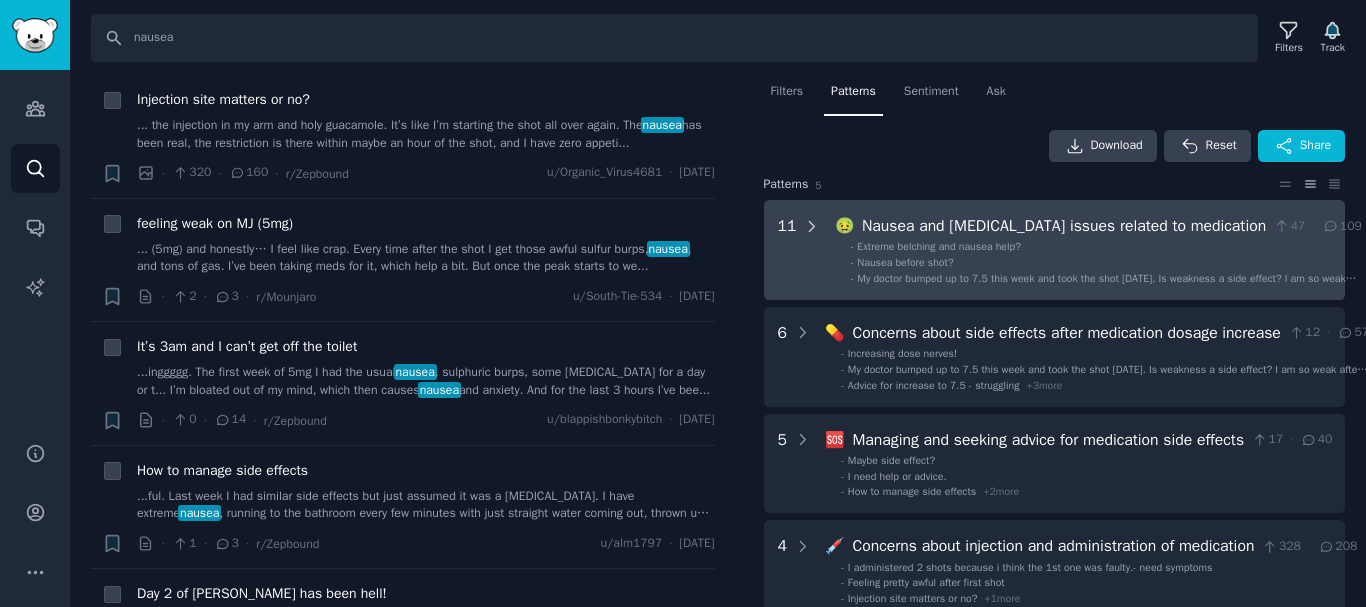 click 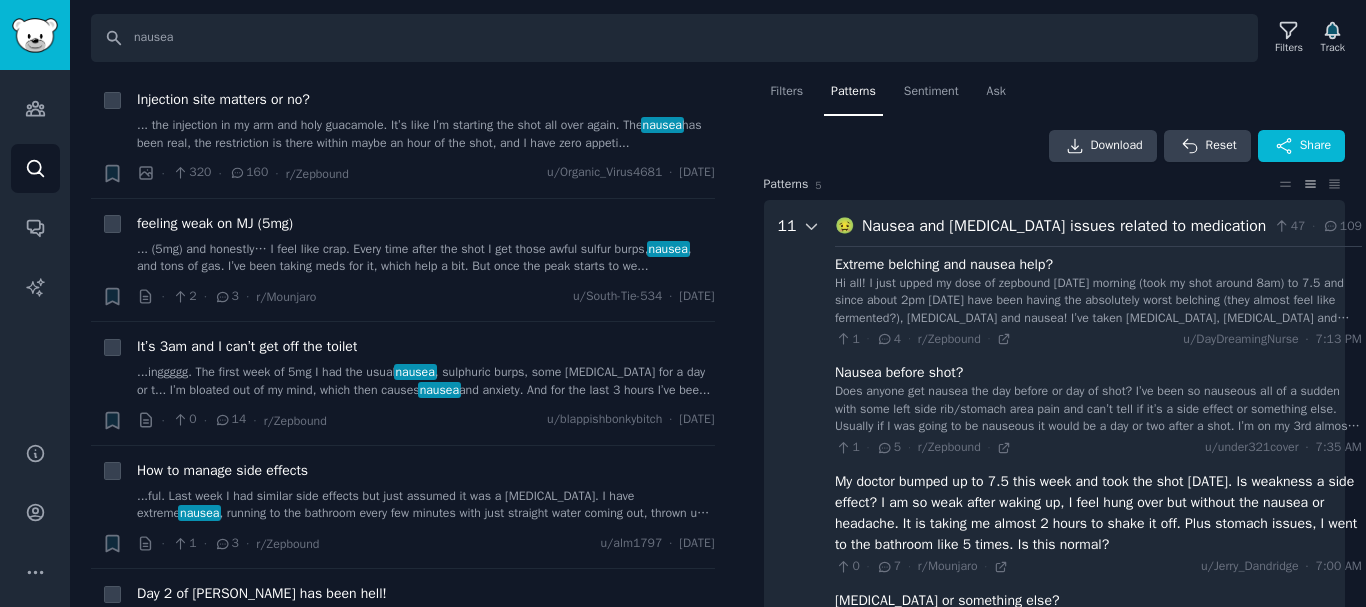 scroll, scrollTop: 125, scrollLeft: 0, axis: vertical 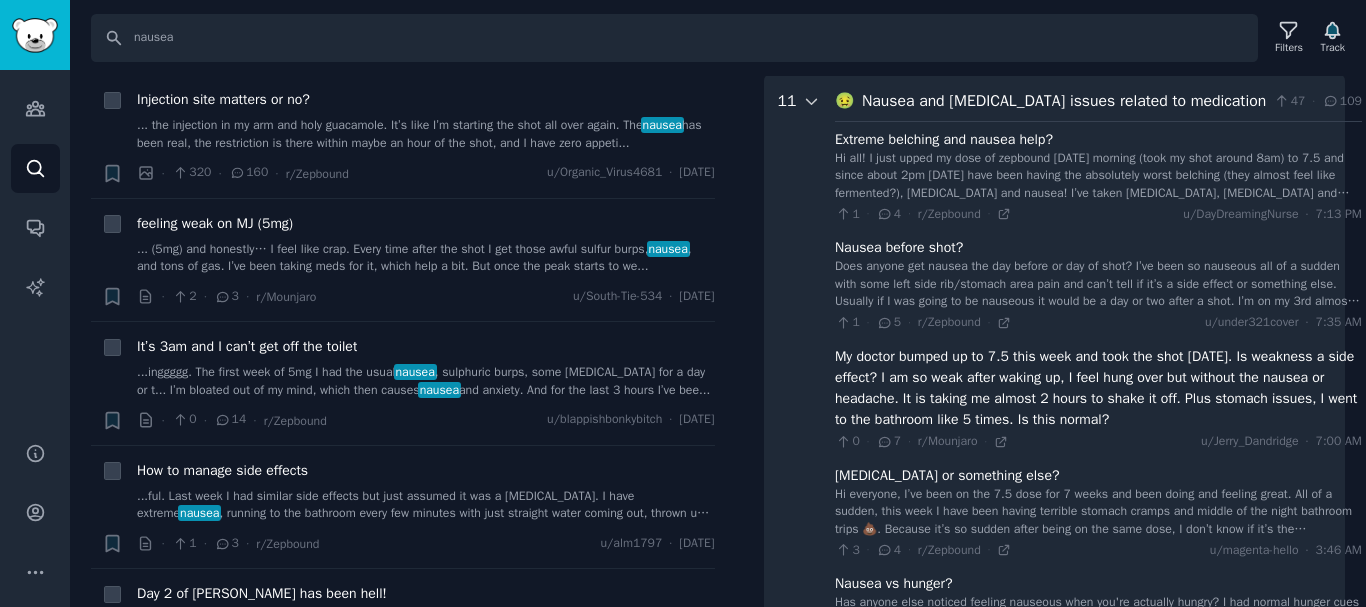 click 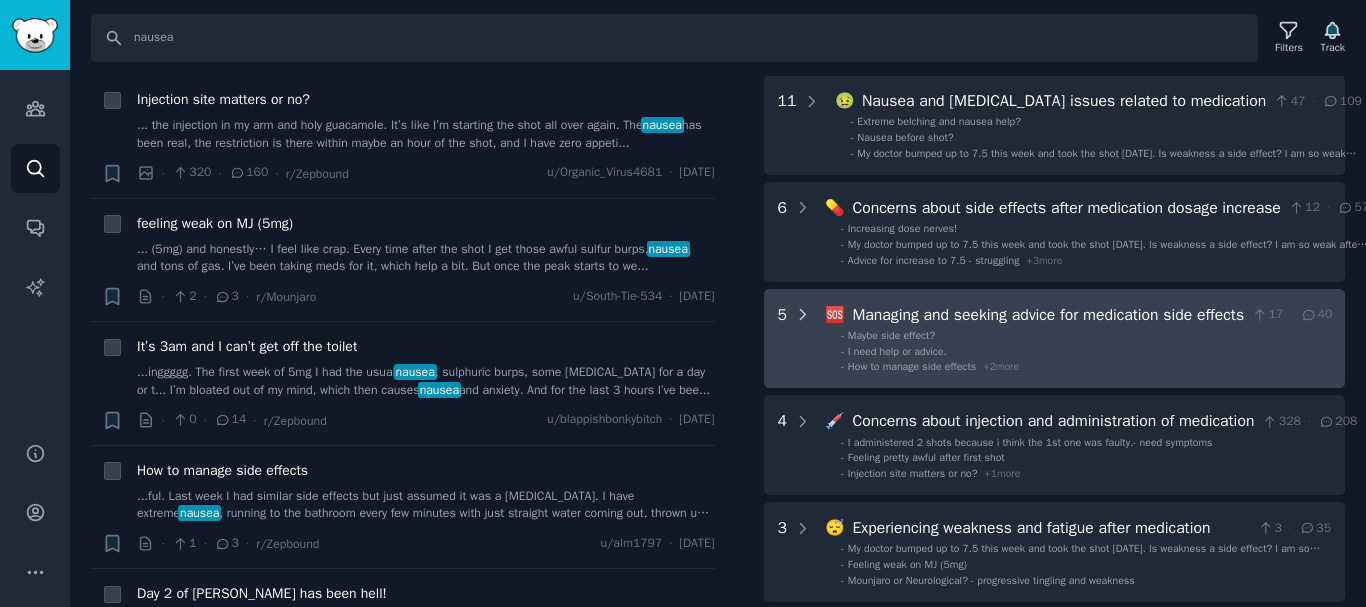 click 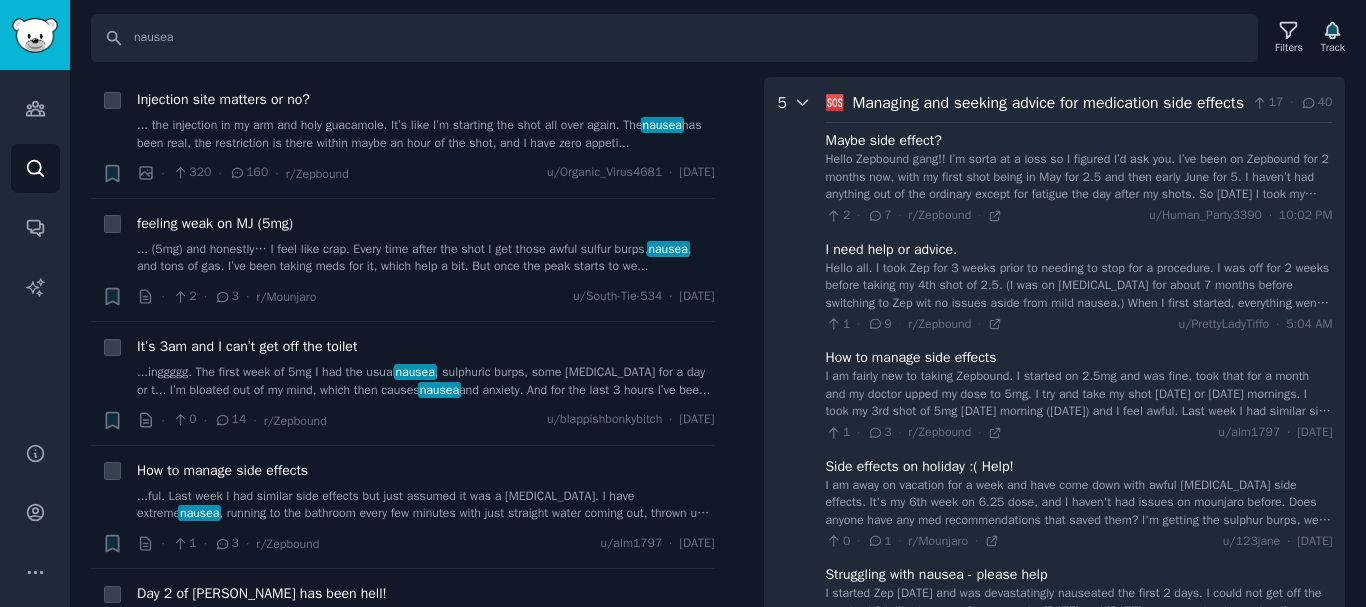 scroll, scrollTop: 338, scrollLeft: 0, axis: vertical 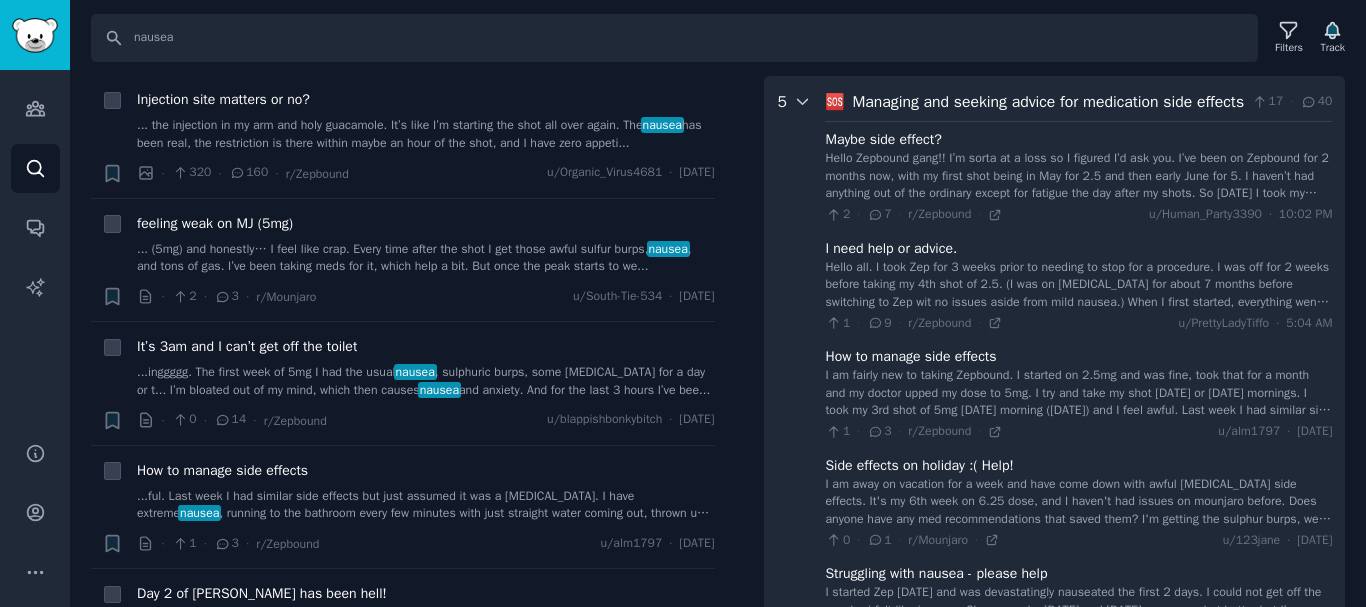 click 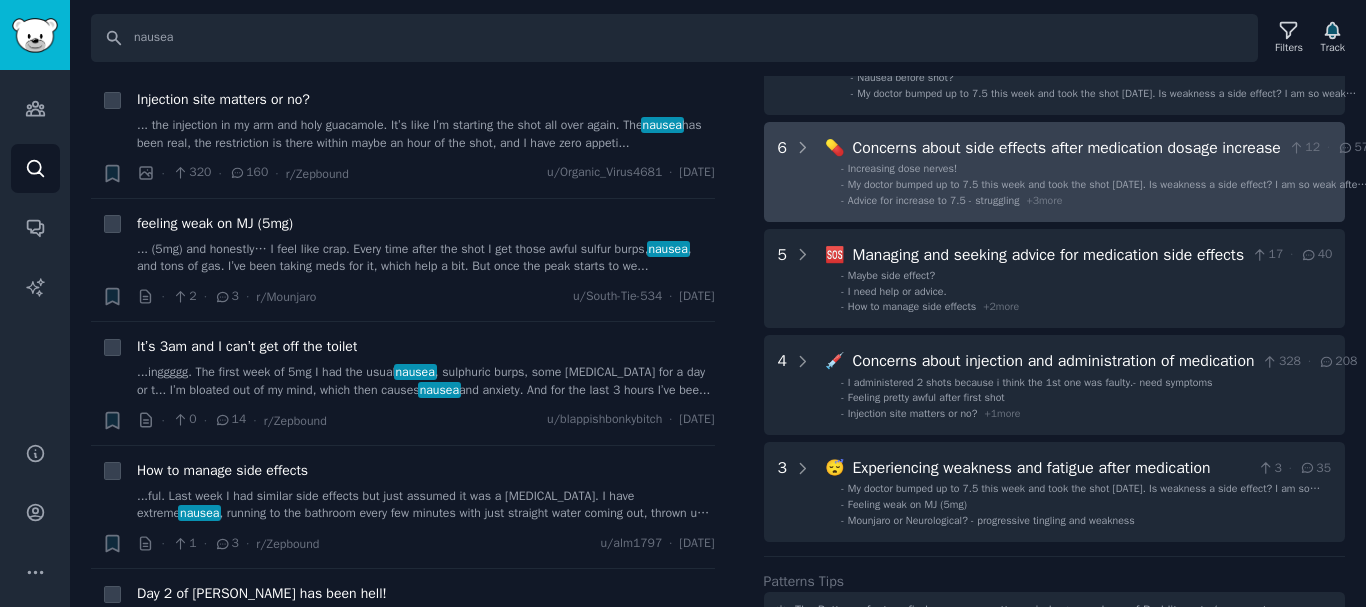 scroll, scrollTop: 0, scrollLeft: 0, axis: both 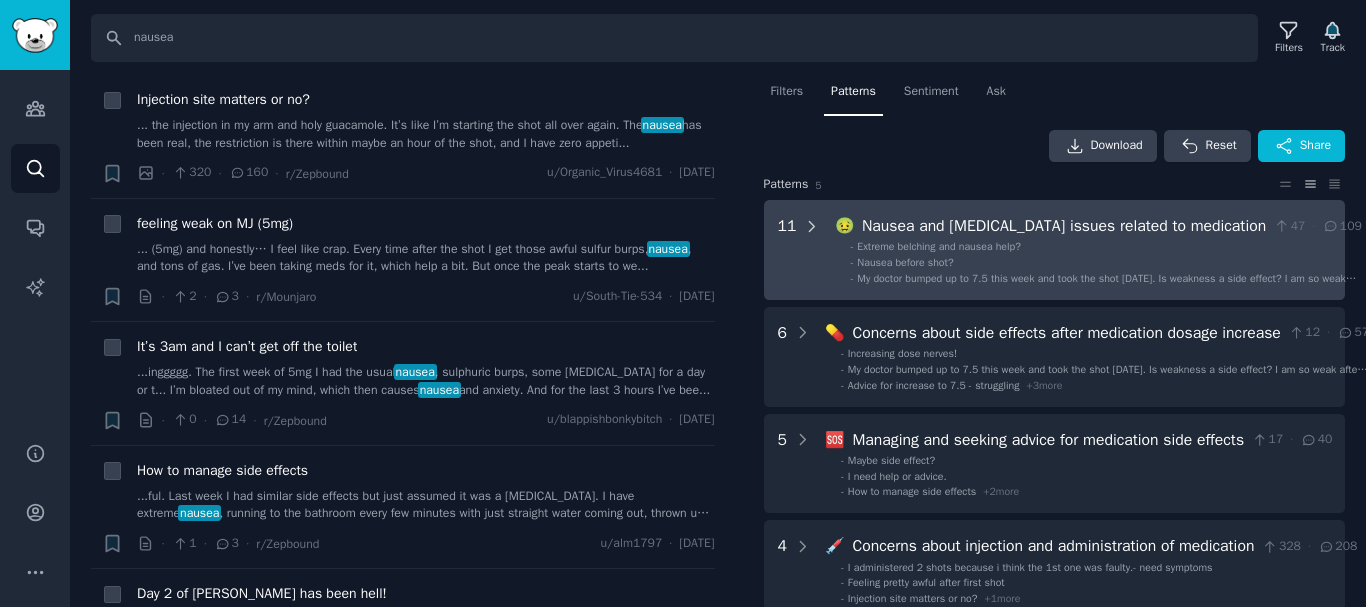 click 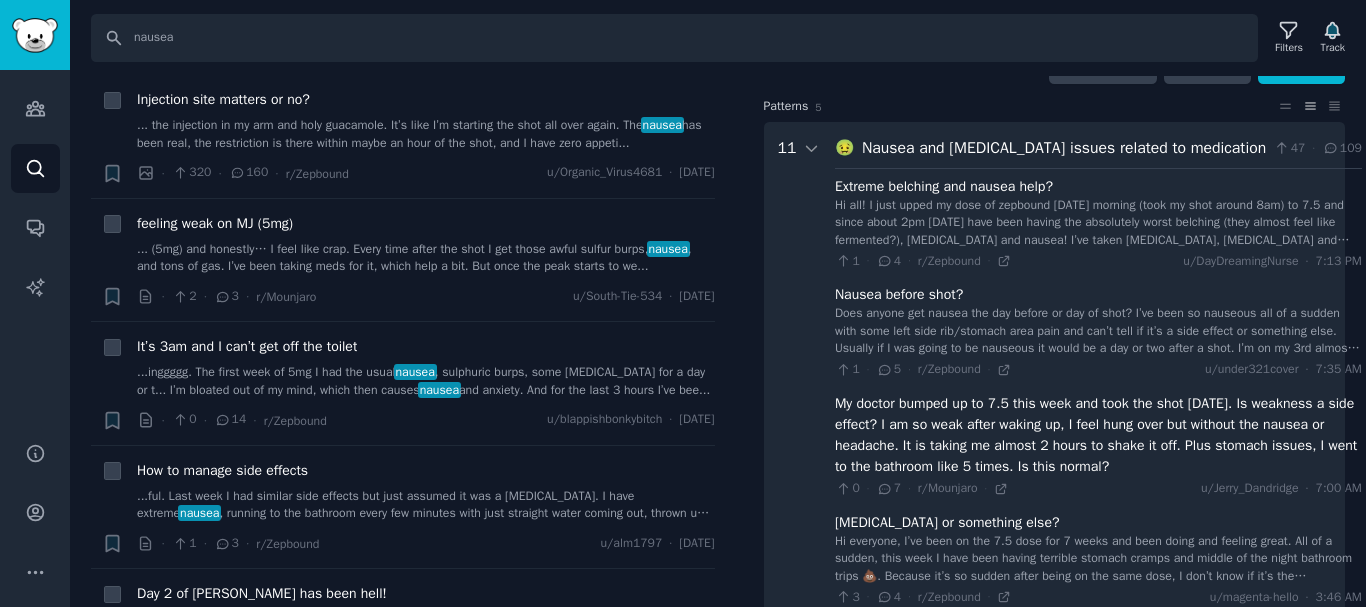 scroll, scrollTop: 0, scrollLeft: 0, axis: both 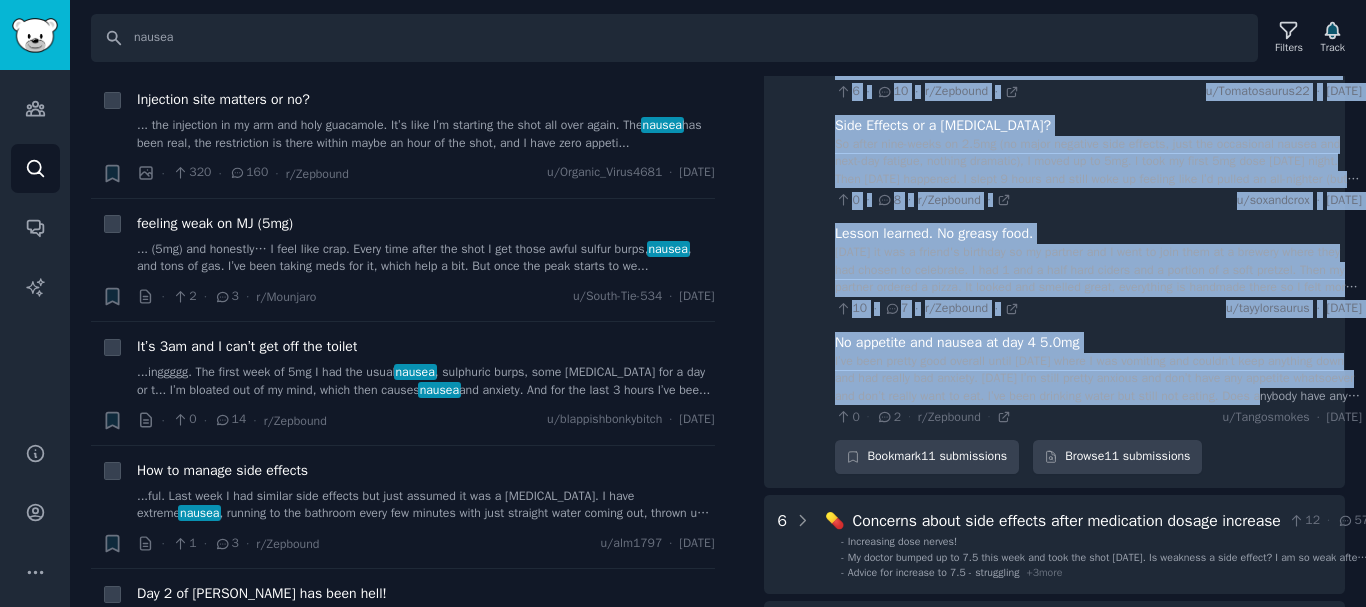 drag, startPoint x: 822, startPoint y: 205, endPoint x: 1324, endPoint y: 401, distance: 538.9063 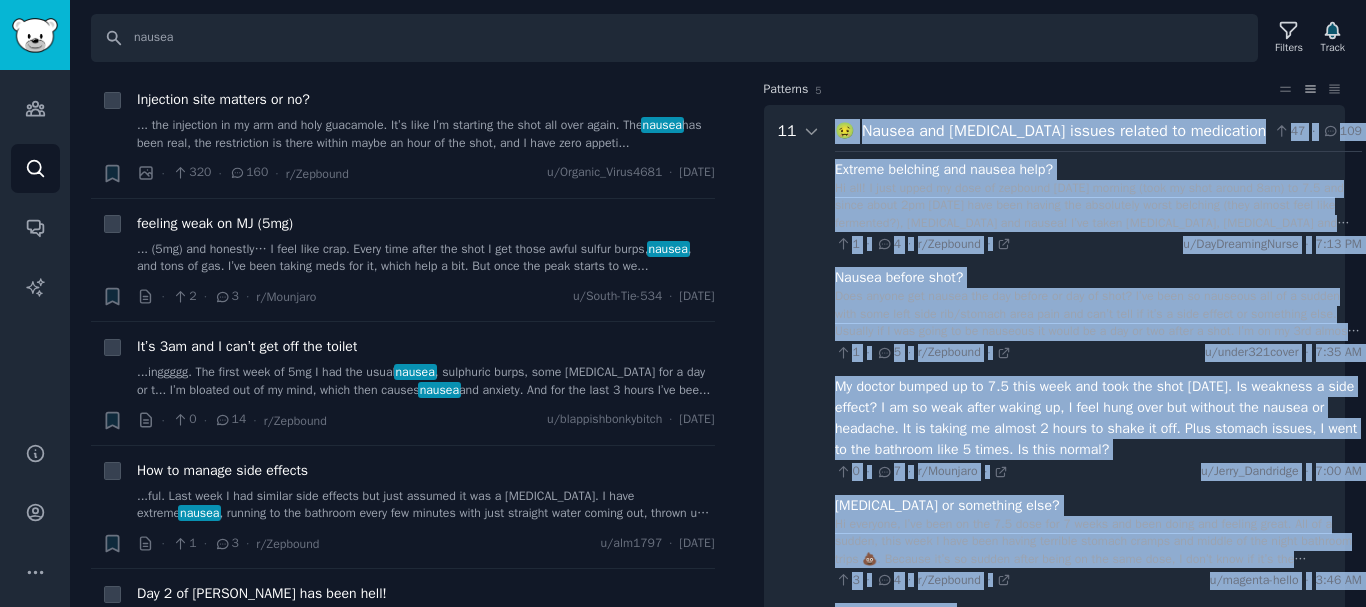 scroll, scrollTop: 0, scrollLeft: 0, axis: both 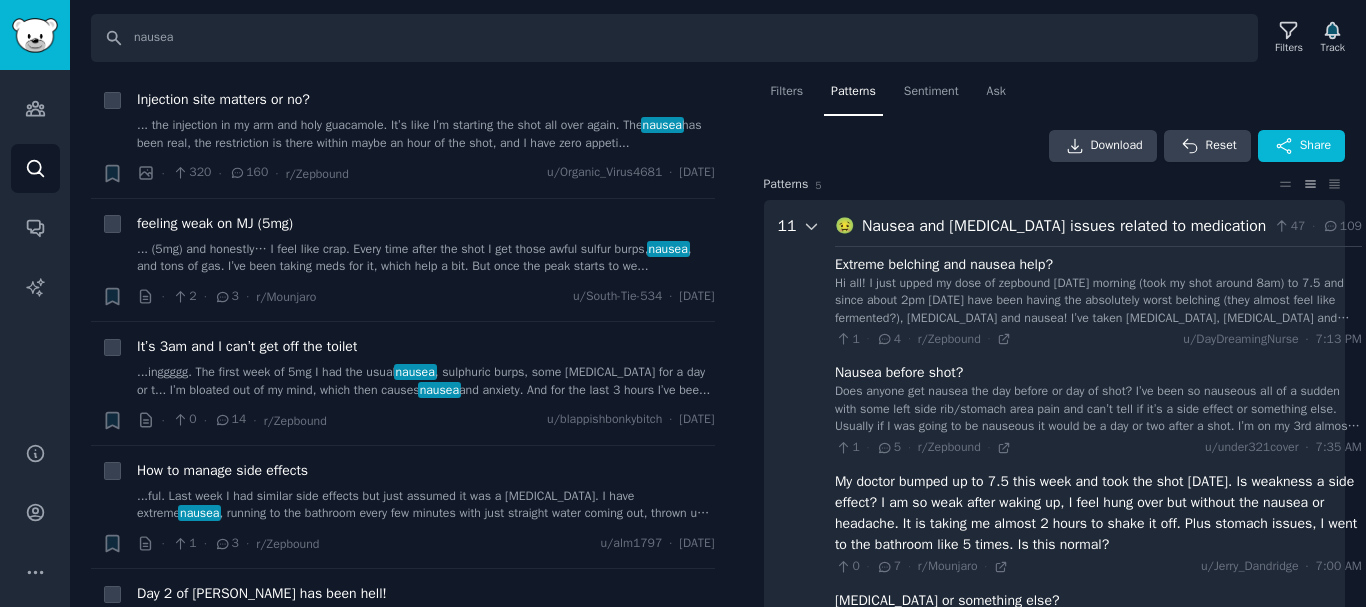 drag, startPoint x: 881, startPoint y: 285, endPoint x: 805, endPoint y: 220, distance: 100.005 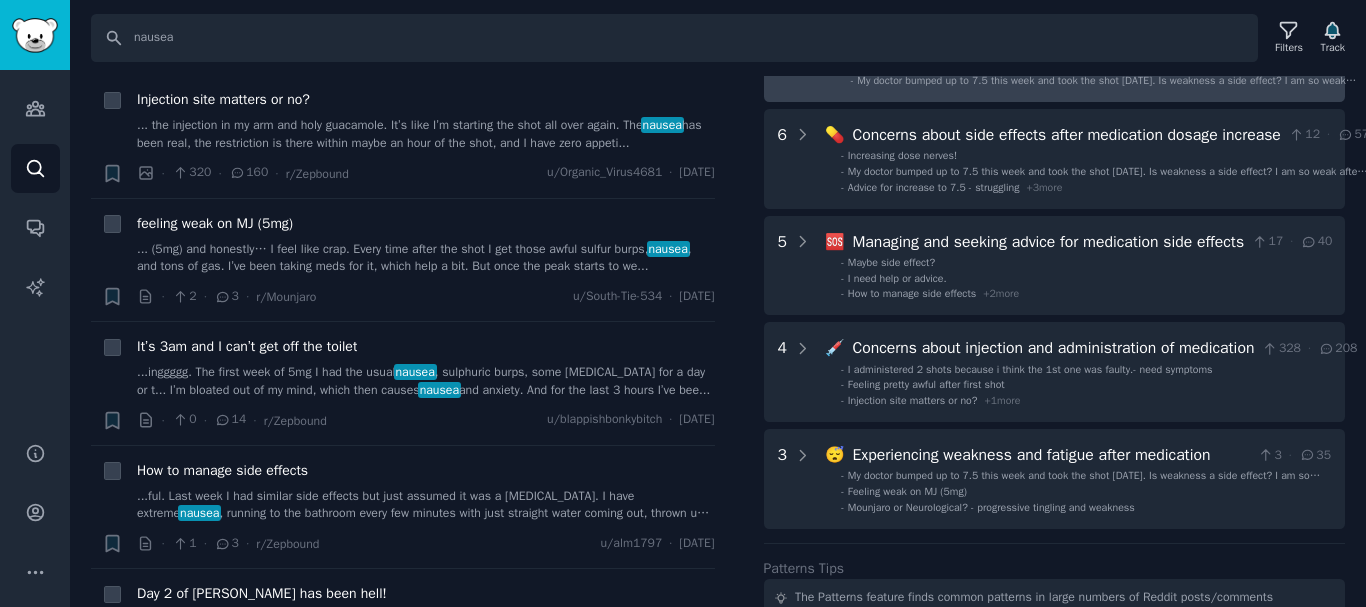 scroll, scrollTop: 200, scrollLeft: 0, axis: vertical 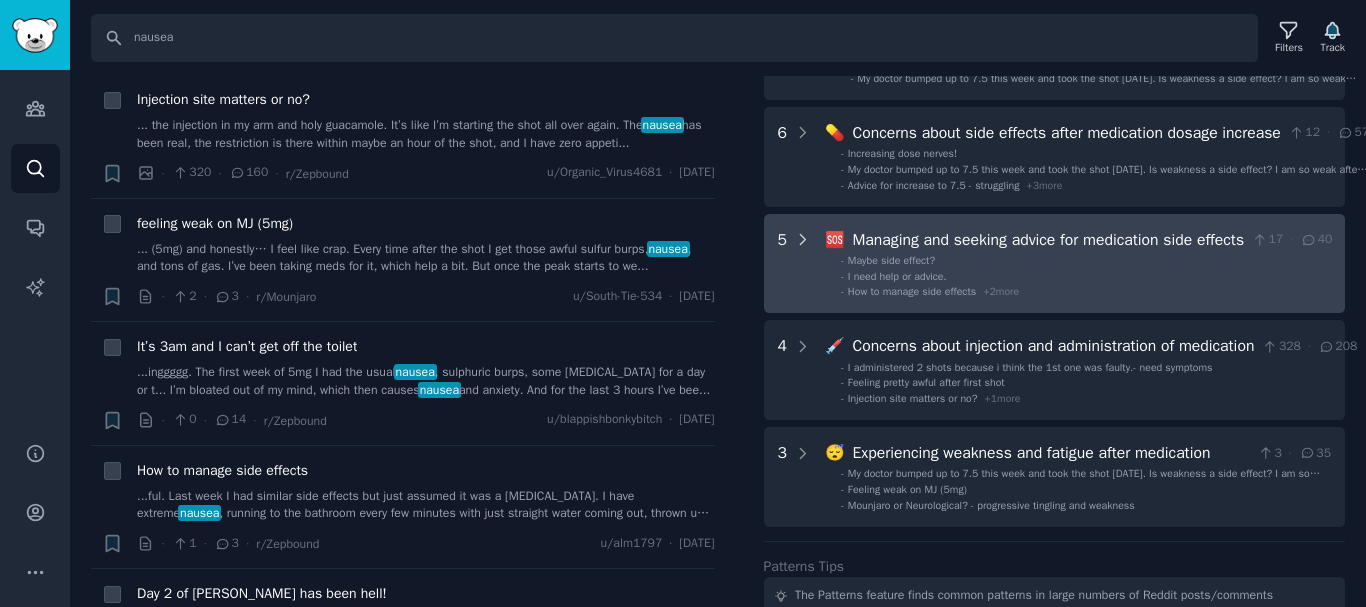 click 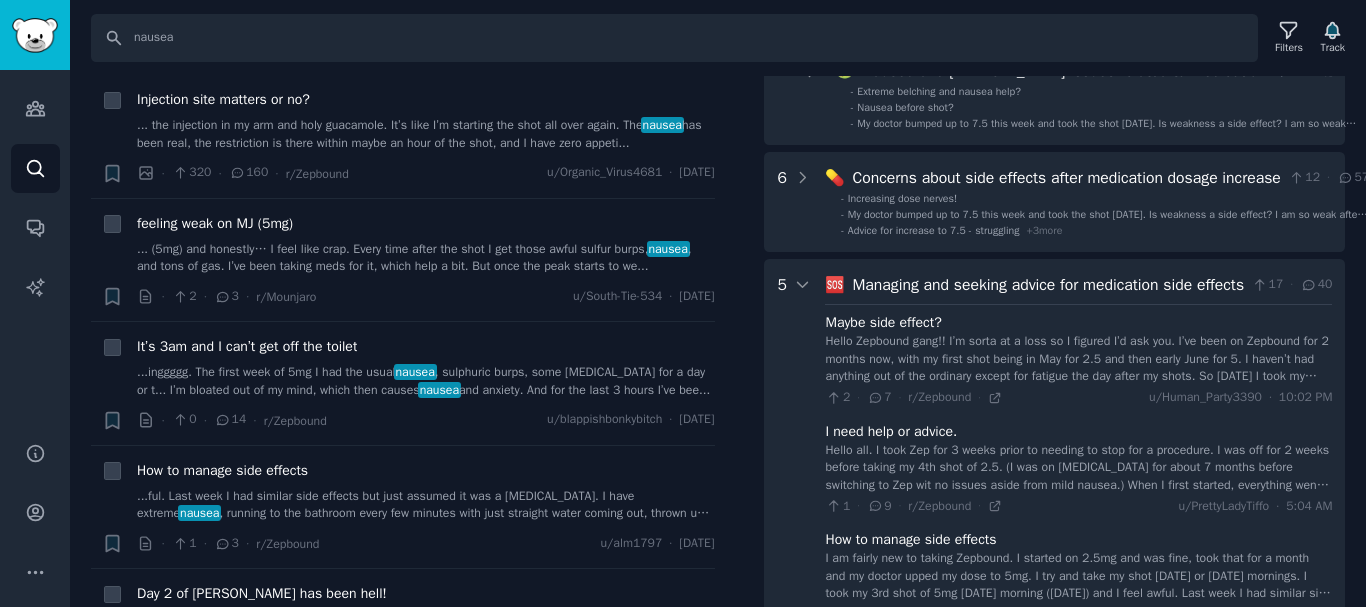 scroll, scrollTop: 138, scrollLeft: 0, axis: vertical 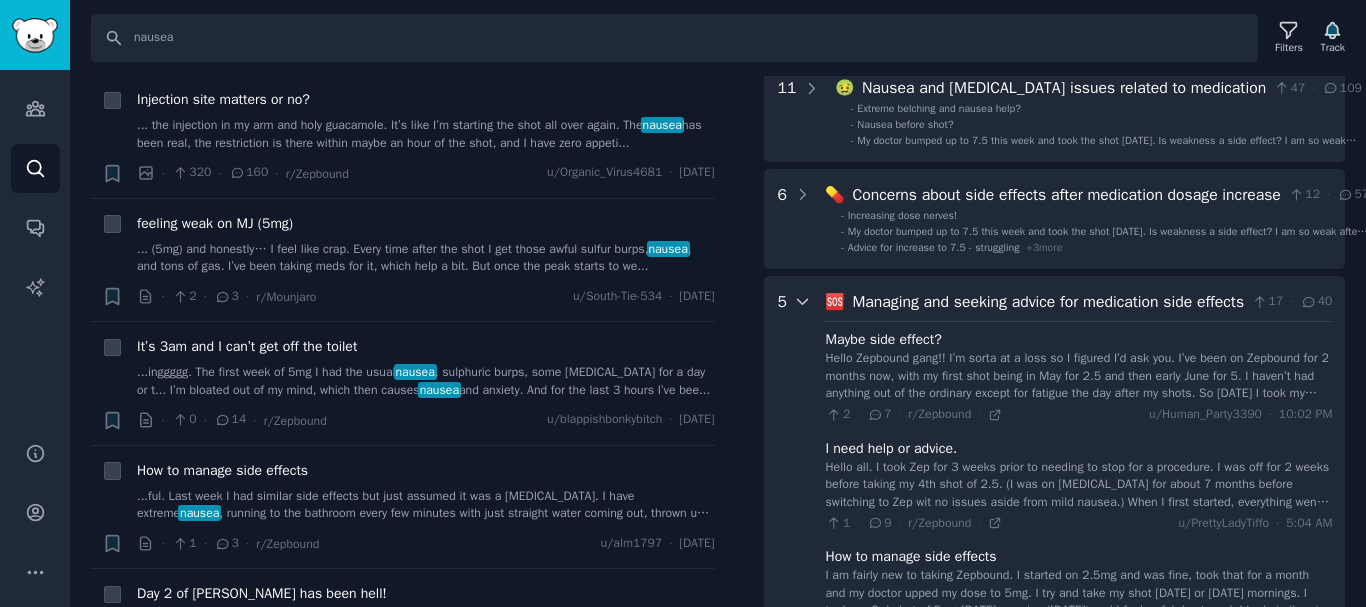 click 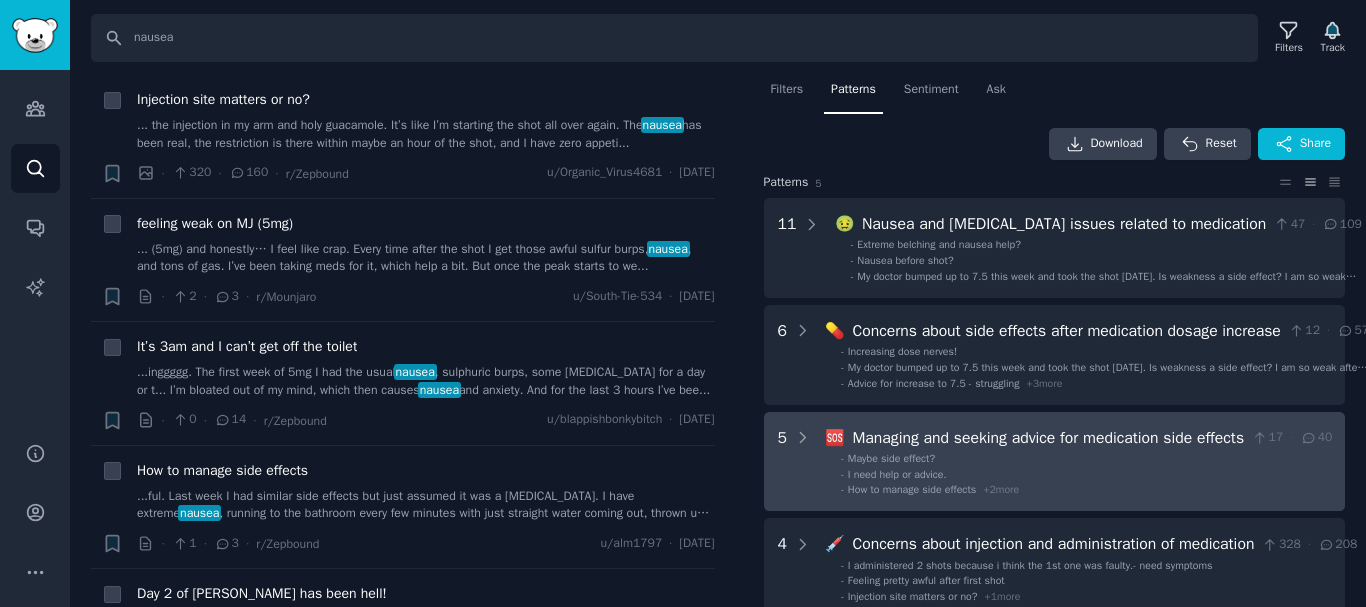 scroll, scrollTop: 0, scrollLeft: 0, axis: both 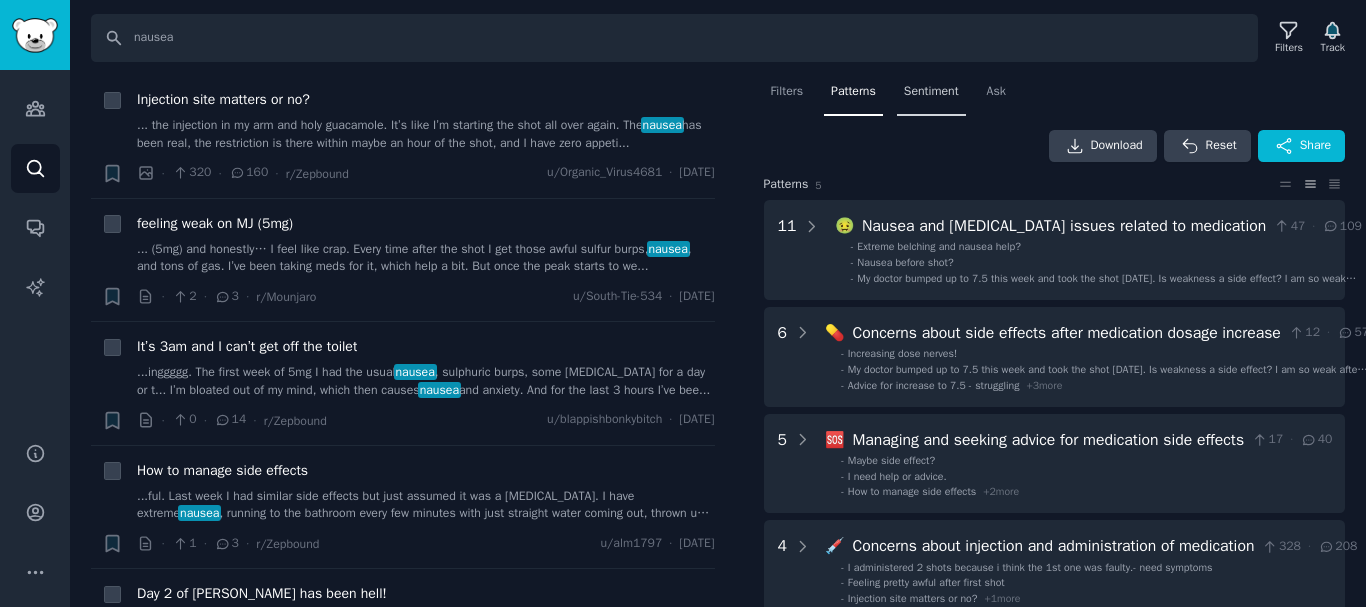 click on "Sentiment" at bounding box center [931, 92] 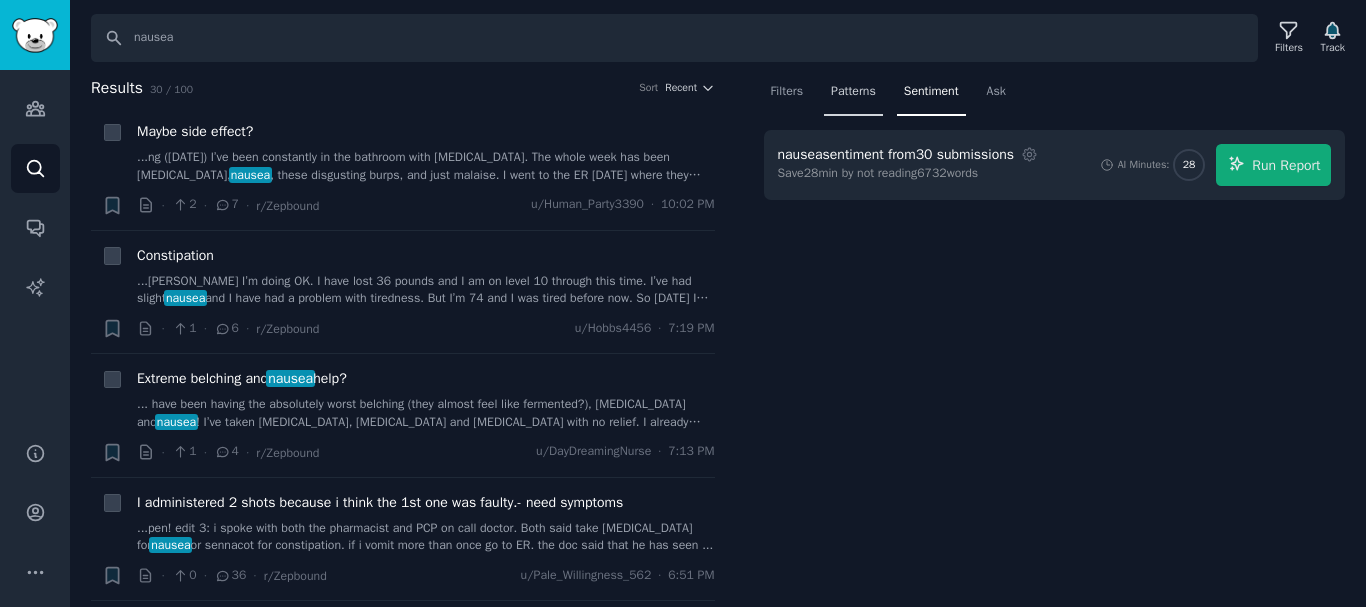 click on "Patterns" at bounding box center [853, 92] 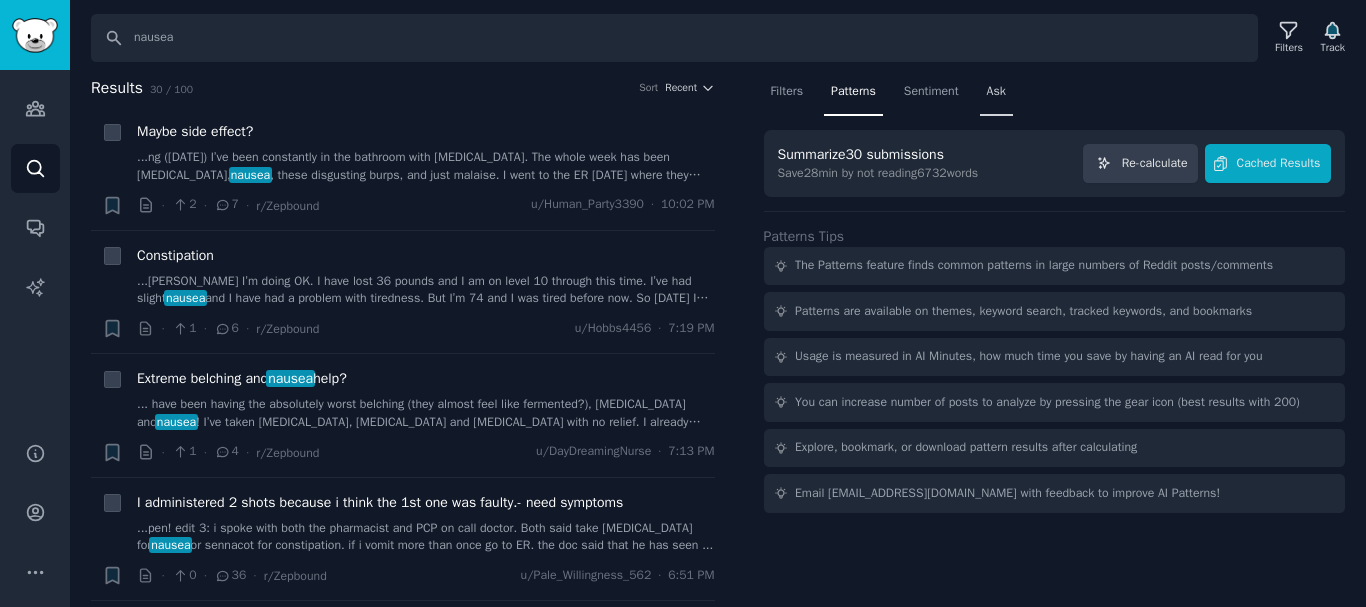 click on "Ask" at bounding box center [996, 92] 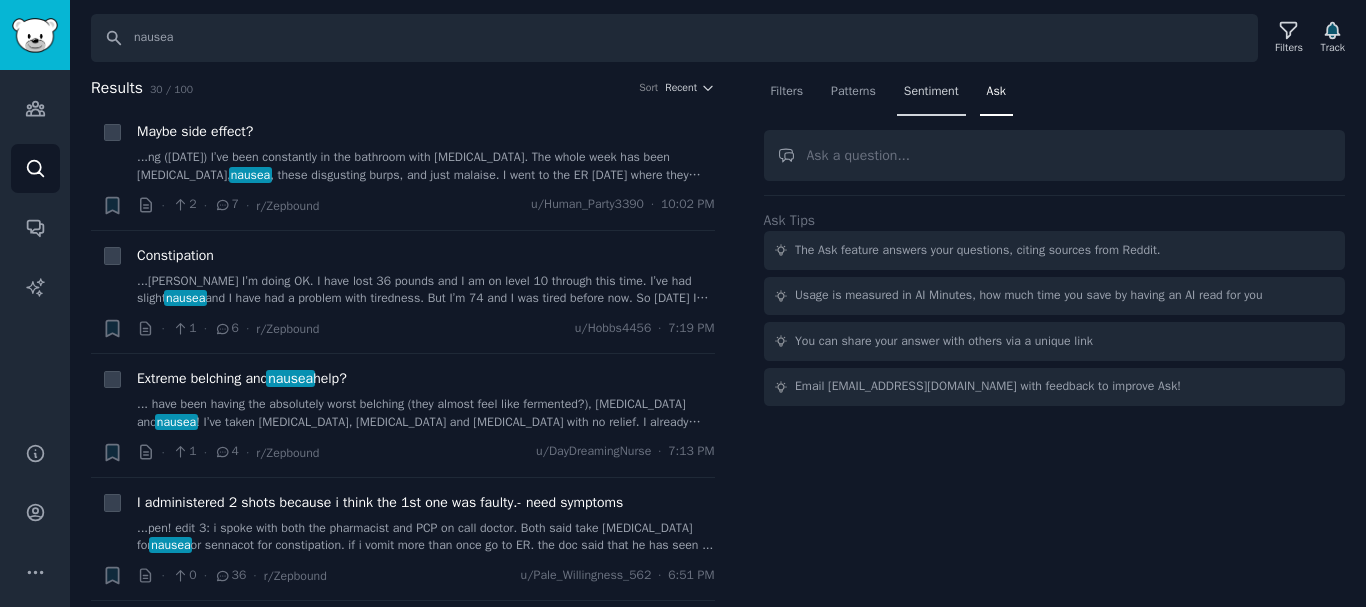click on "Sentiment" at bounding box center [931, 92] 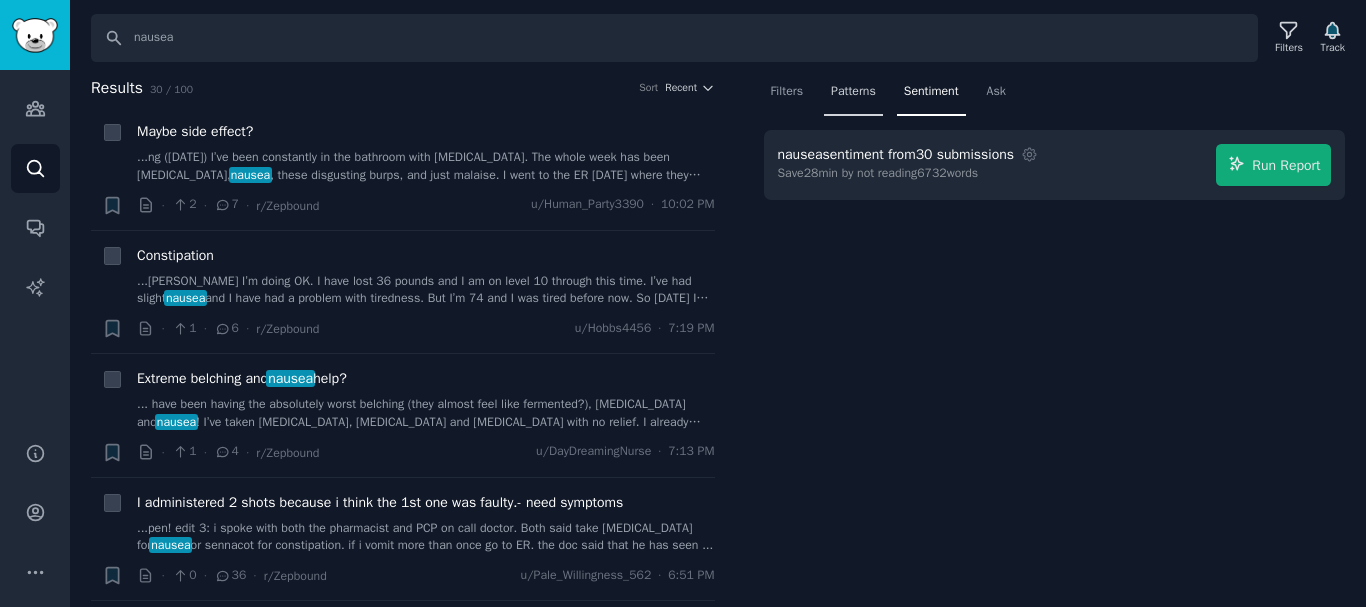 click on "Patterns" at bounding box center [853, 92] 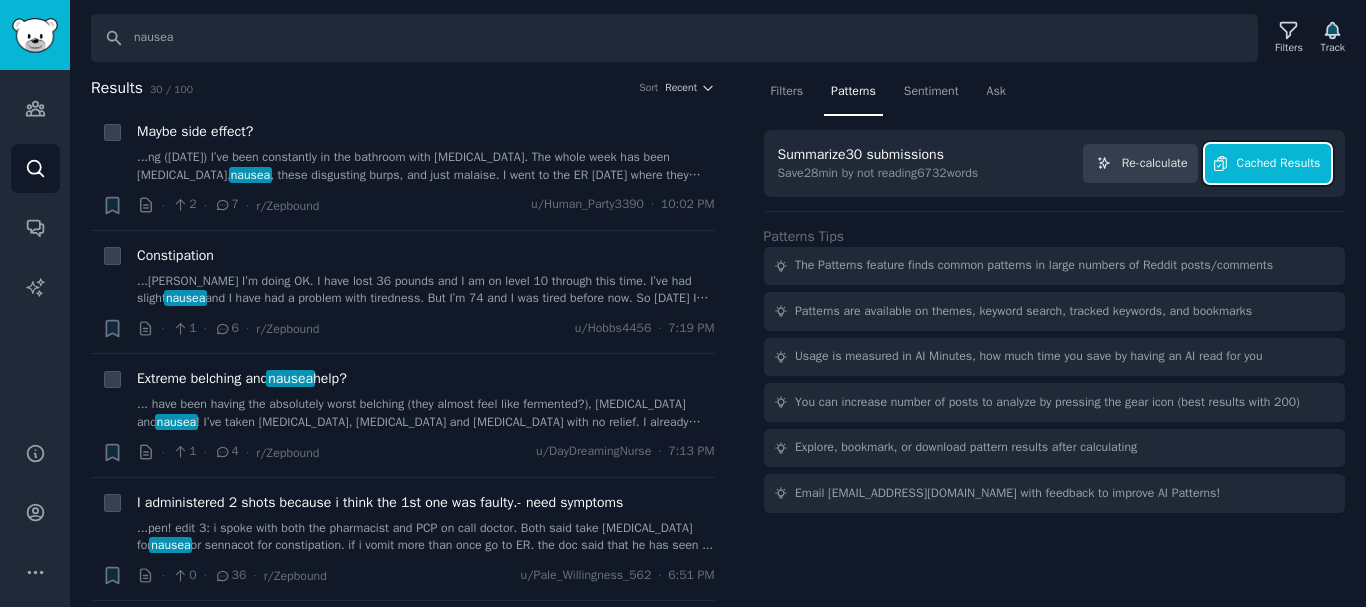 click on "Cached Results" at bounding box center [1279, 164] 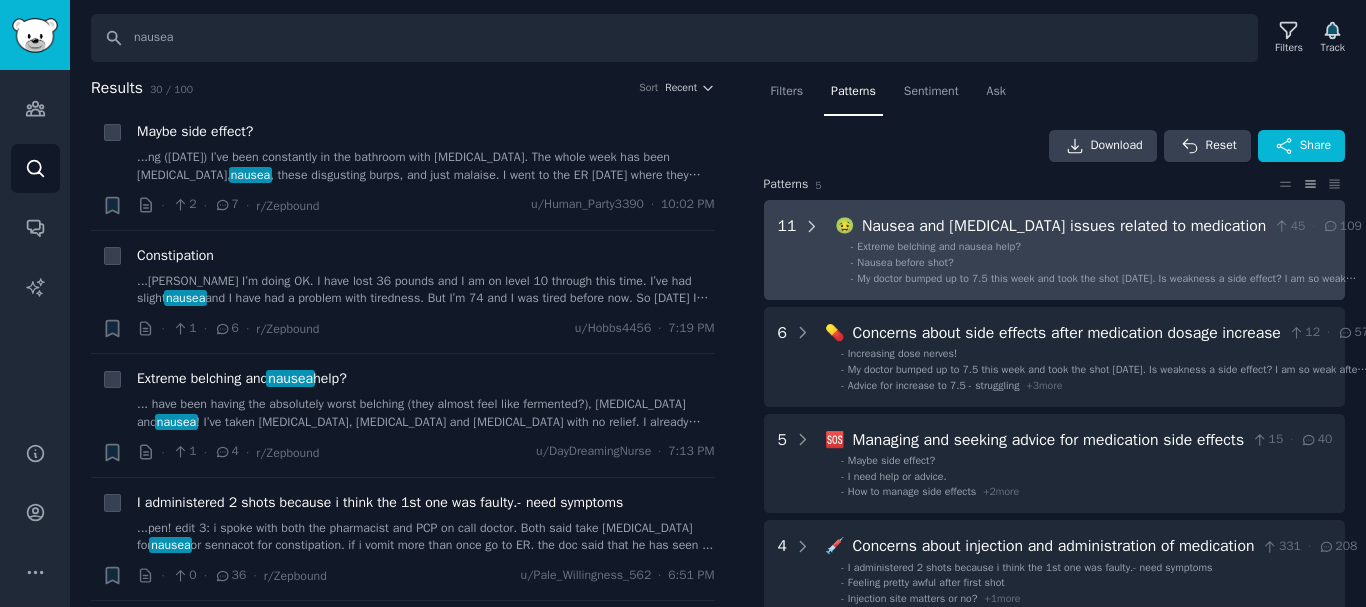 click 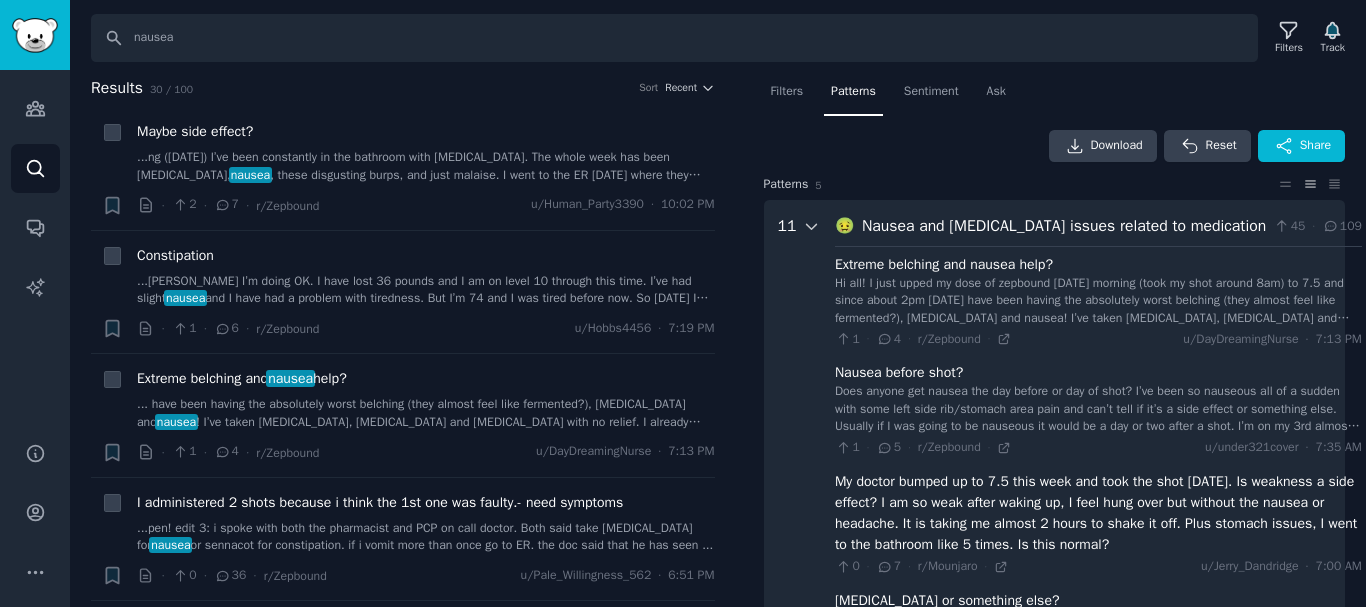 scroll, scrollTop: 125, scrollLeft: 0, axis: vertical 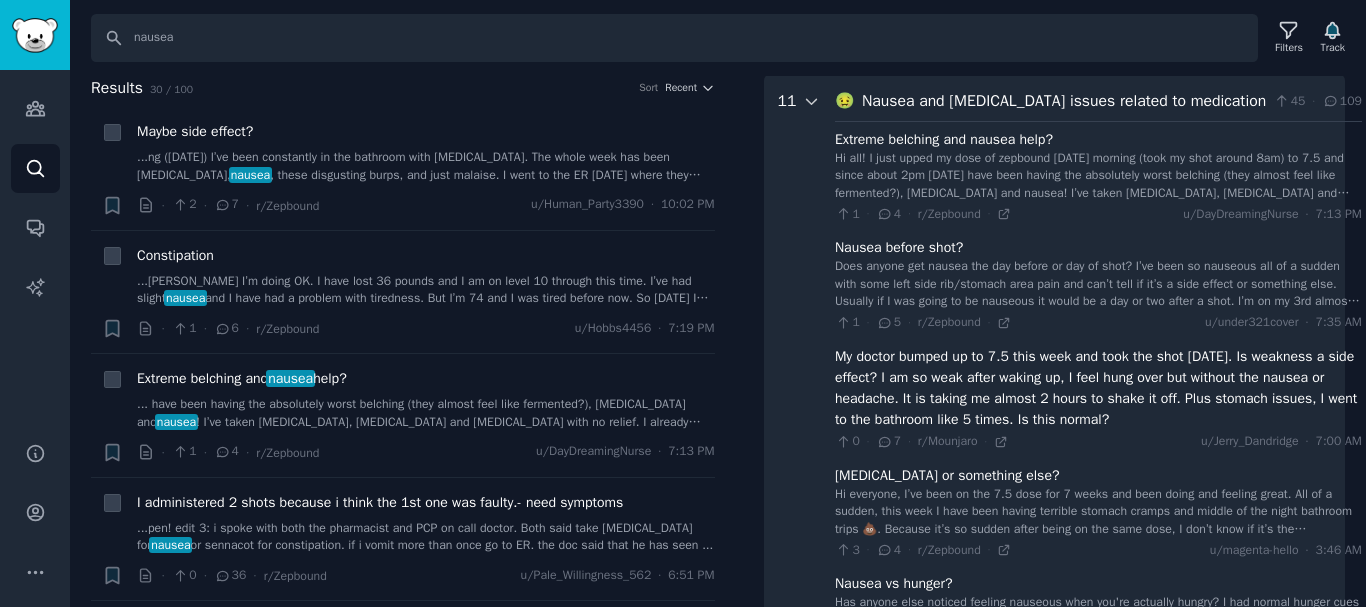 click 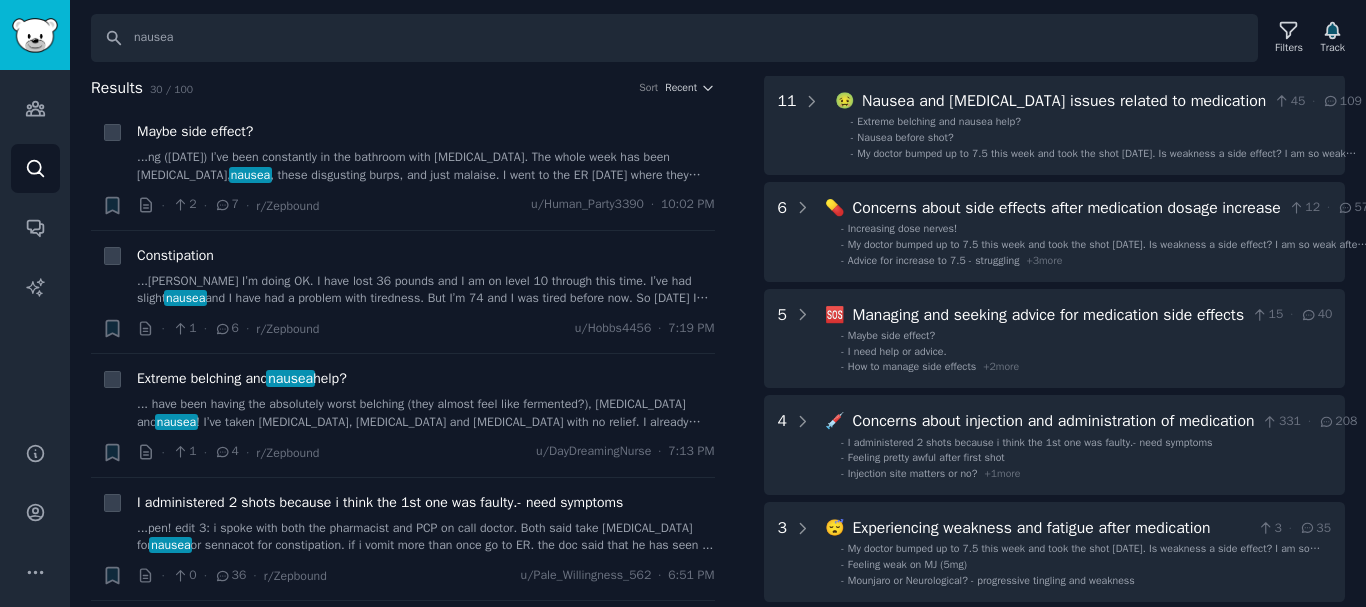 scroll, scrollTop: 25, scrollLeft: 0, axis: vertical 